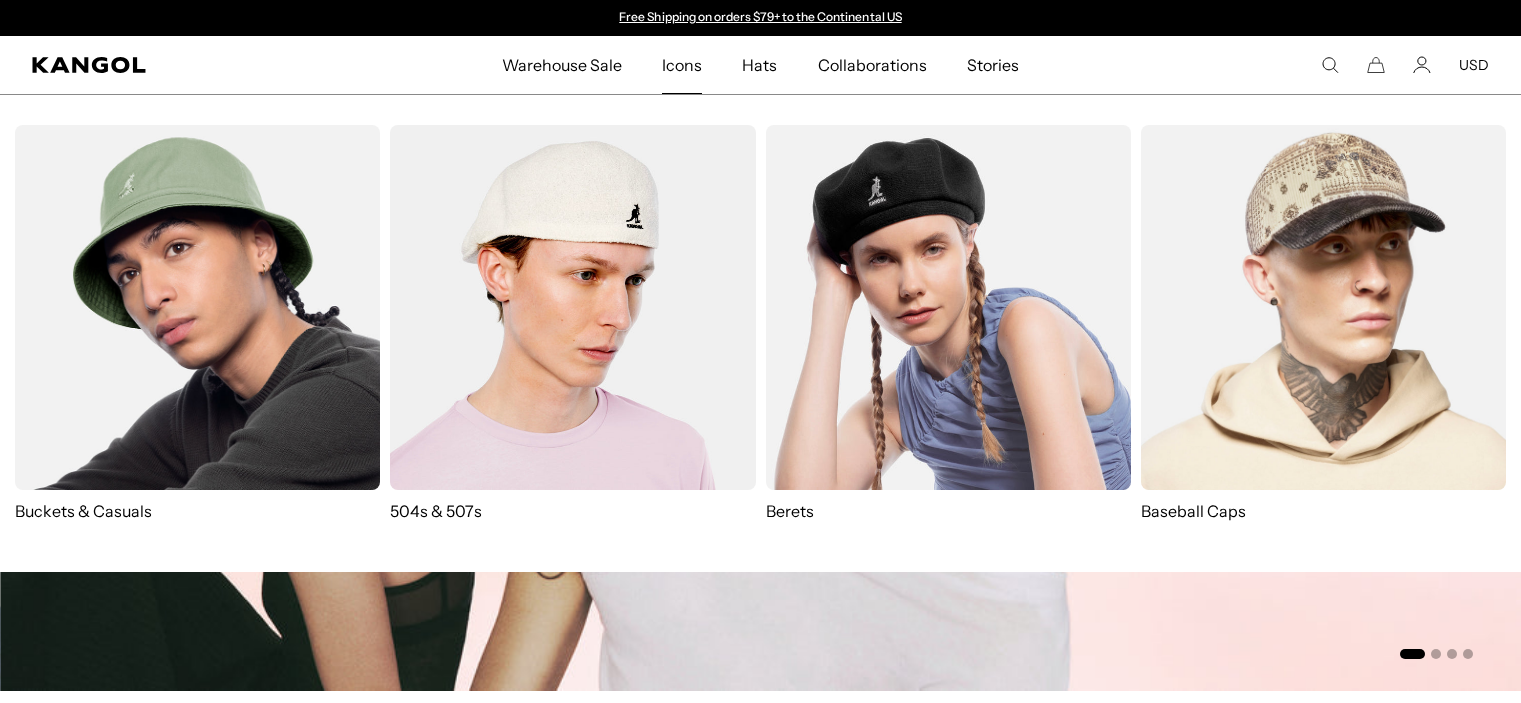 scroll, scrollTop: 0, scrollLeft: 0, axis: both 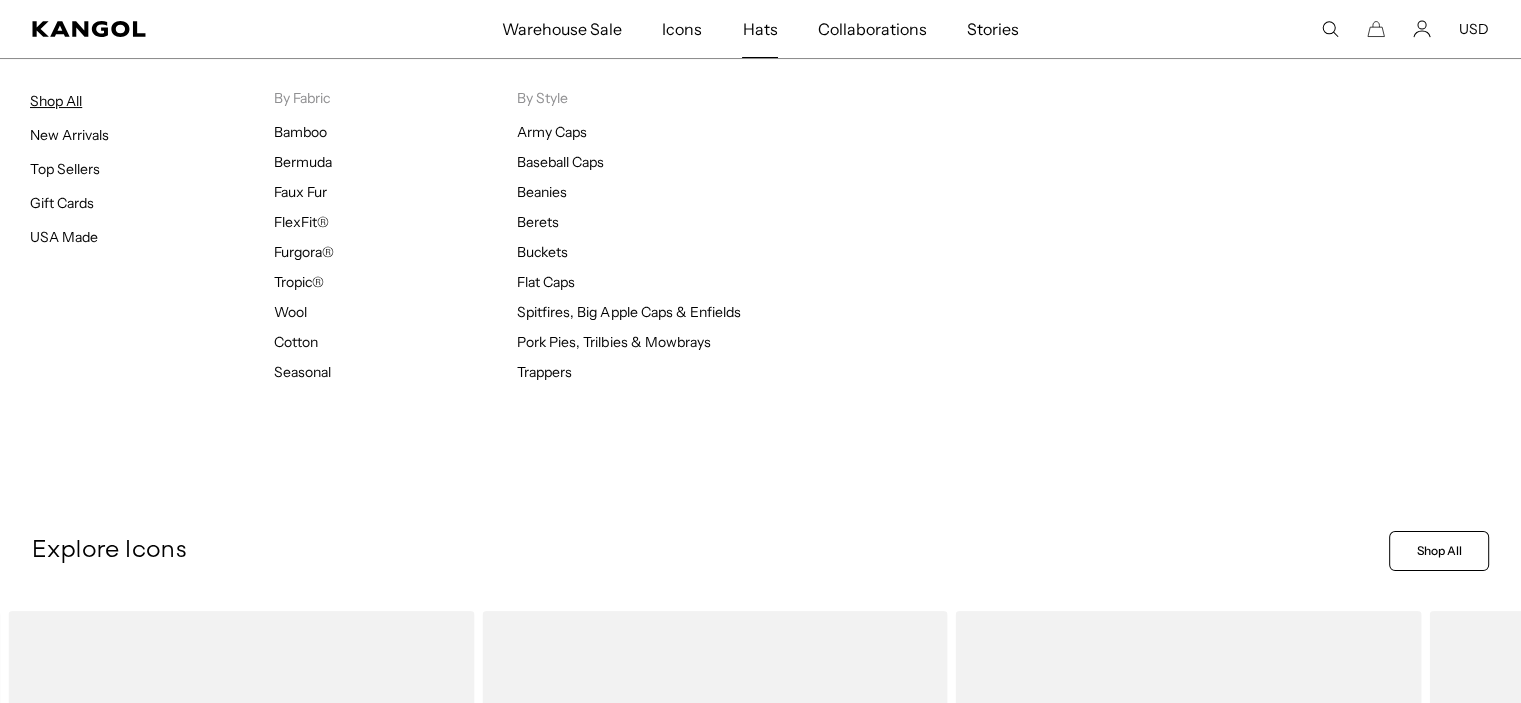 click on "Shop All" at bounding box center (56, 101) 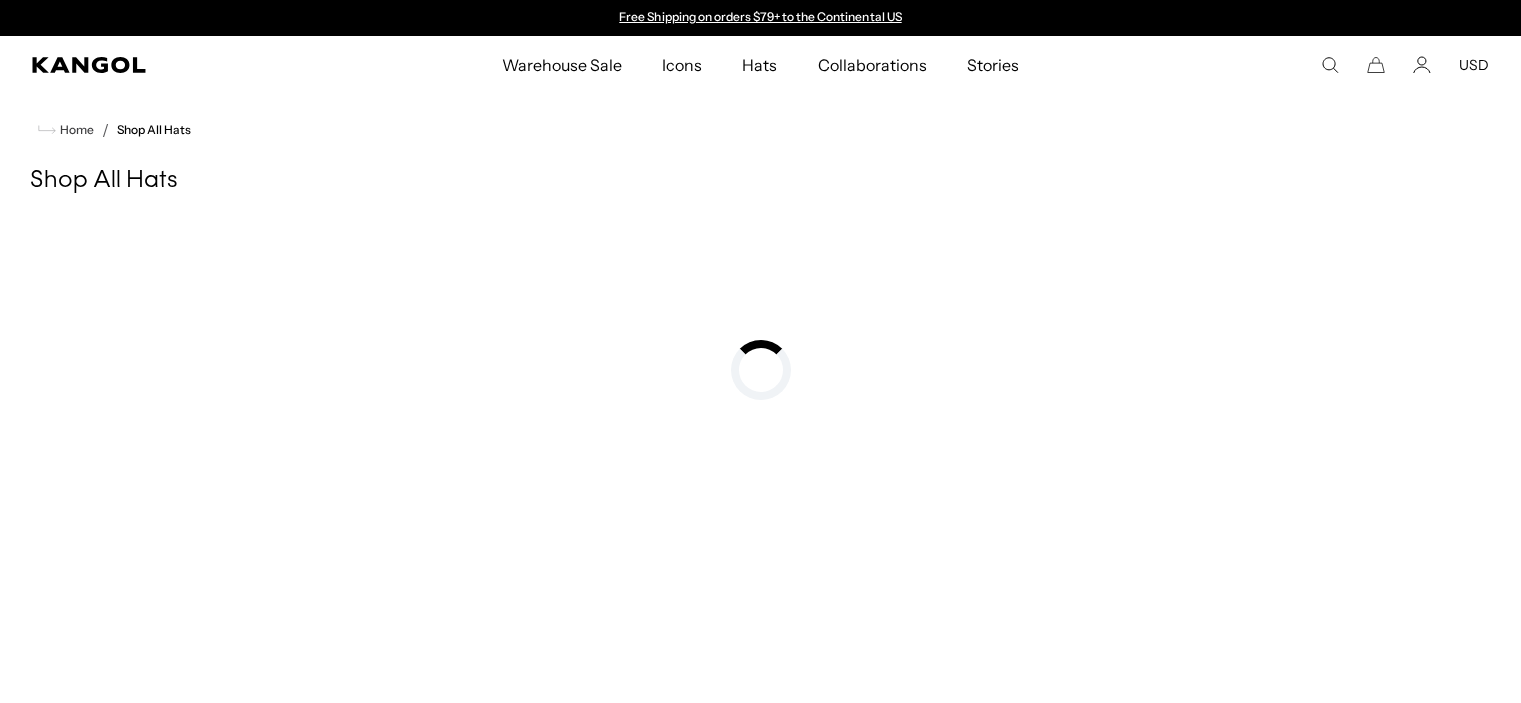 scroll, scrollTop: 0, scrollLeft: 0, axis: both 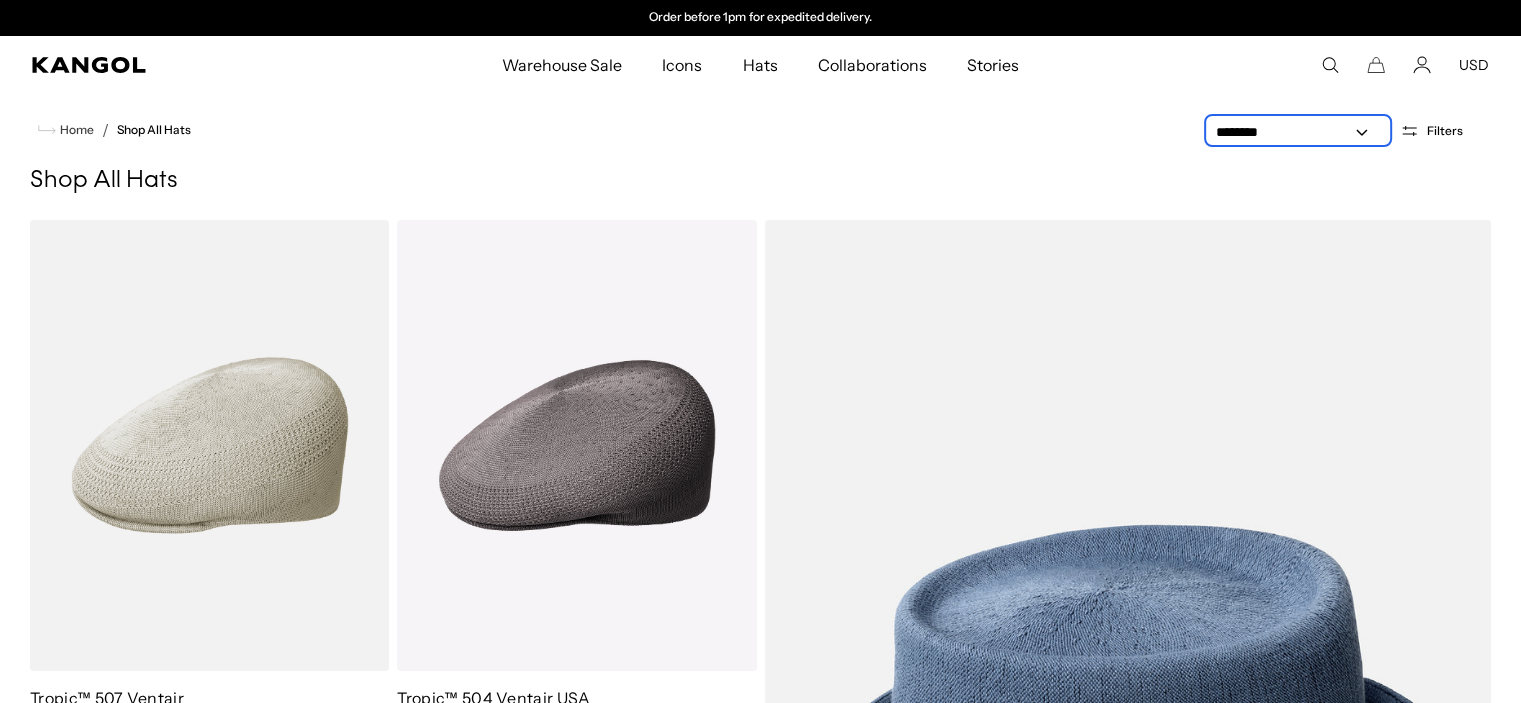 click on "**********" at bounding box center [1298, 132] 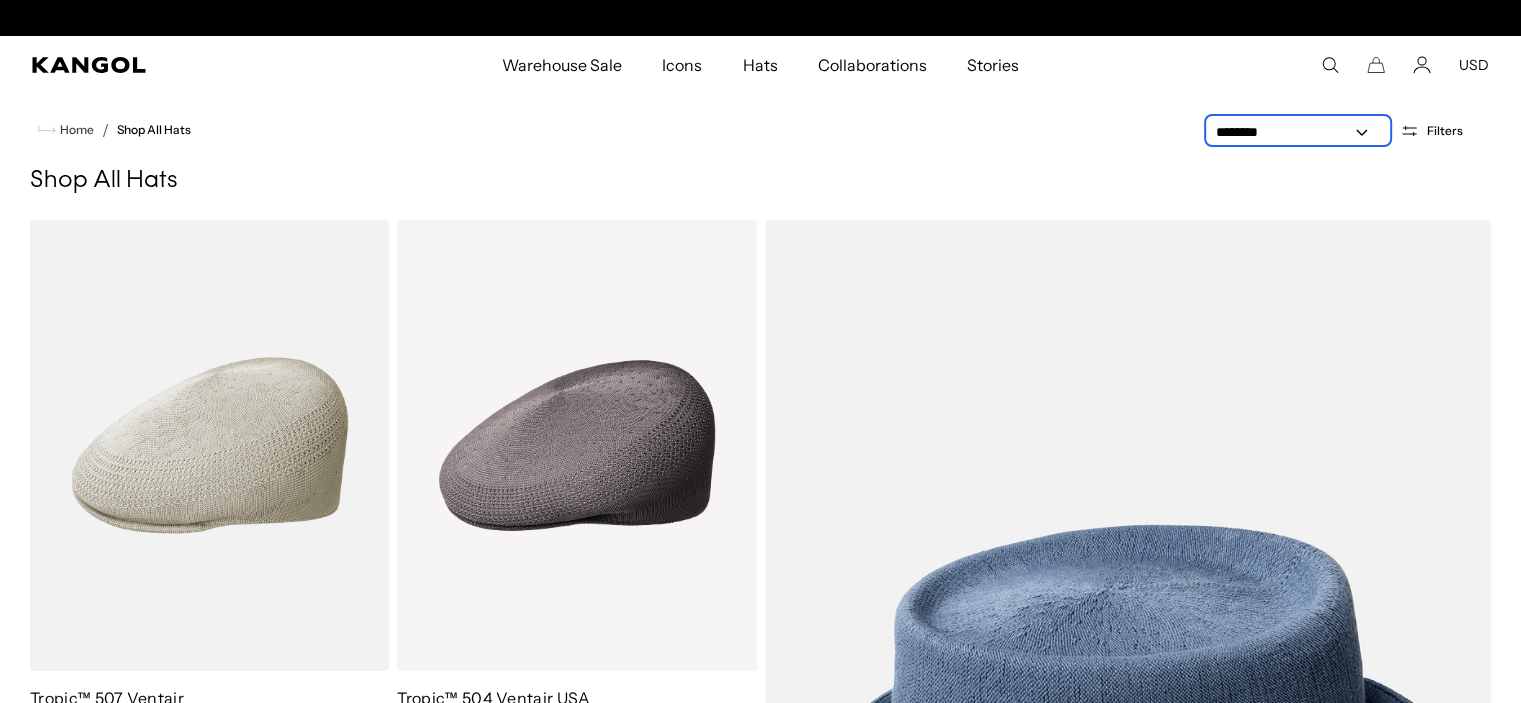 scroll, scrollTop: 0, scrollLeft: 0, axis: both 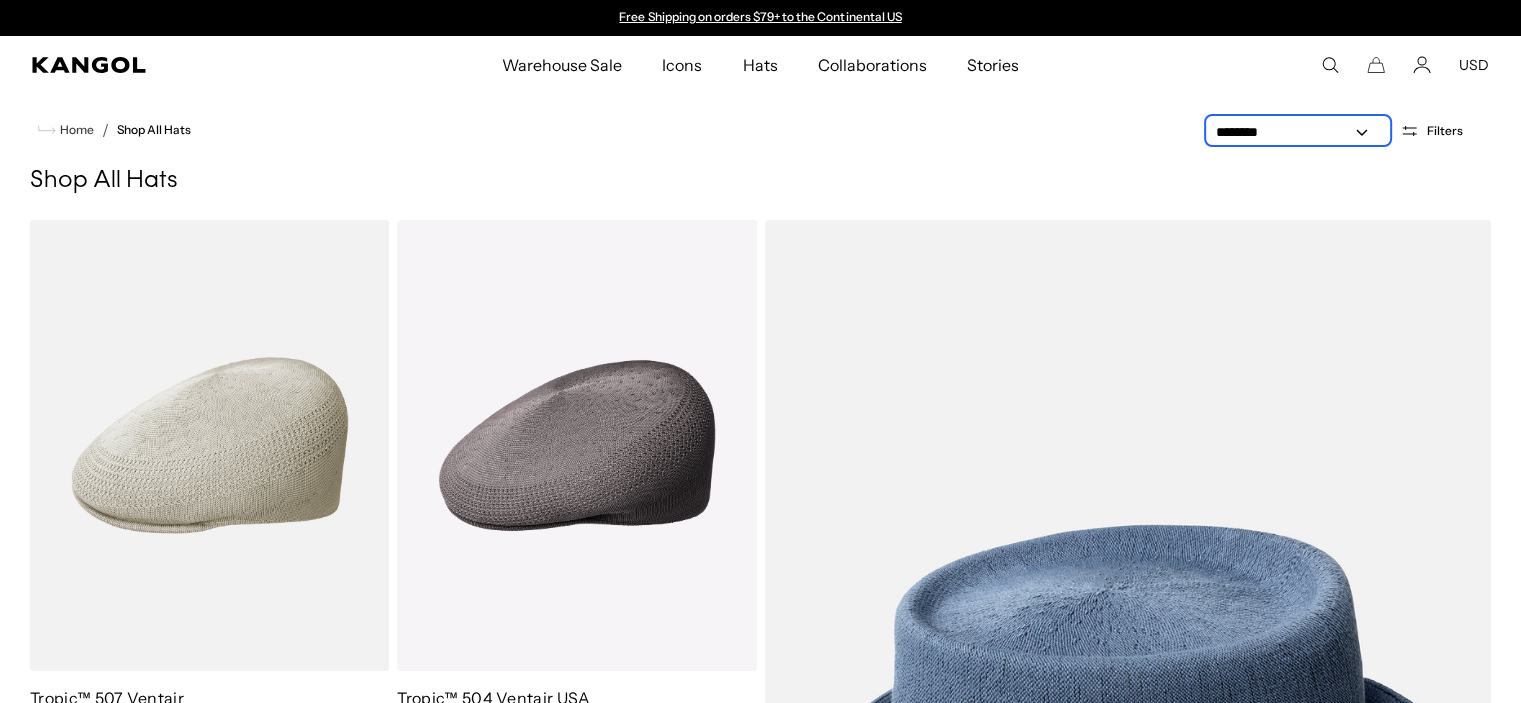 select on "*****" 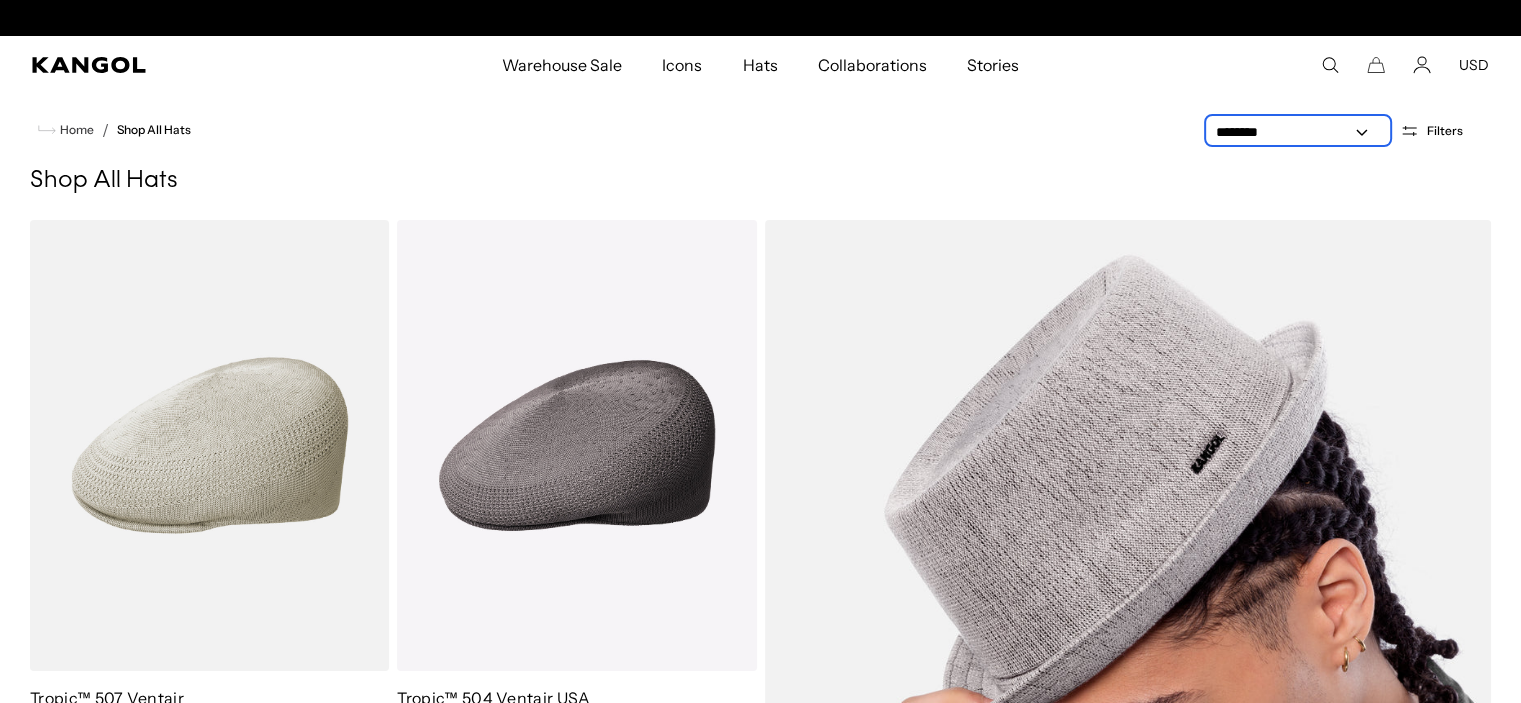 scroll, scrollTop: 0, scrollLeft: 412, axis: horizontal 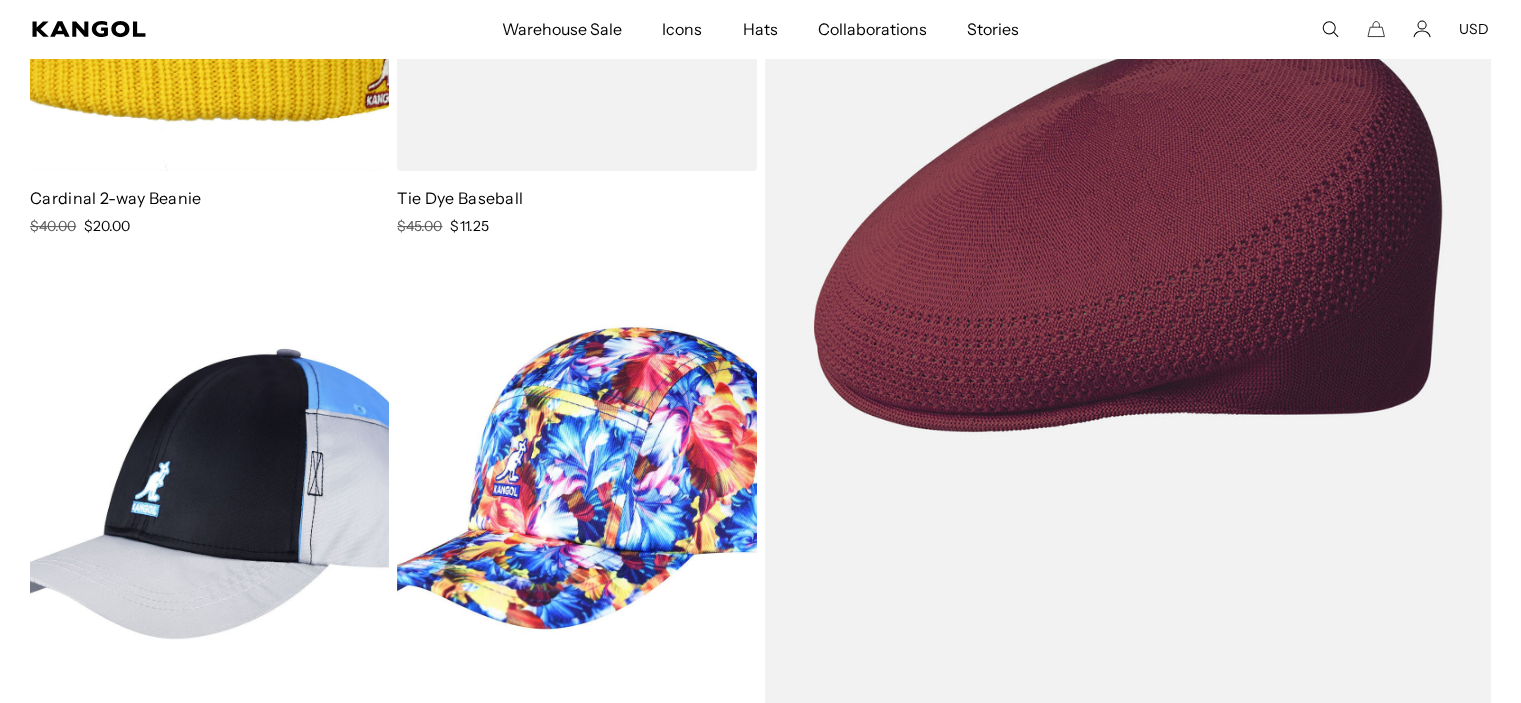 click at bounding box center (1128, 231) 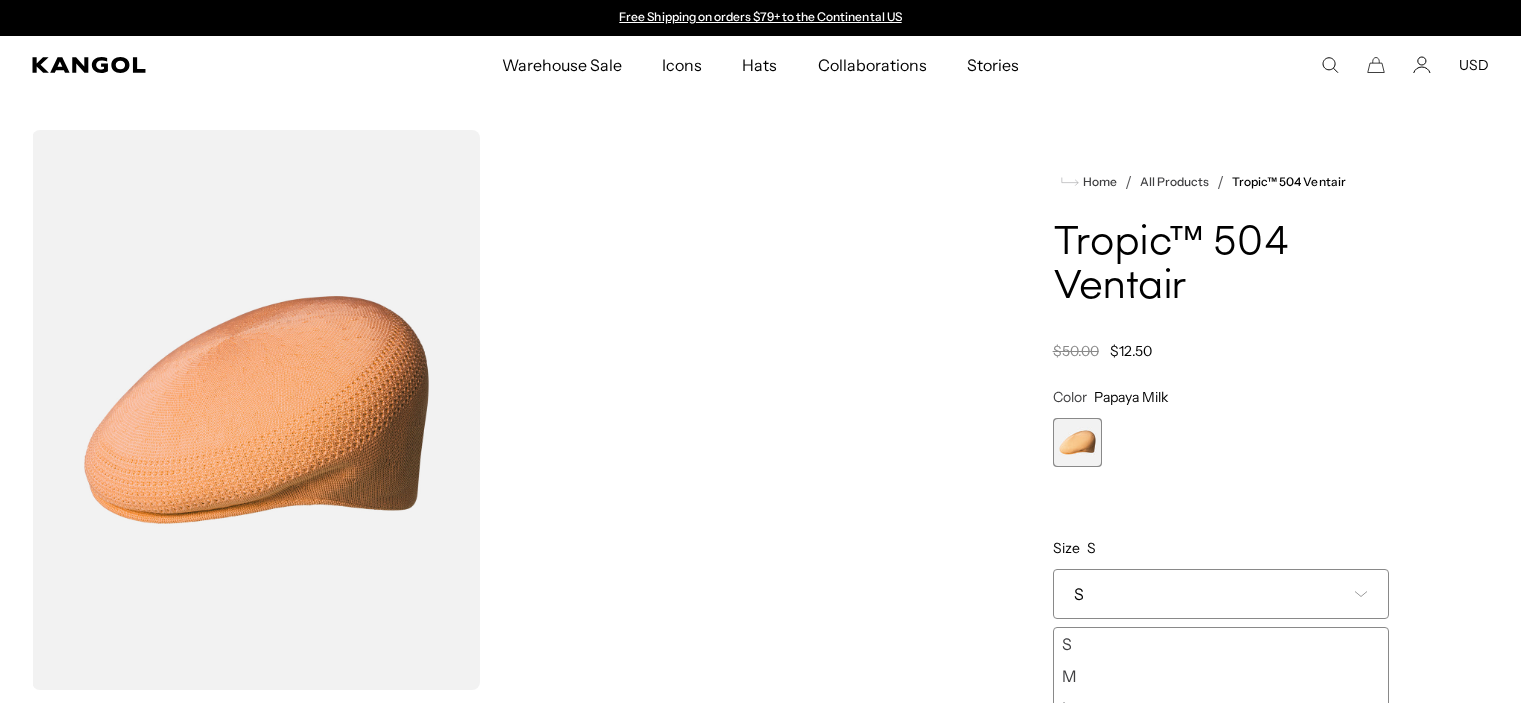 scroll, scrollTop: 200, scrollLeft: 0, axis: vertical 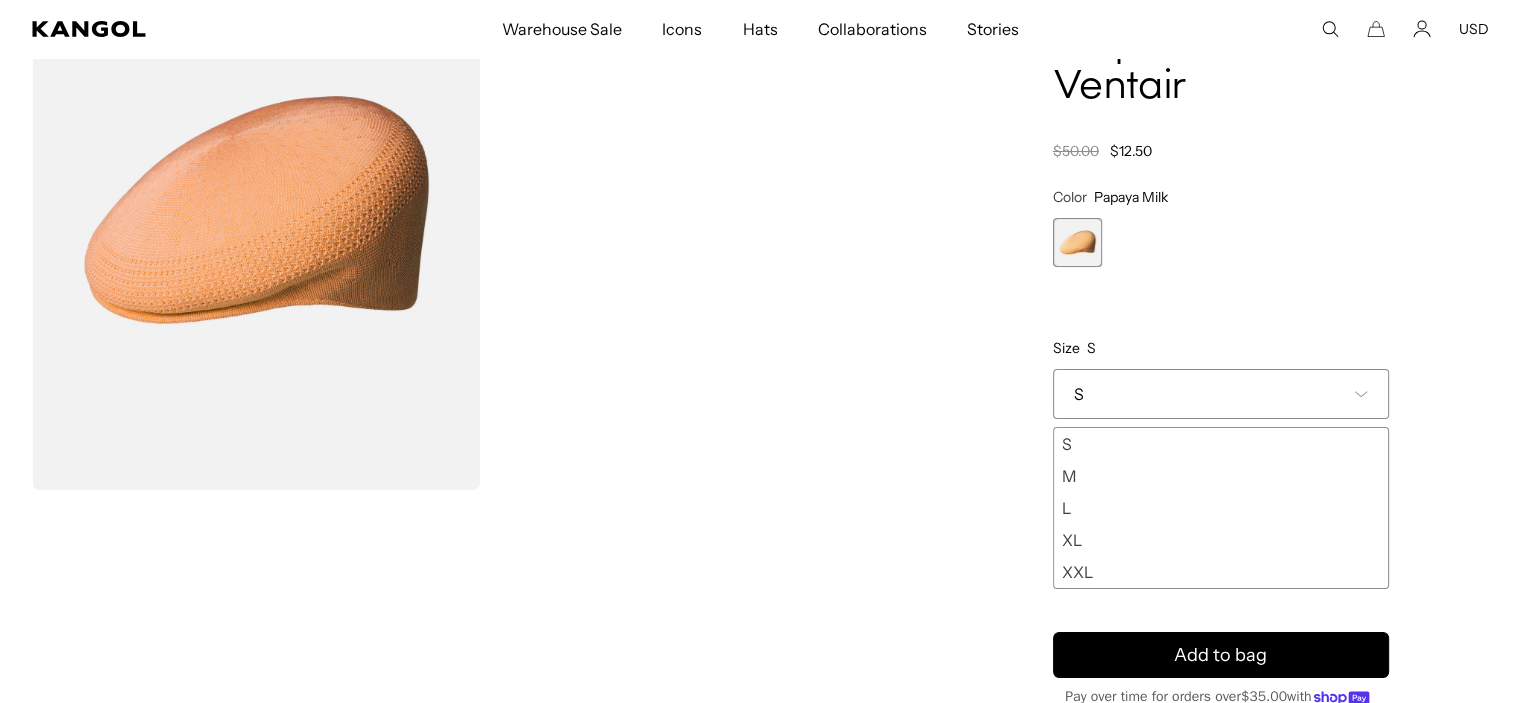 click on "L" at bounding box center [1221, 508] 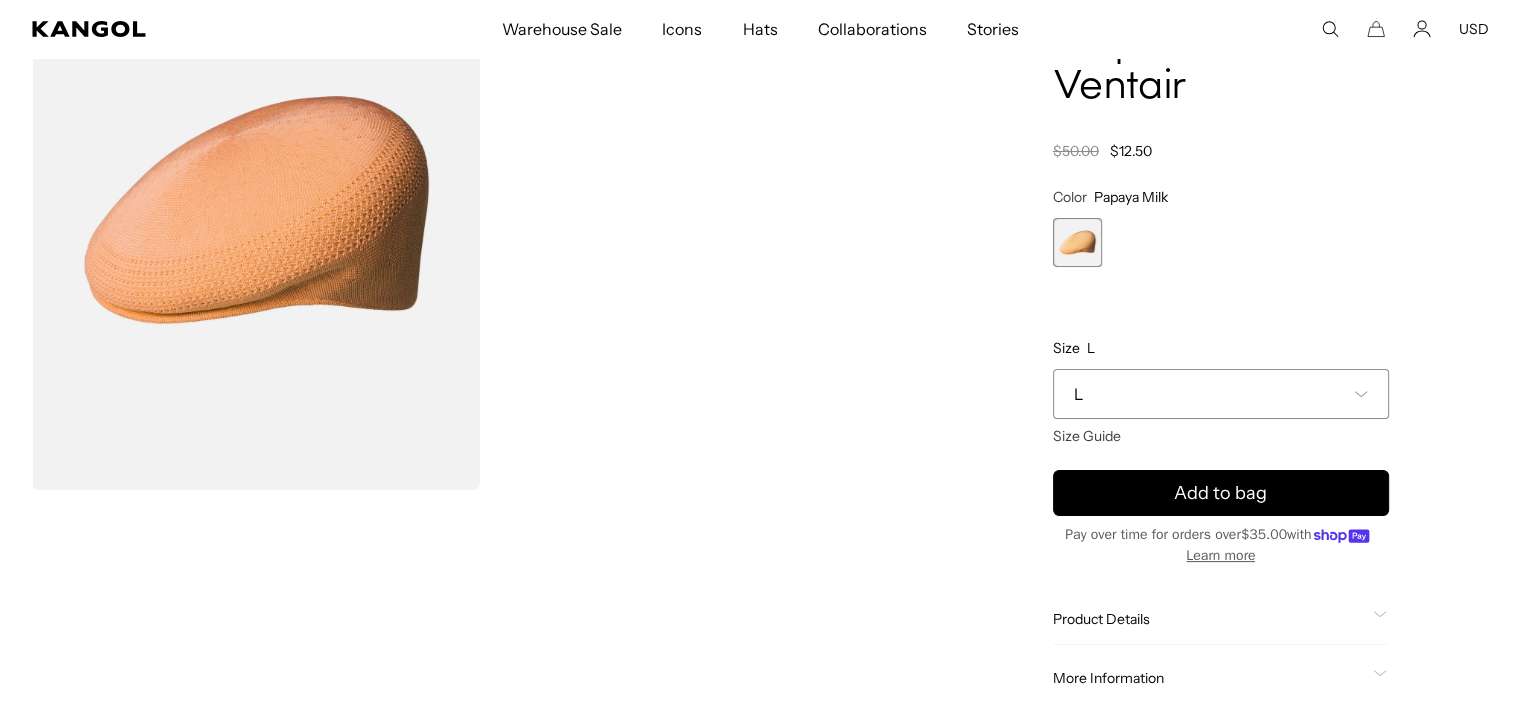 scroll, scrollTop: 0, scrollLeft: 0, axis: both 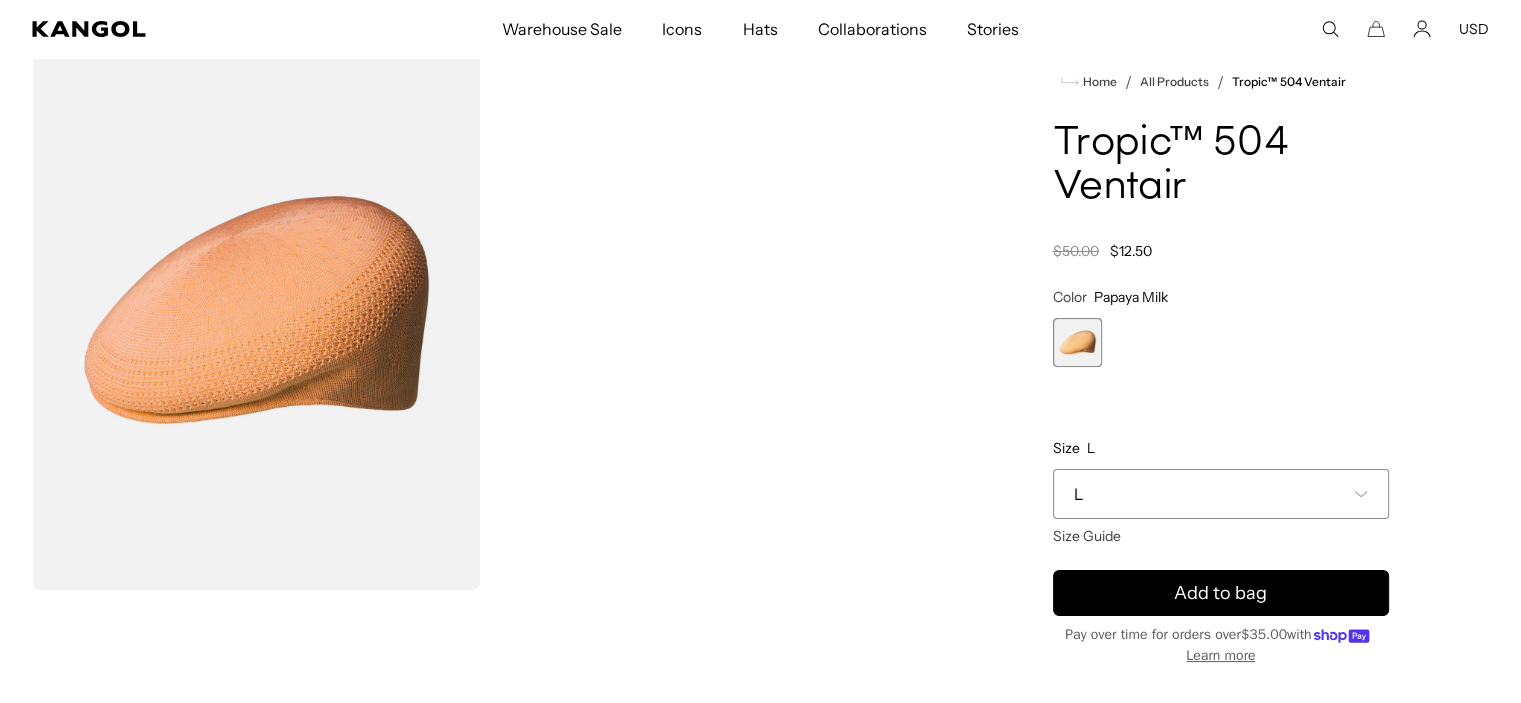 click at bounding box center [256, 310] 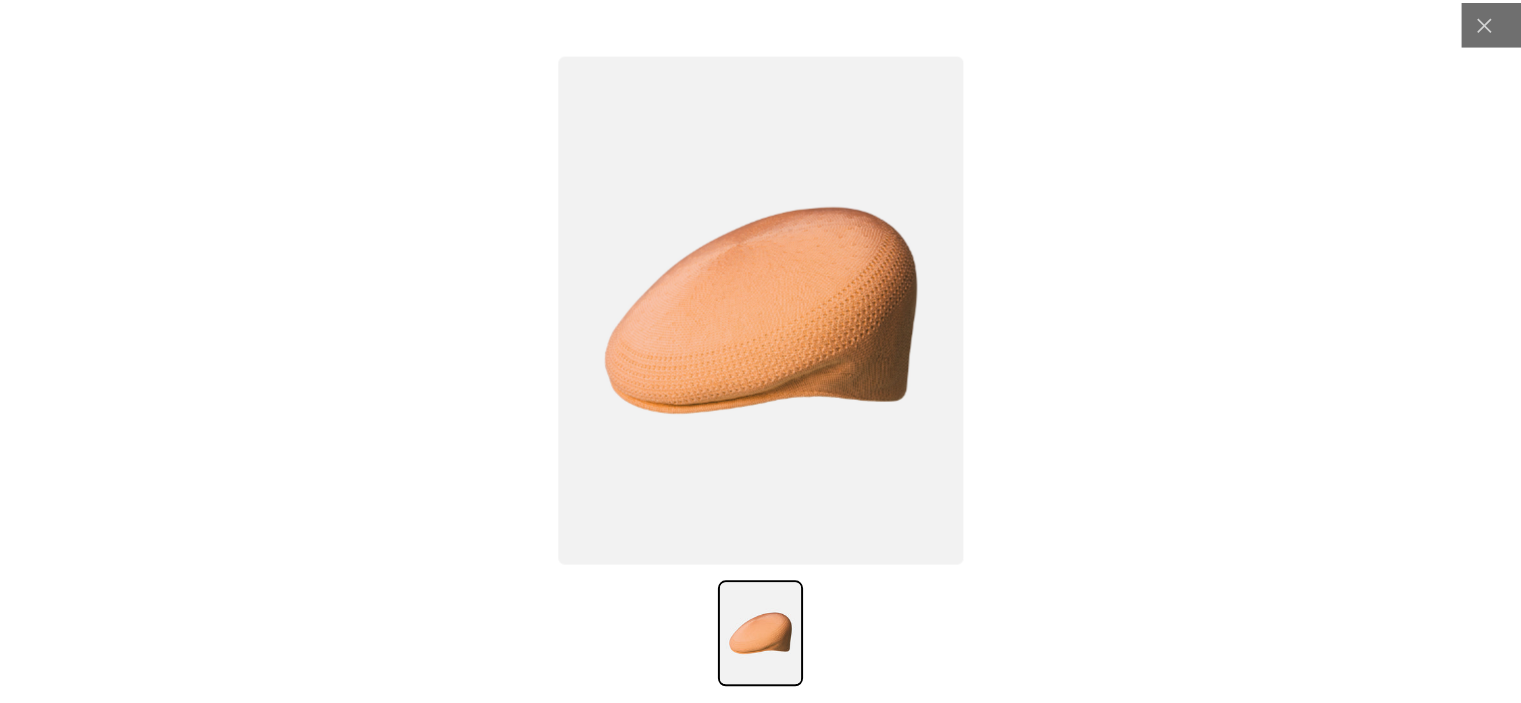 scroll, scrollTop: 0, scrollLeft: 0, axis: both 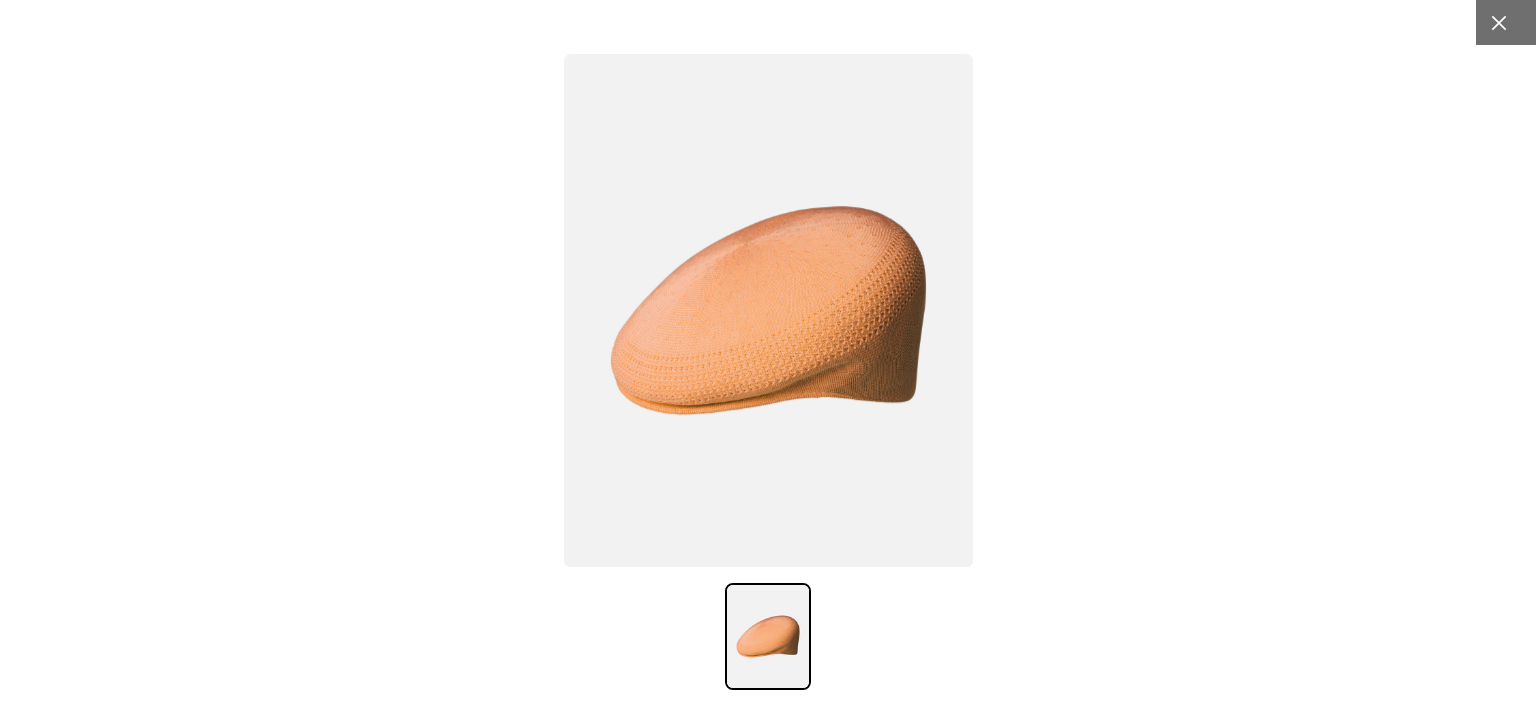 click at bounding box center [1498, 22] 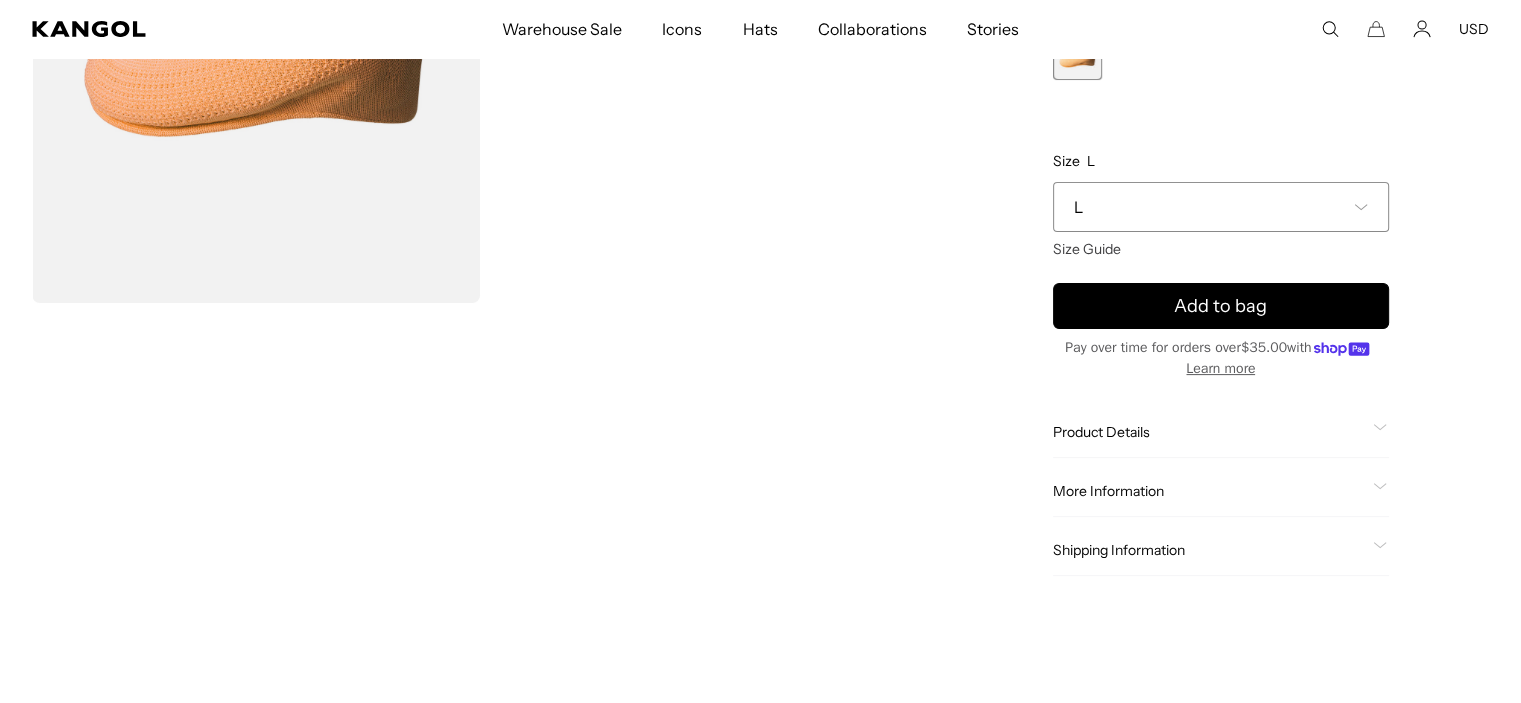 scroll, scrollTop: 500, scrollLeft: 0, axis: vertical 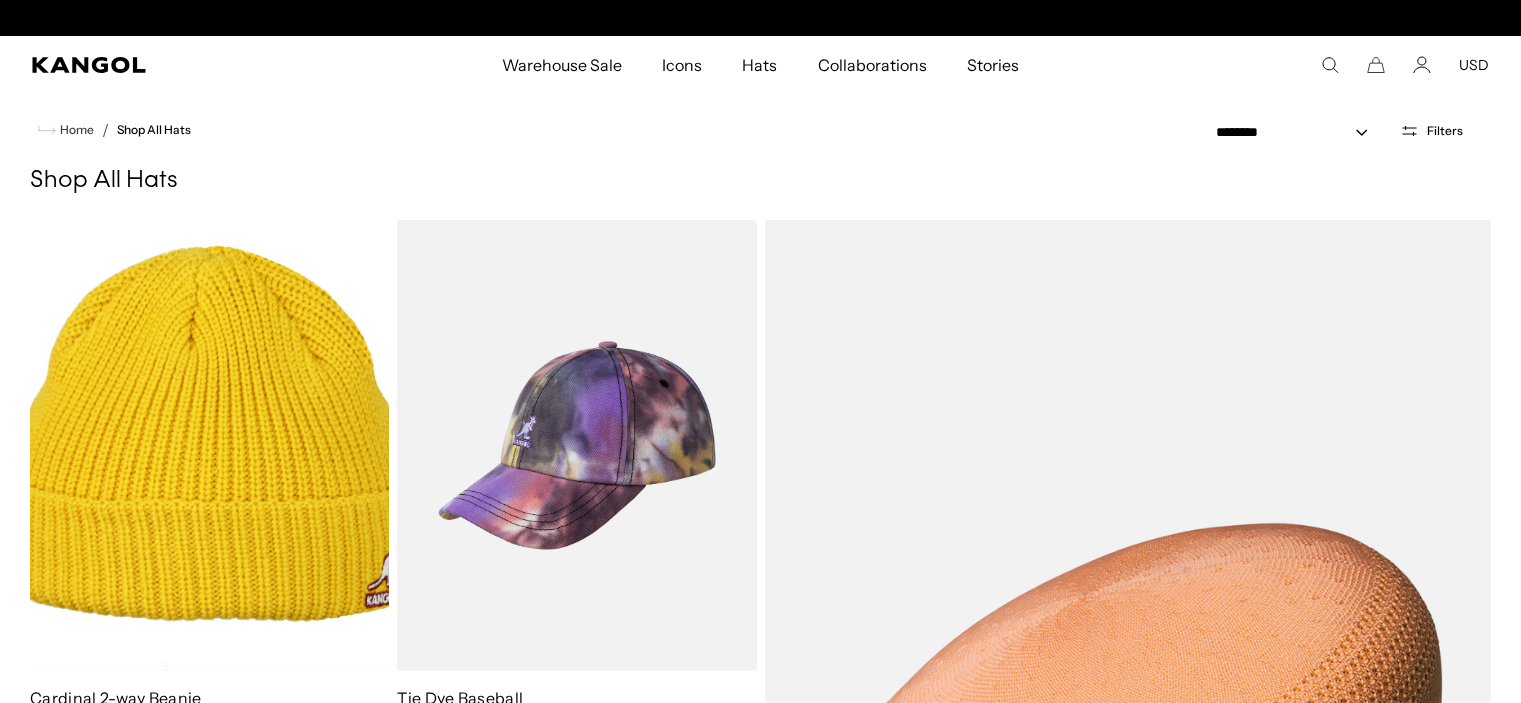 select on "*****" 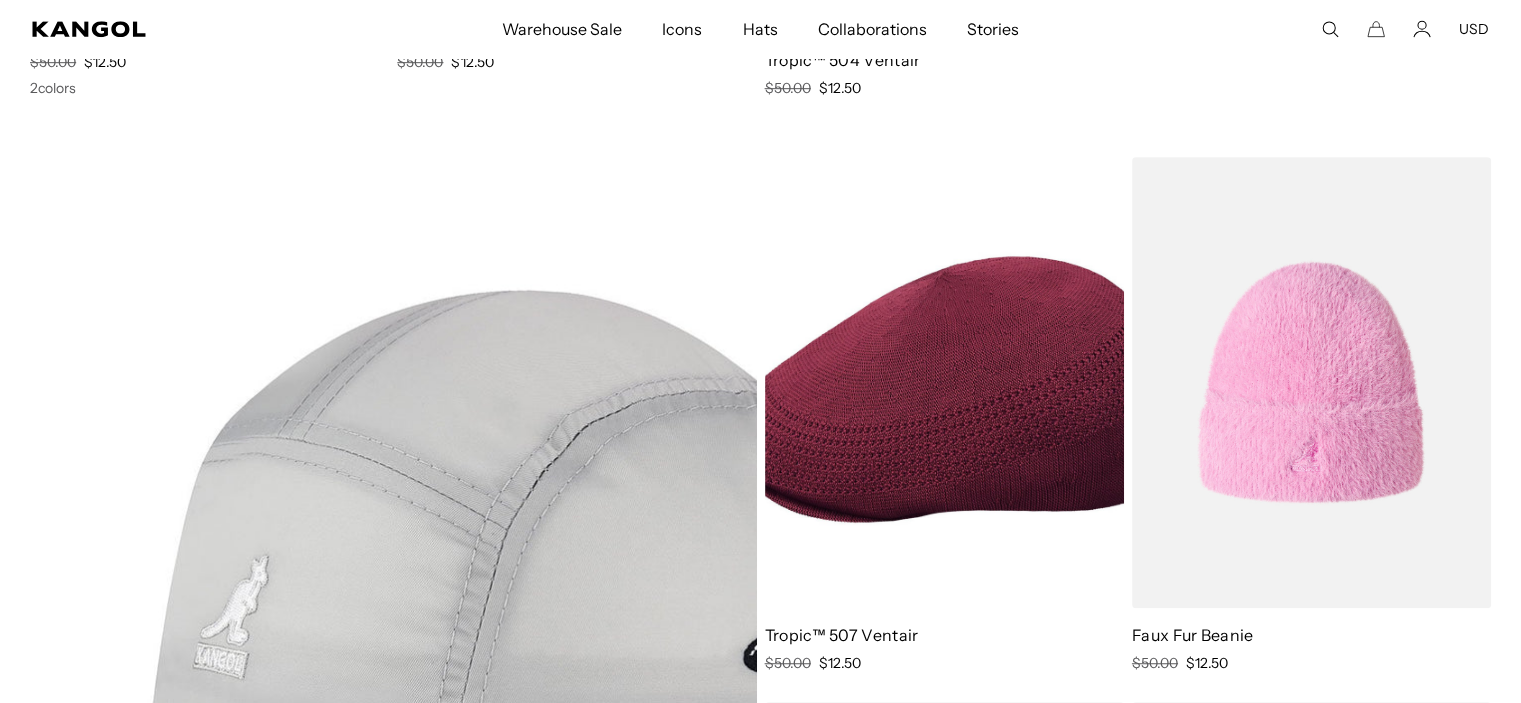 scroll, scrollTop: 0, scrollLeft: 412, axis: horizontal 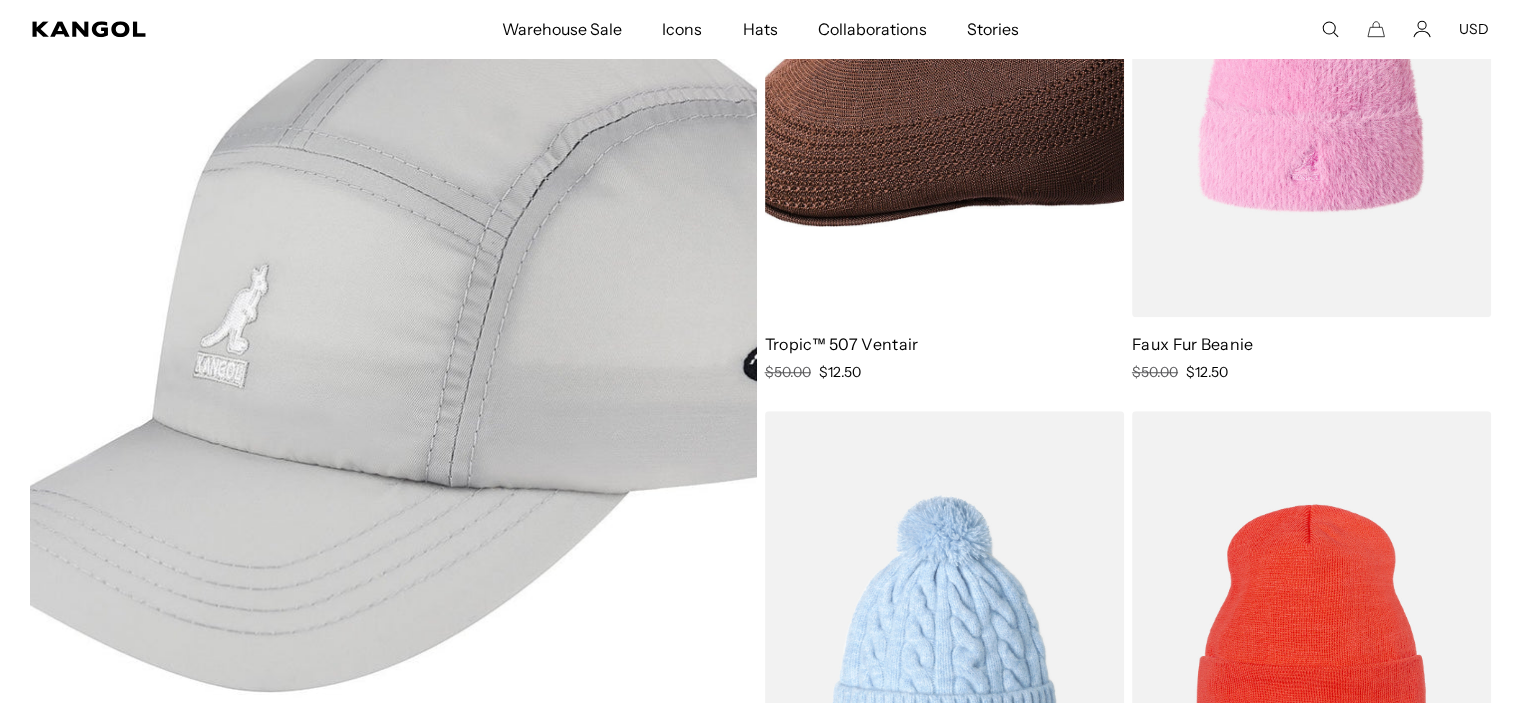 click at bounding box center (944, 91) 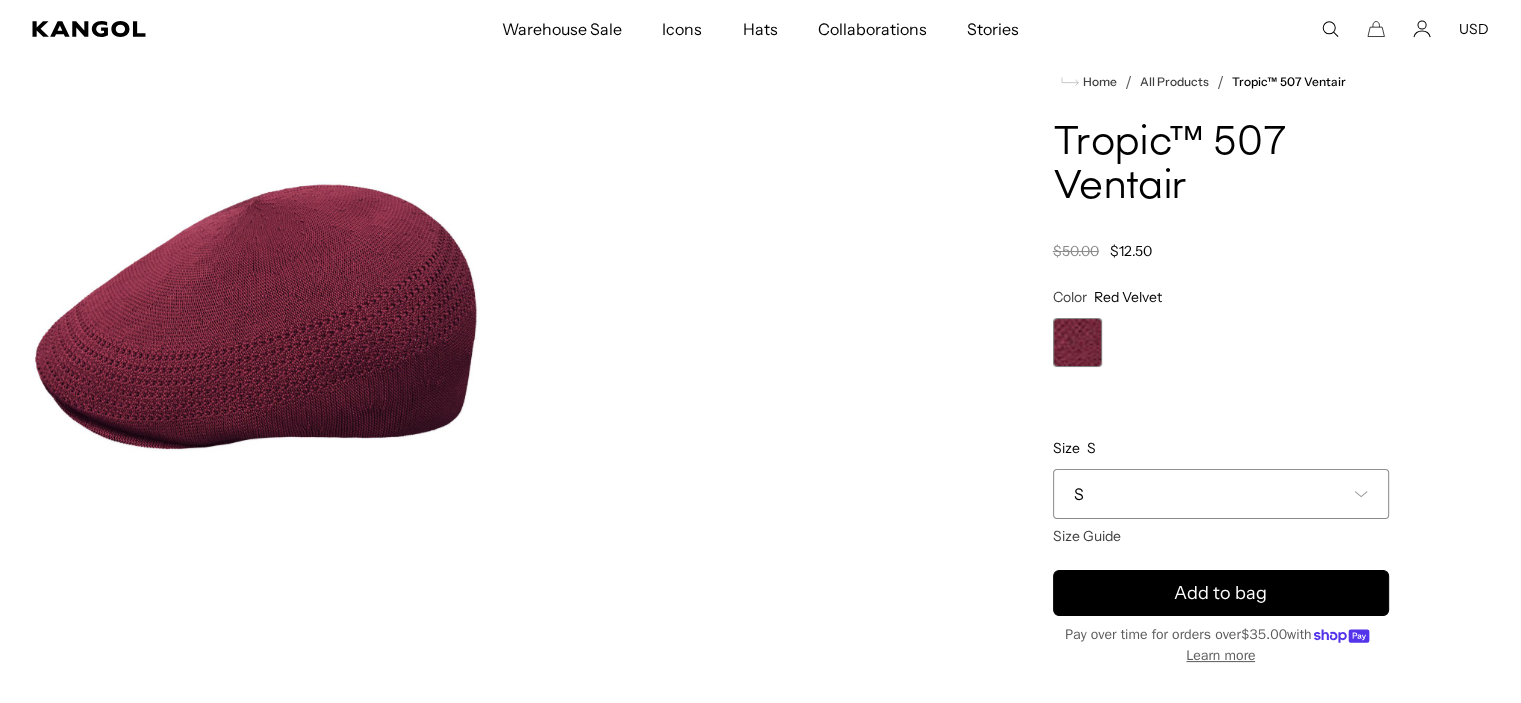 scroll, scrollTop: 0, scrollLeft: 0, axis: both 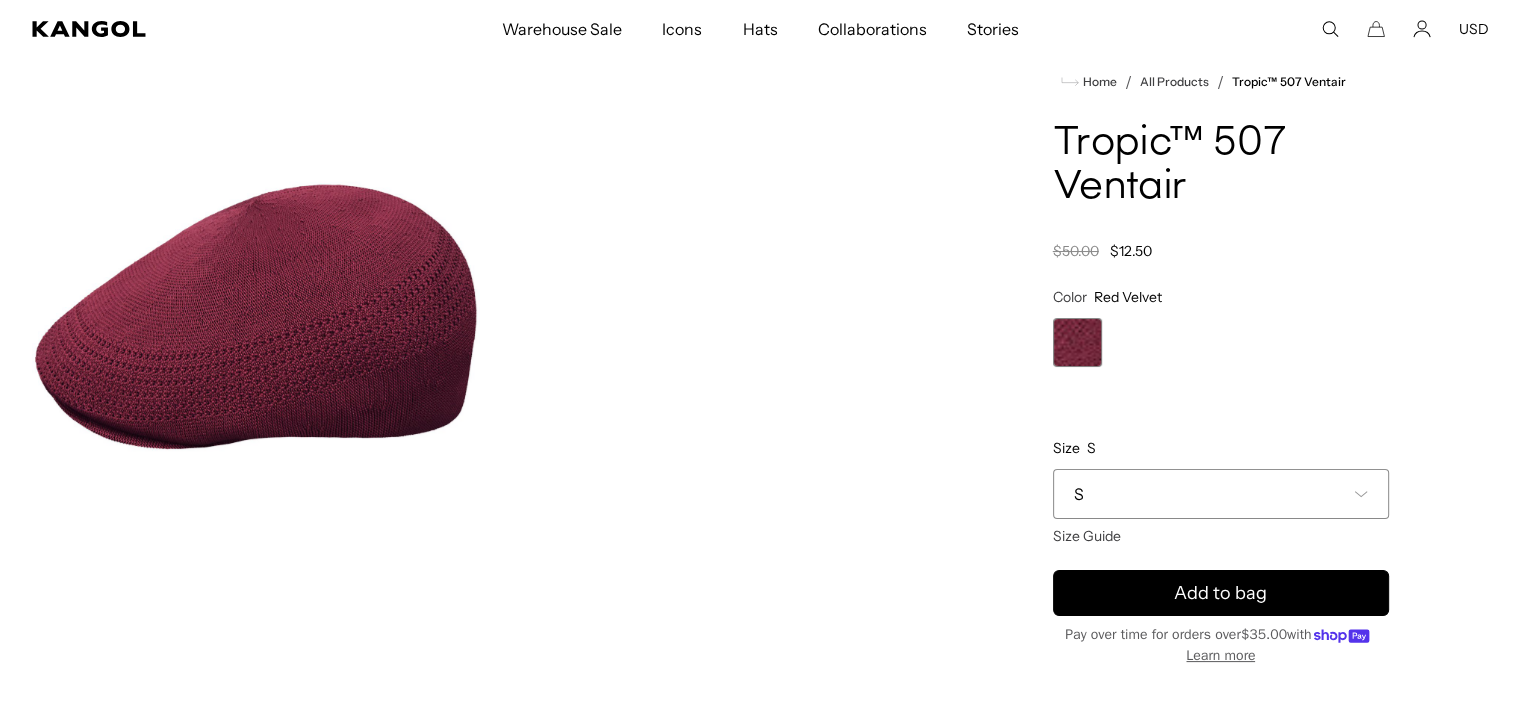 click on "S" at bounding box center [1221, 494] 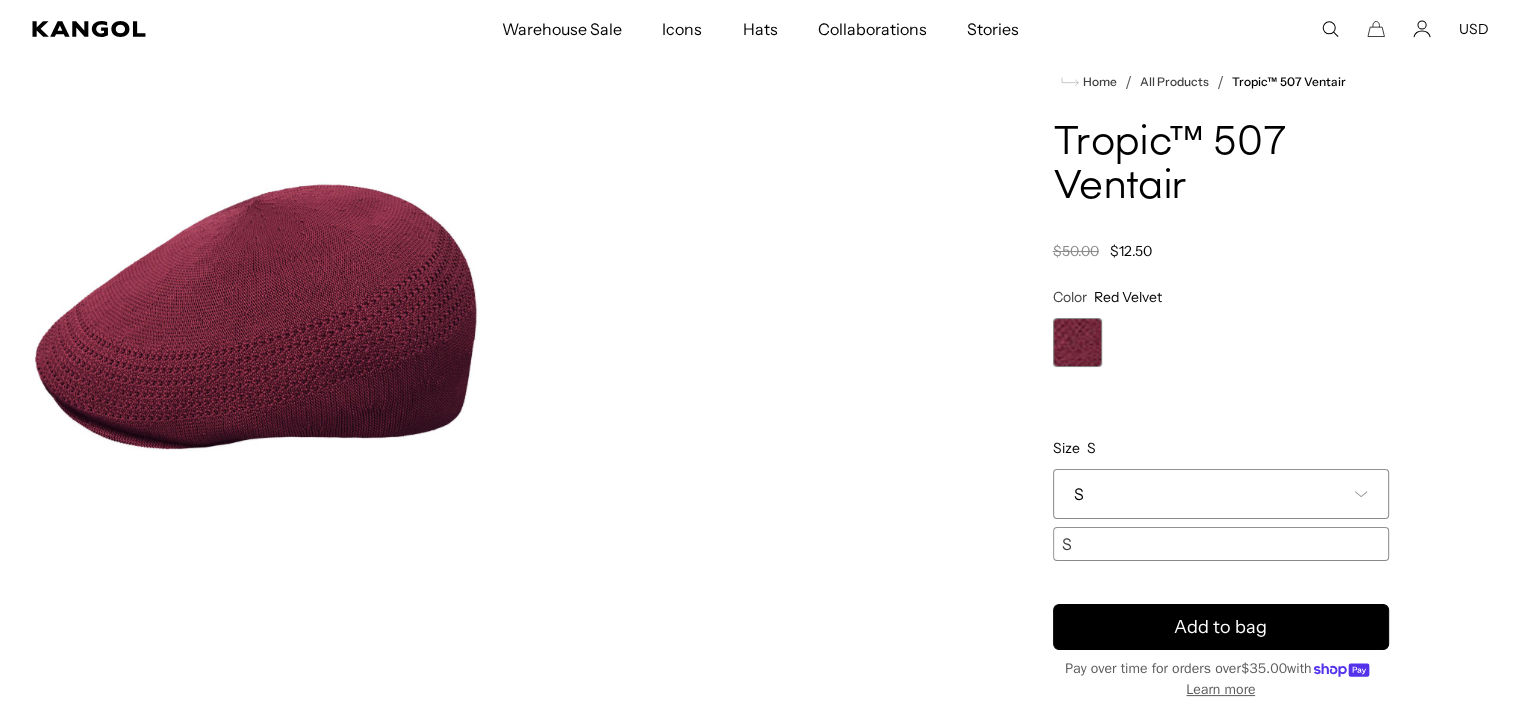 click on "S" at bounding box center [1221, 494] 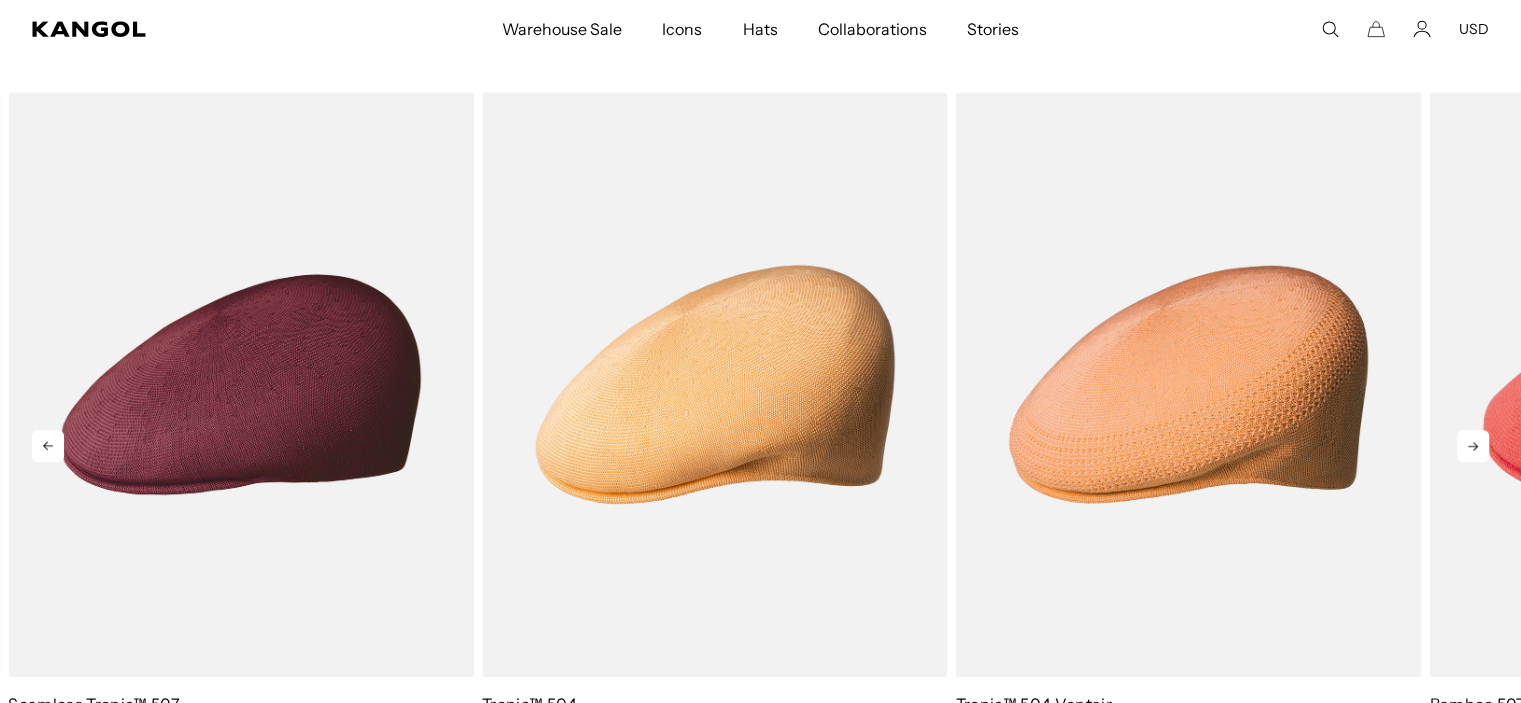 scroll, scrollTop: 1300, scrollLeft: 0, axis: vertical 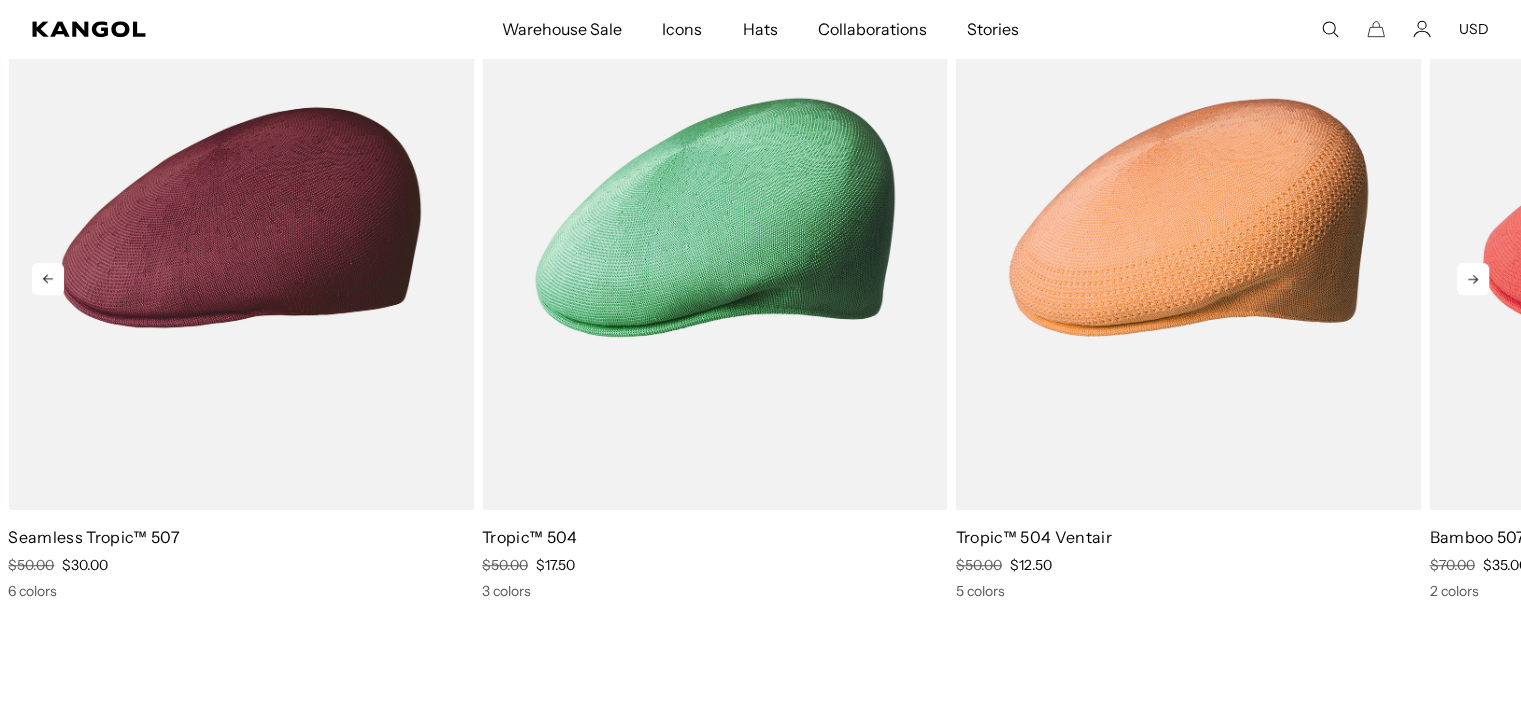 click 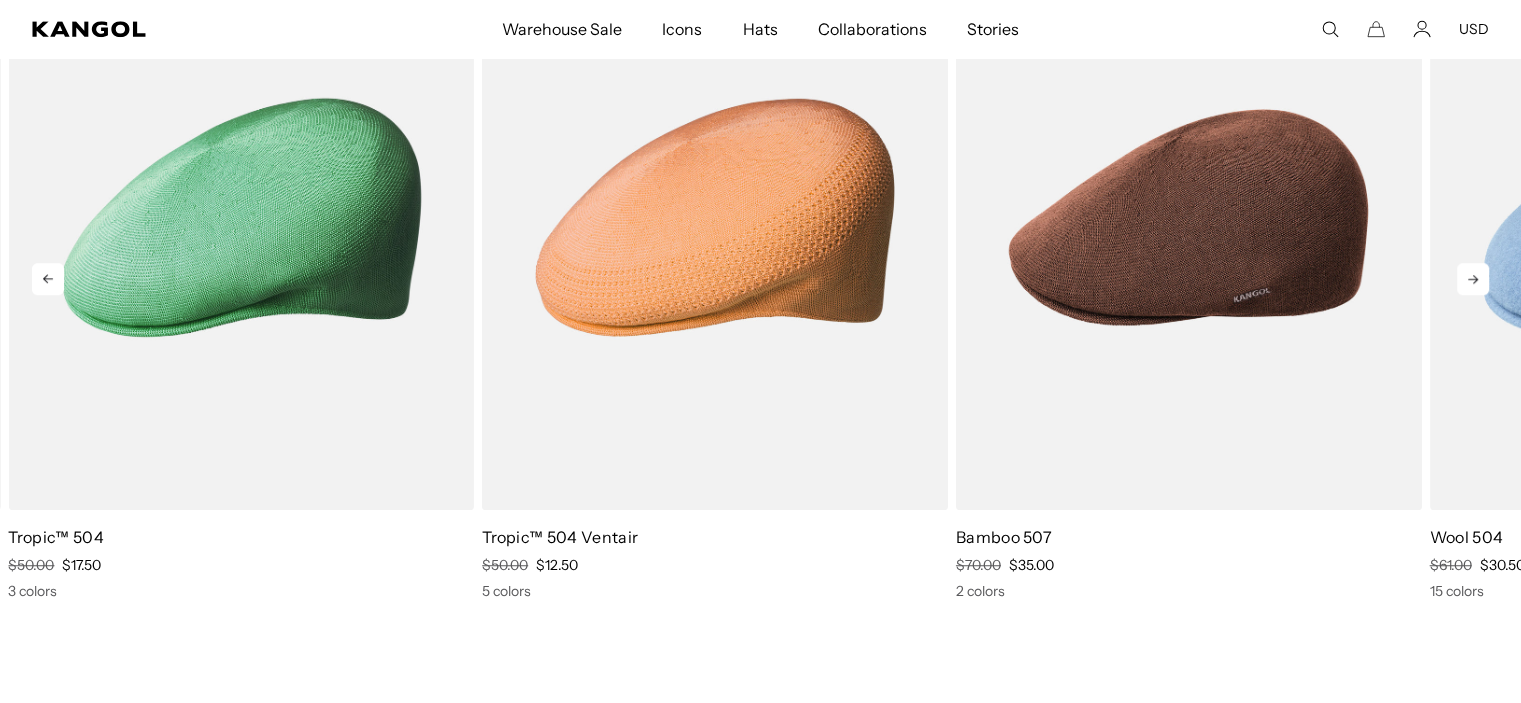click at bounding box center (1189, 217) 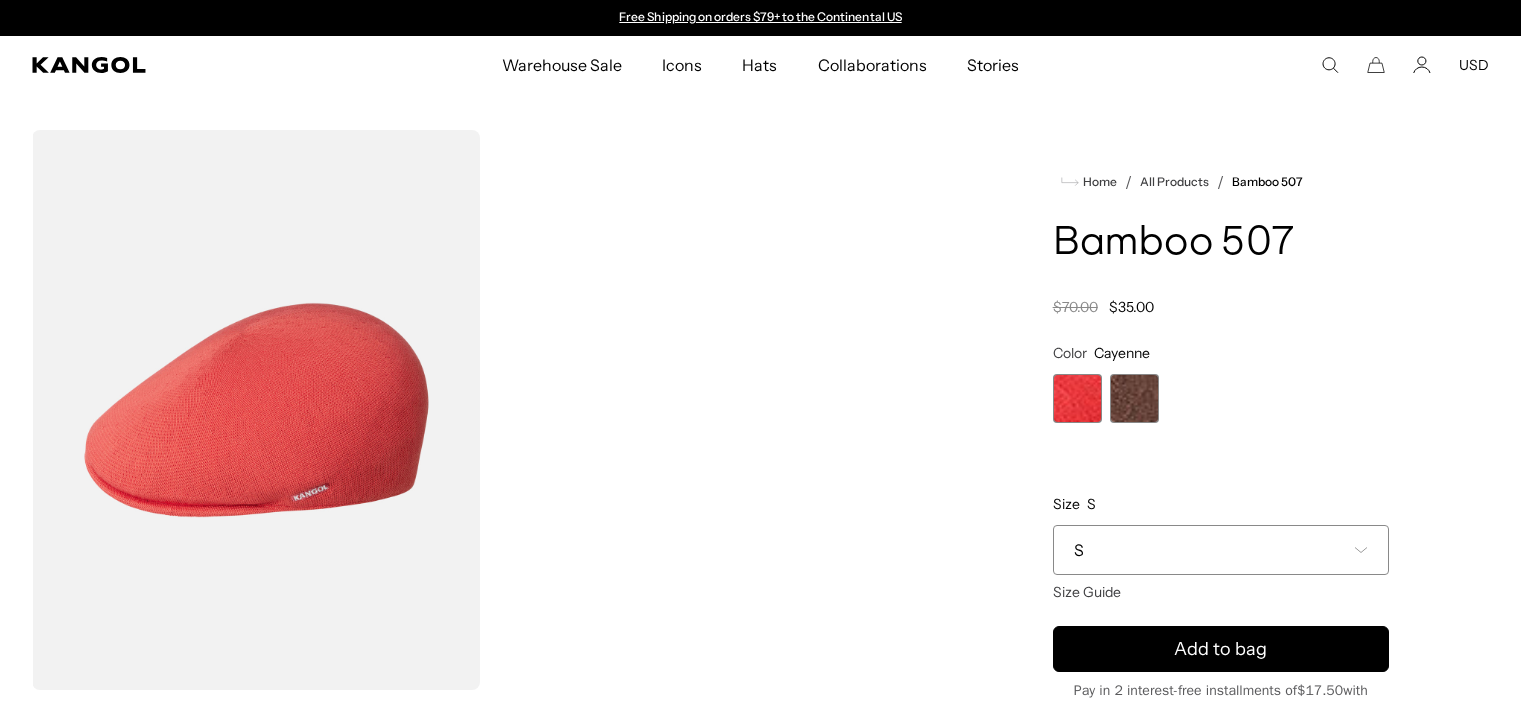 scroll, scrollTop: 0, scrollLeft: 0, axis: both 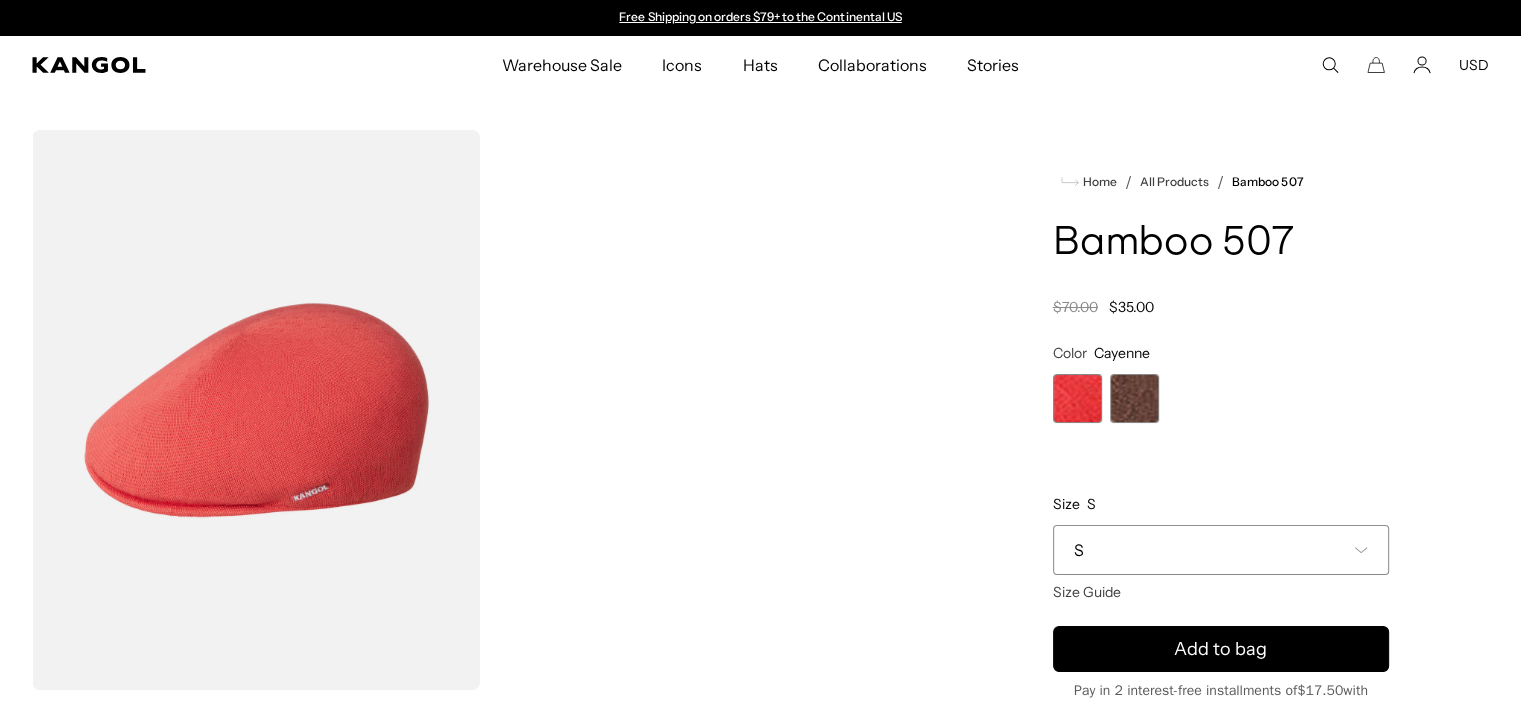 click at bounding box center (1134, 398) 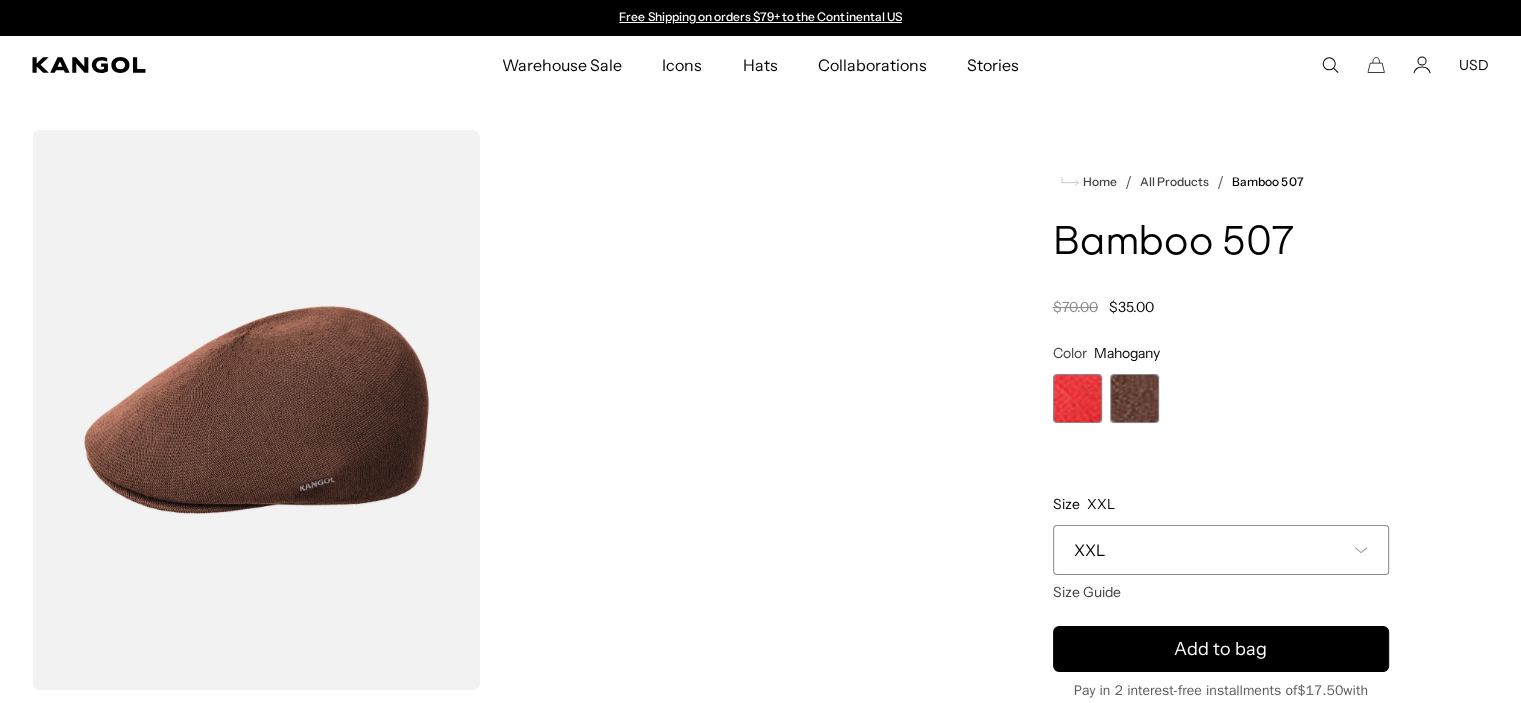 scroll, scrollTop: 300, scrollLeft: 0, axis: vertical 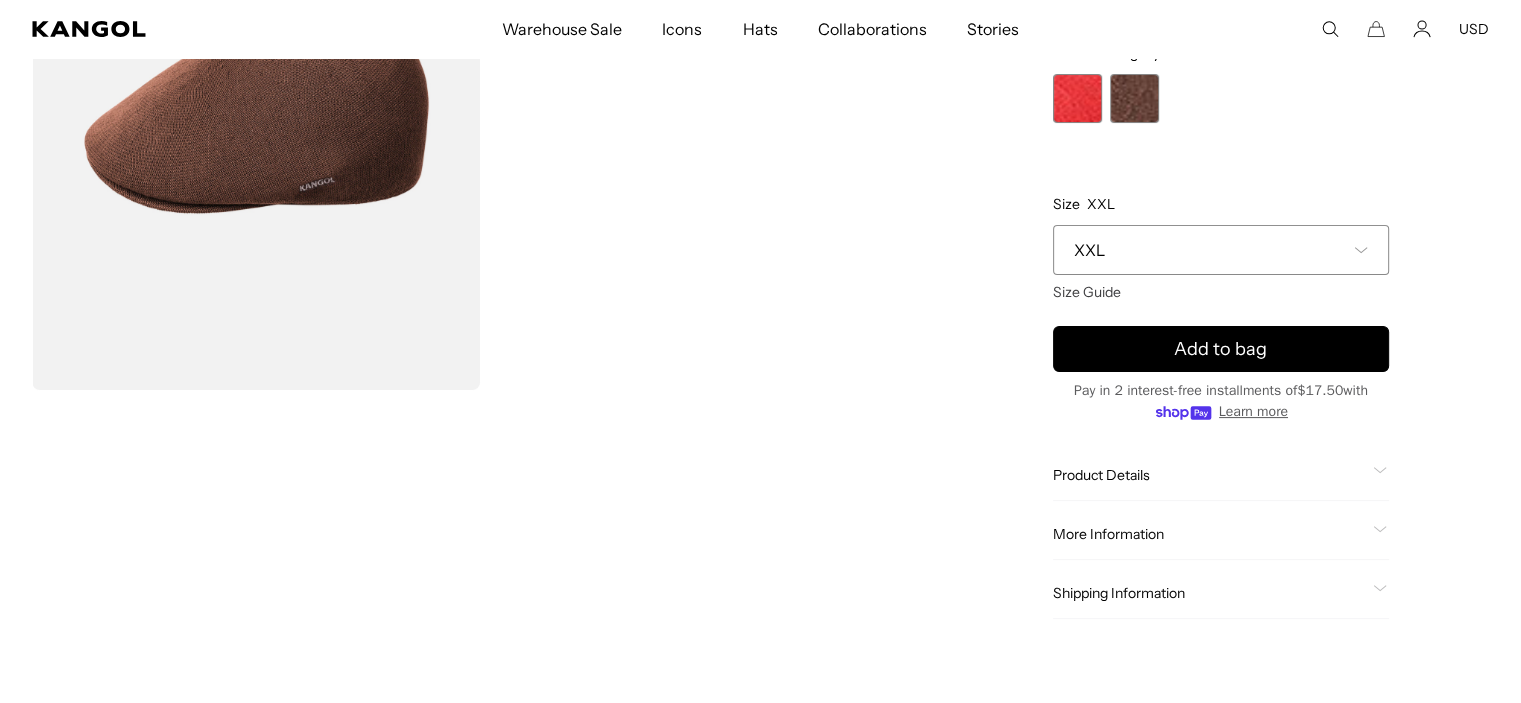 click on "XXL" at bounding box center [1221, 250] 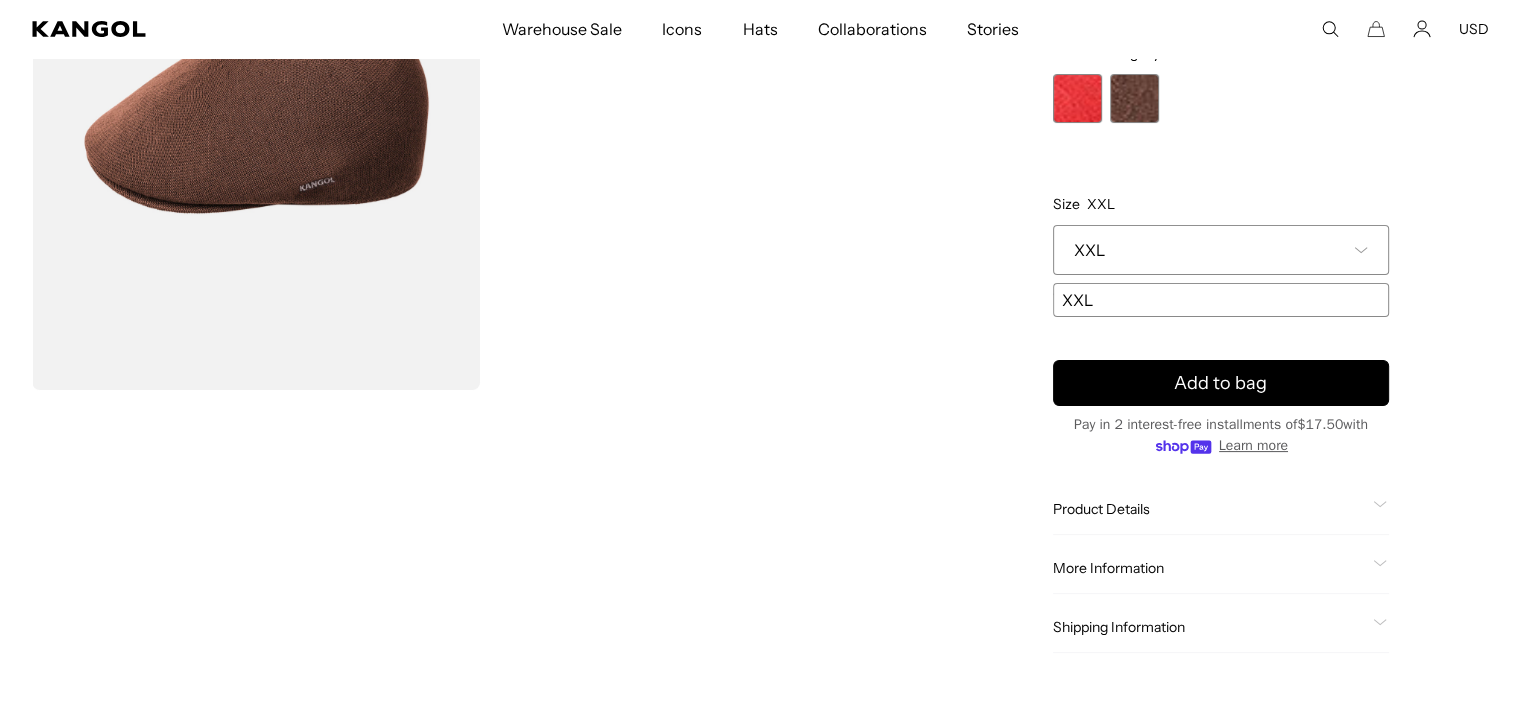 scroll, scrollTop: 0, scrollLeft: 0, axis: both 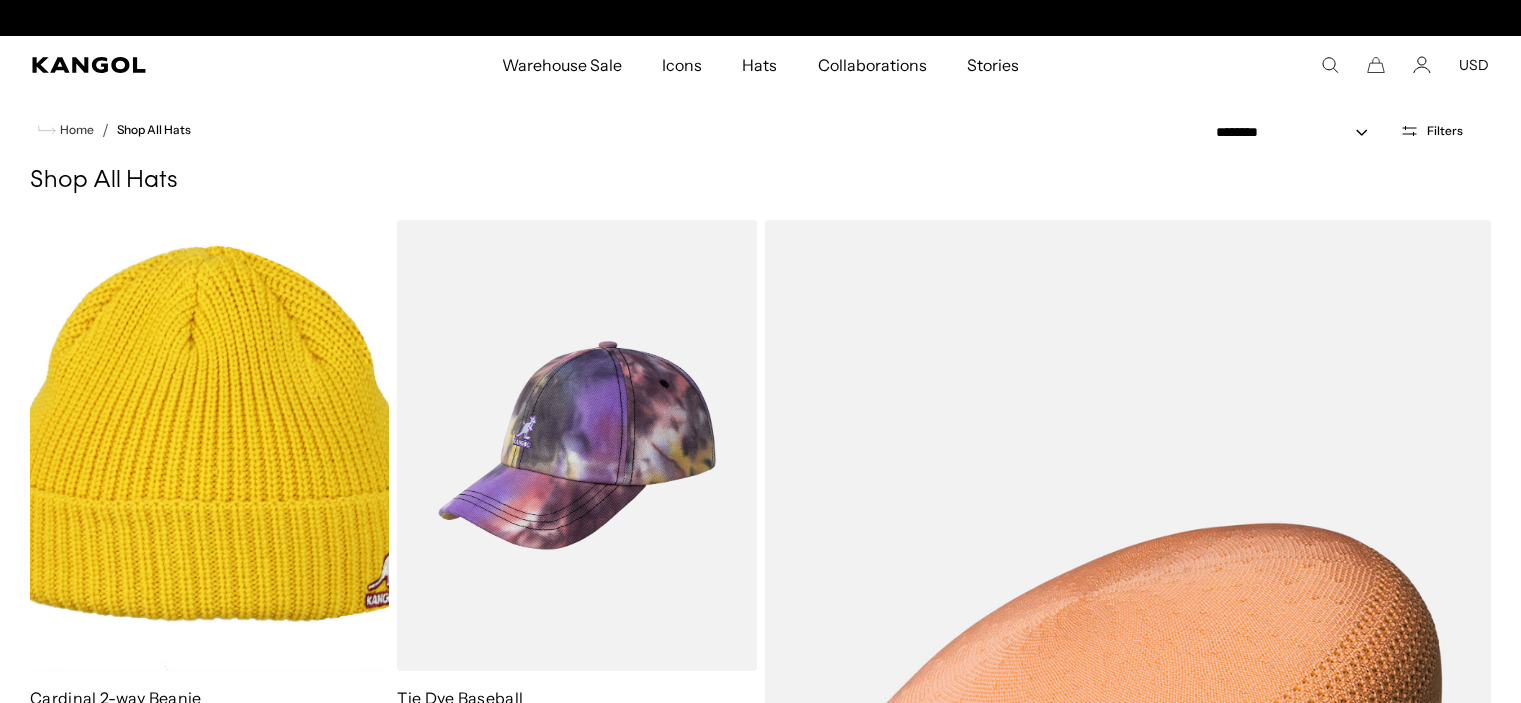 select on "*****" 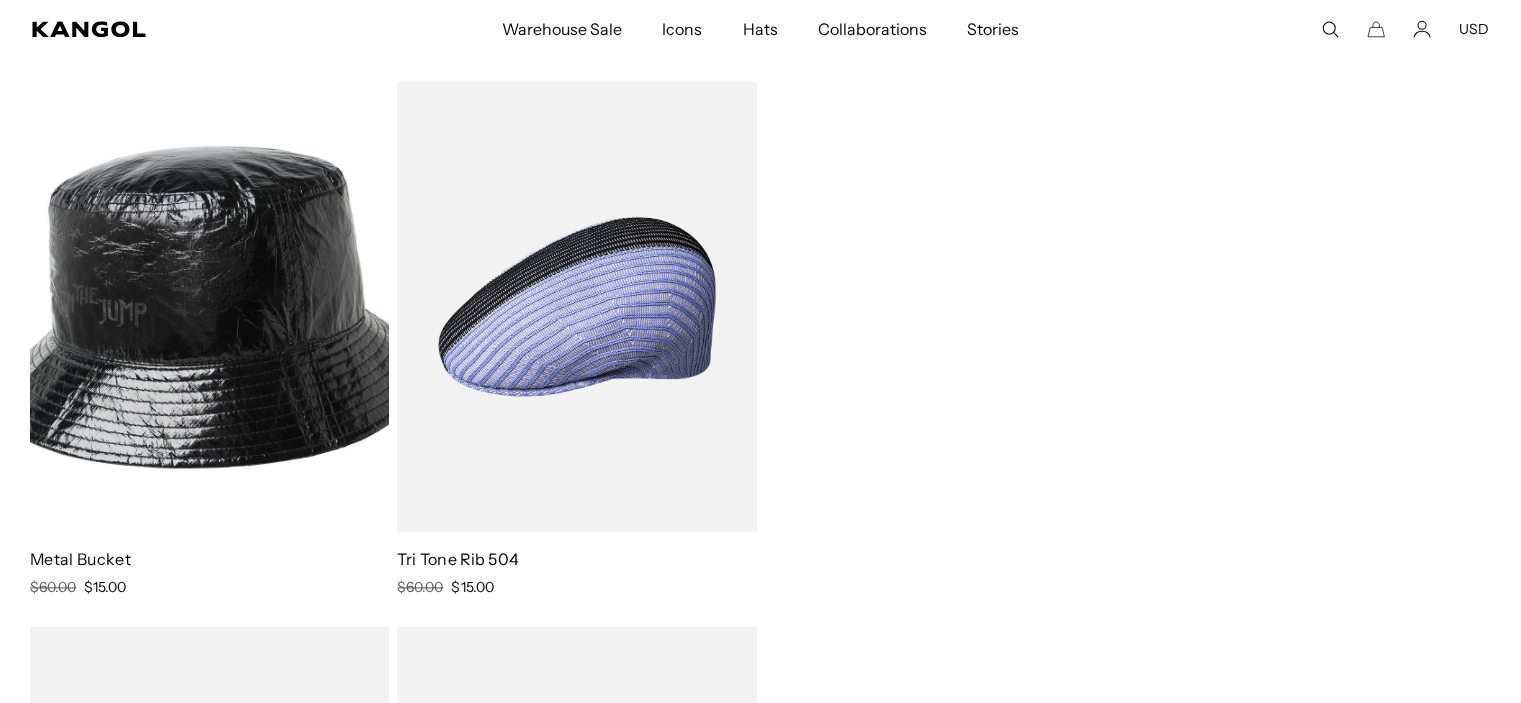 scroll, scrollTop: 0, scrollLeft: 412, axis: horizontal 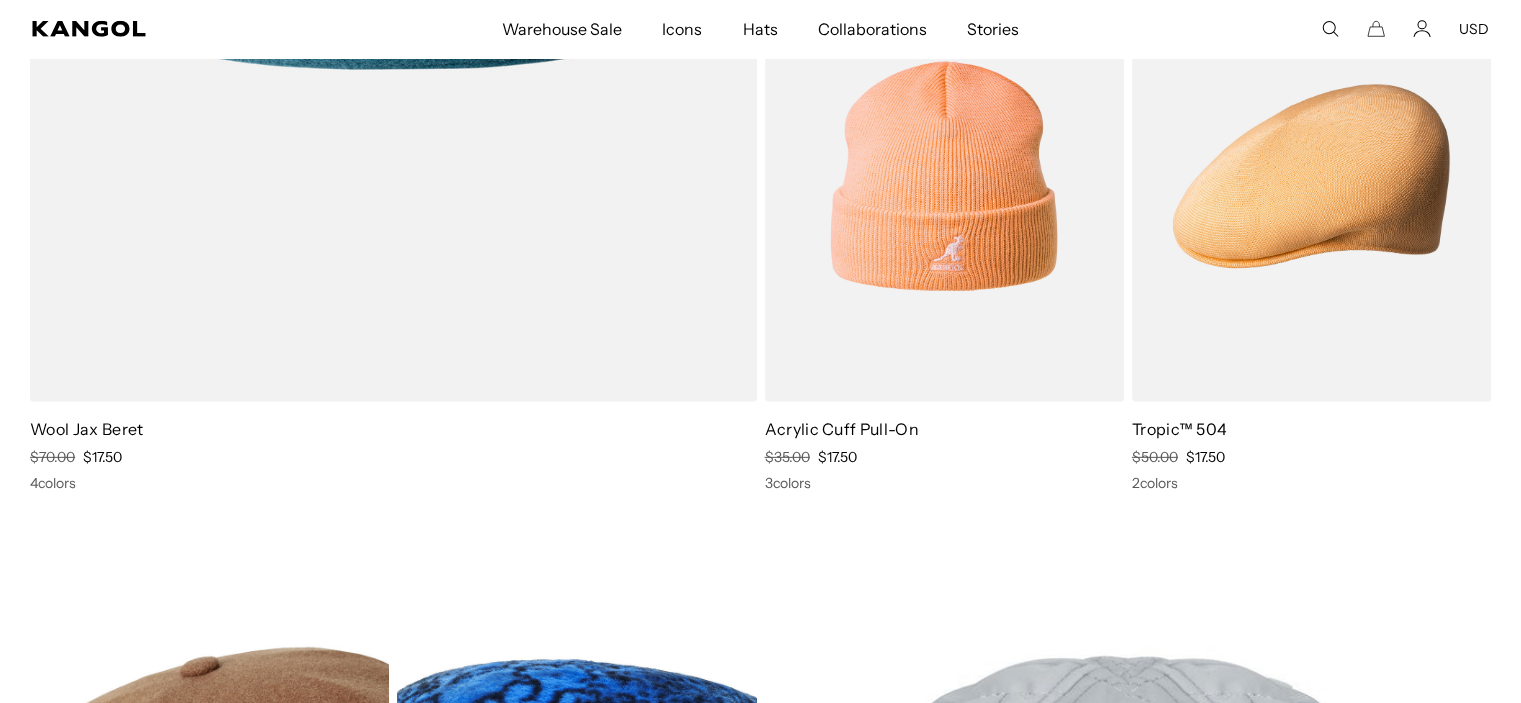 click at bounding box center [1311, 176] 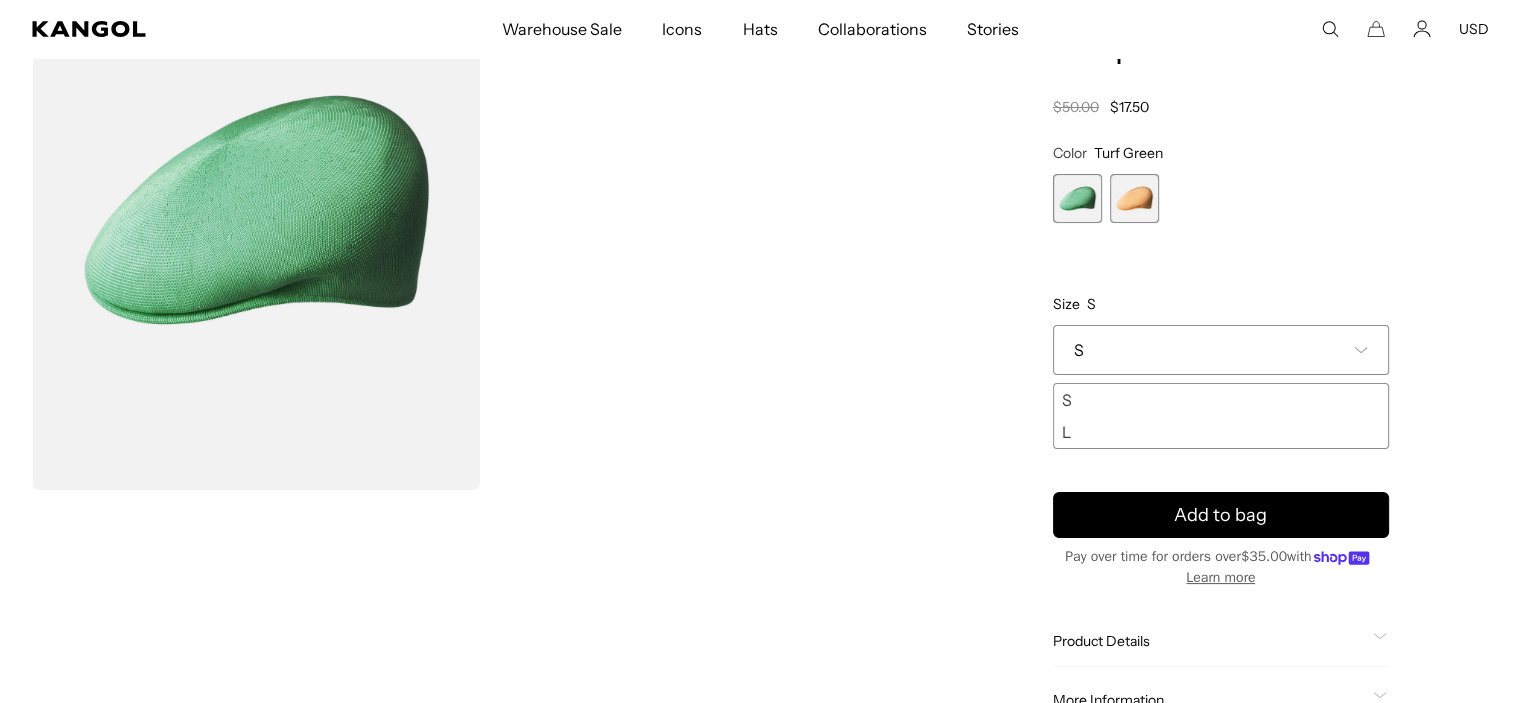 scroll, scrollTop: 200, scrollLeft: 0, axis: vertical 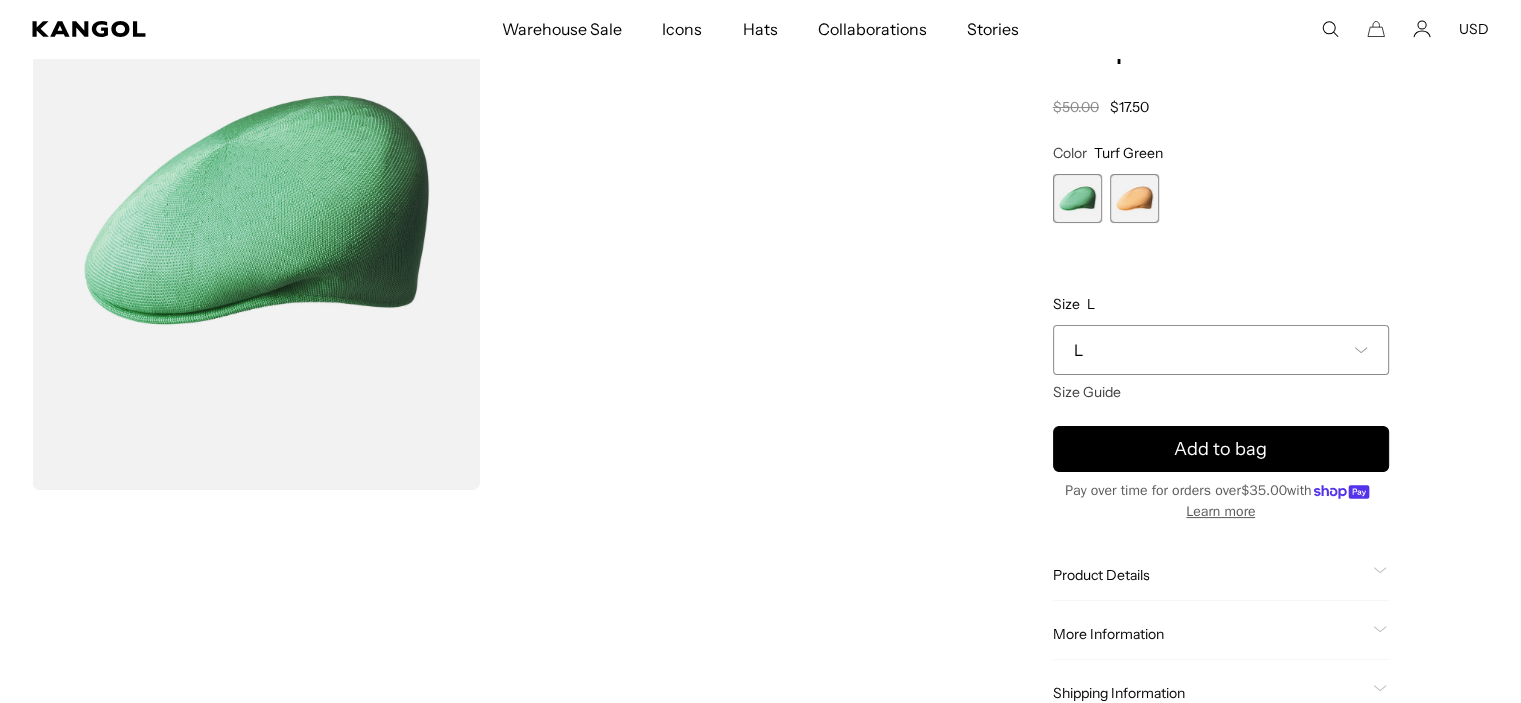click at bounding box center (1134, 198) 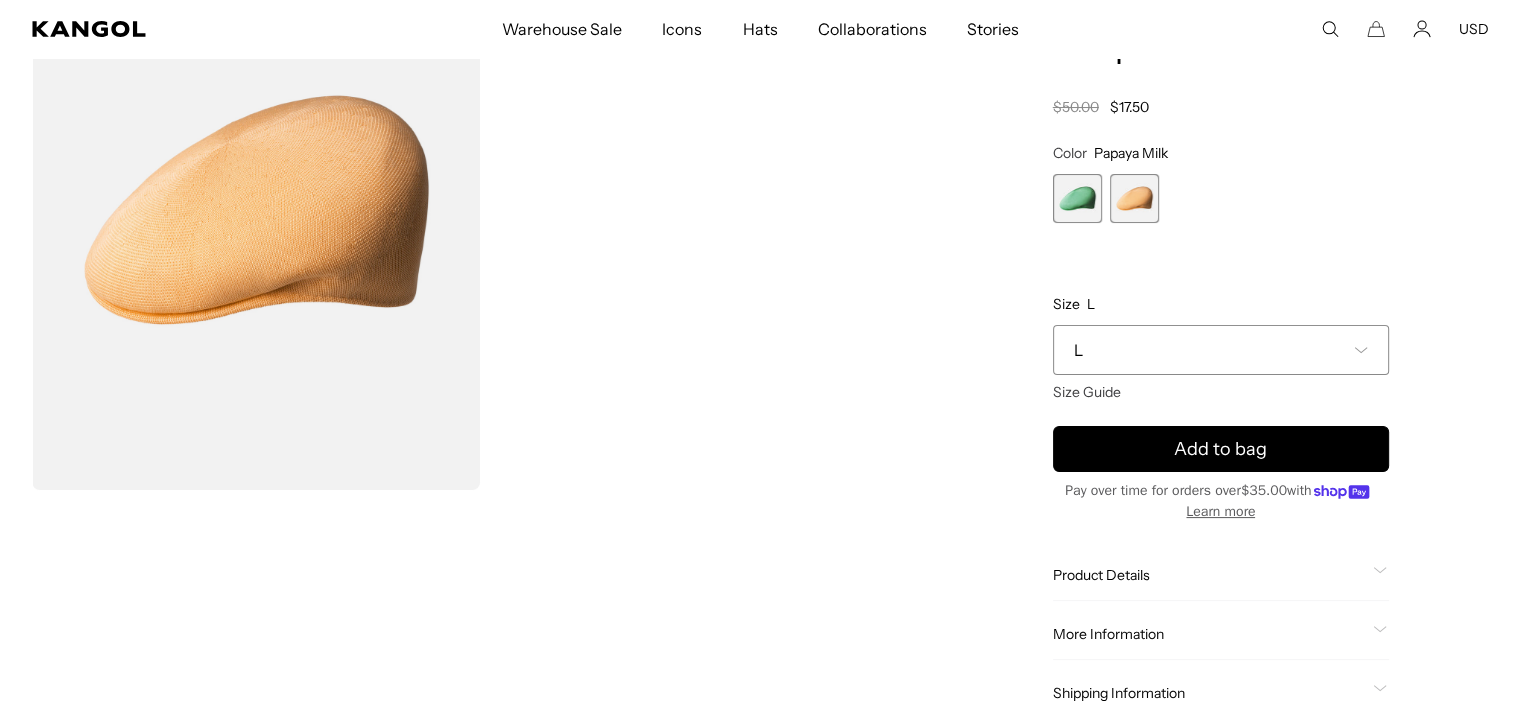 click on "L" at bounding box center (1221, 350) 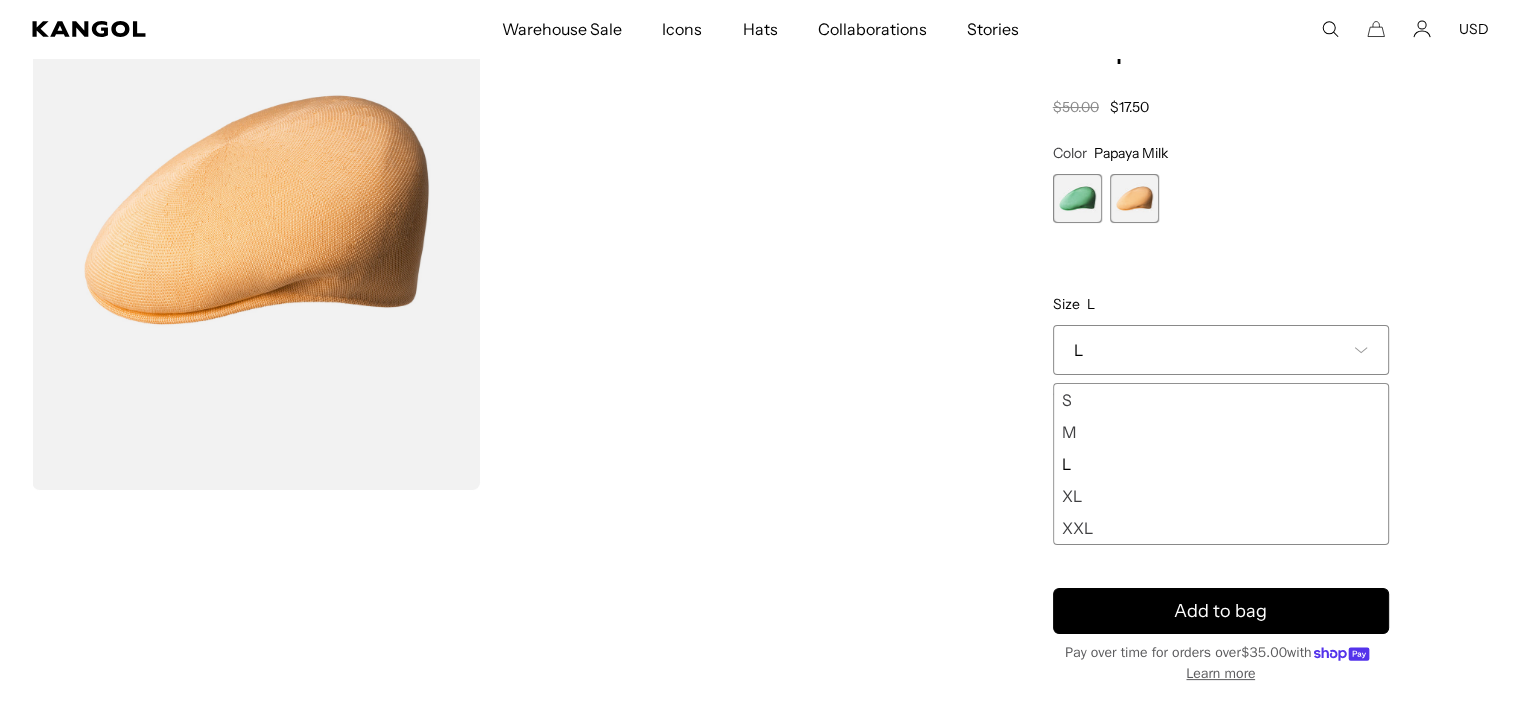scroll, scrollTop: 0, scrollLeft: 0, axis: both 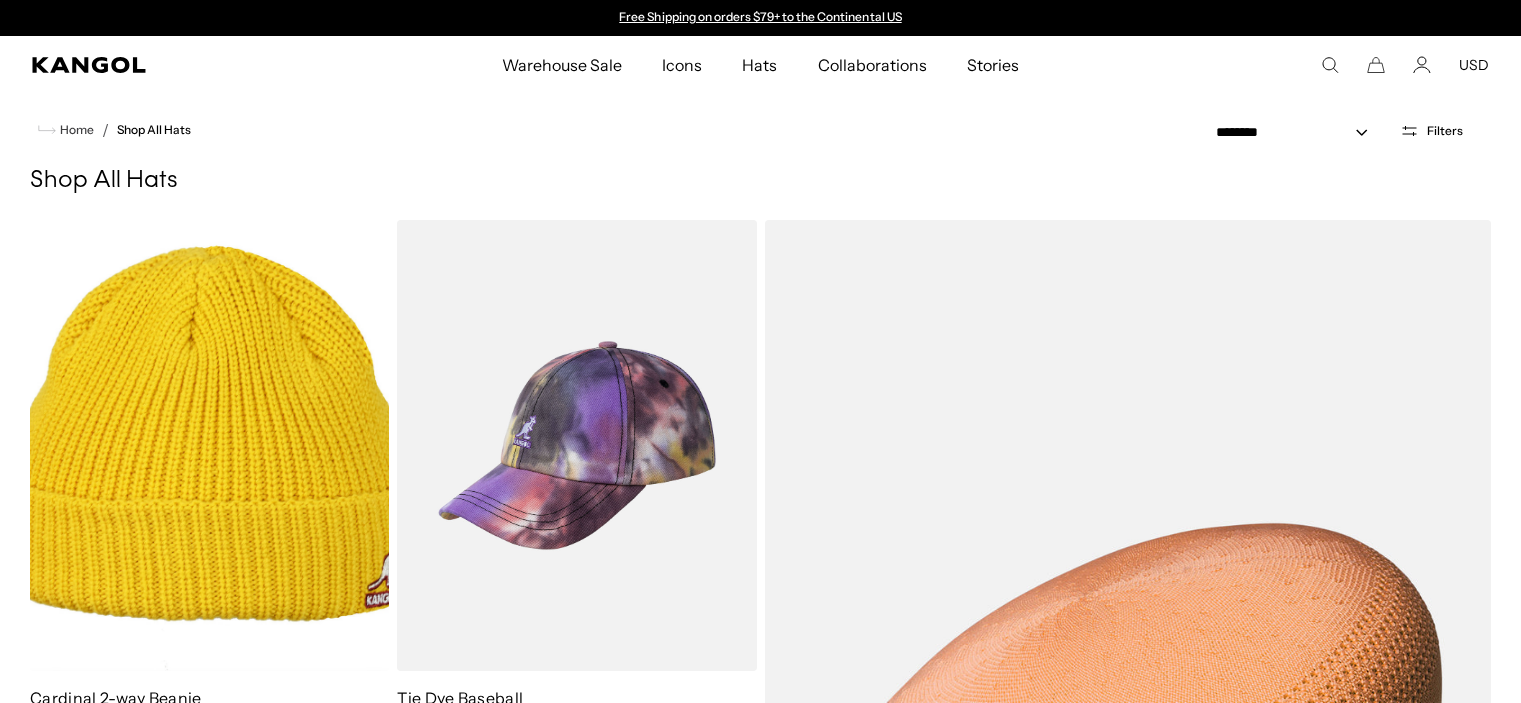 select on "*****" 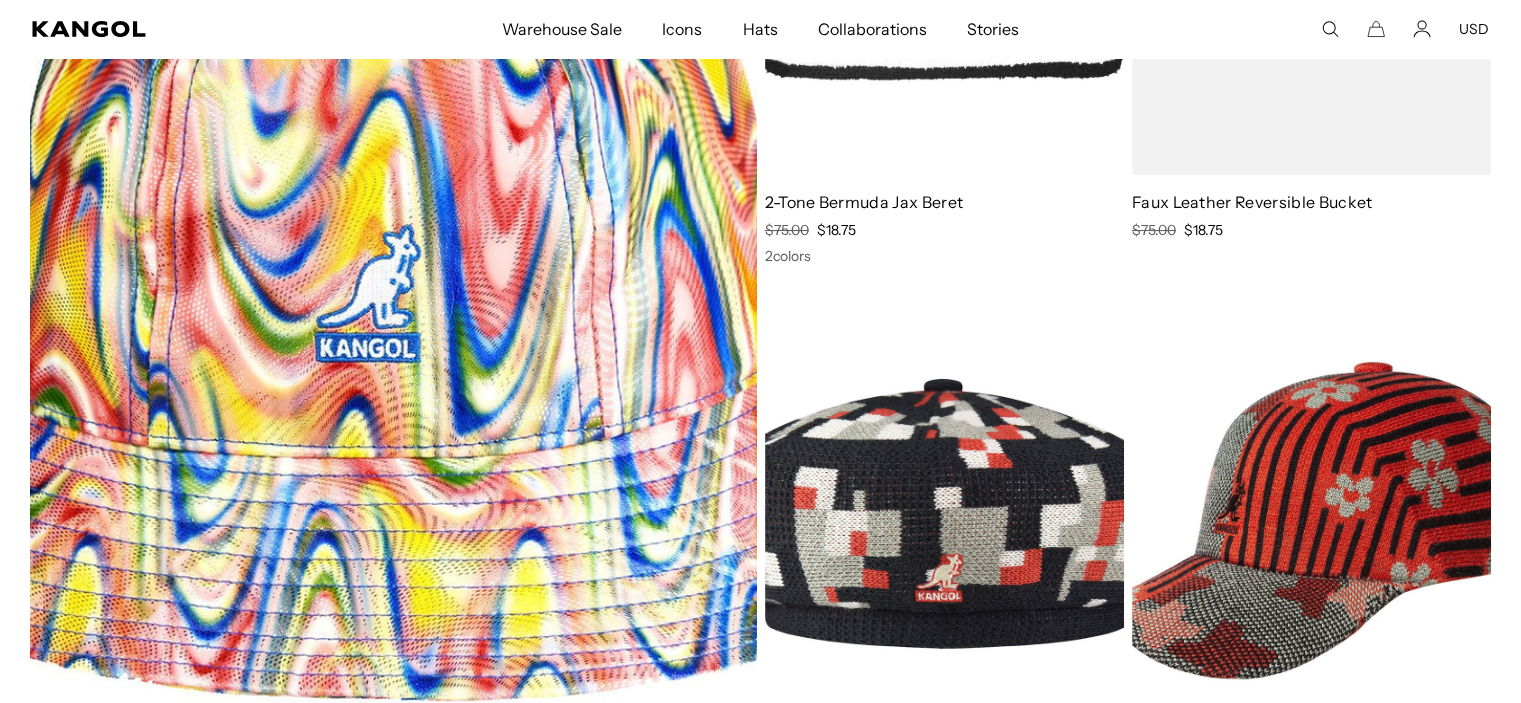 scroll, scrollTop: 15634, scrollLeft: 0, axis: vertical 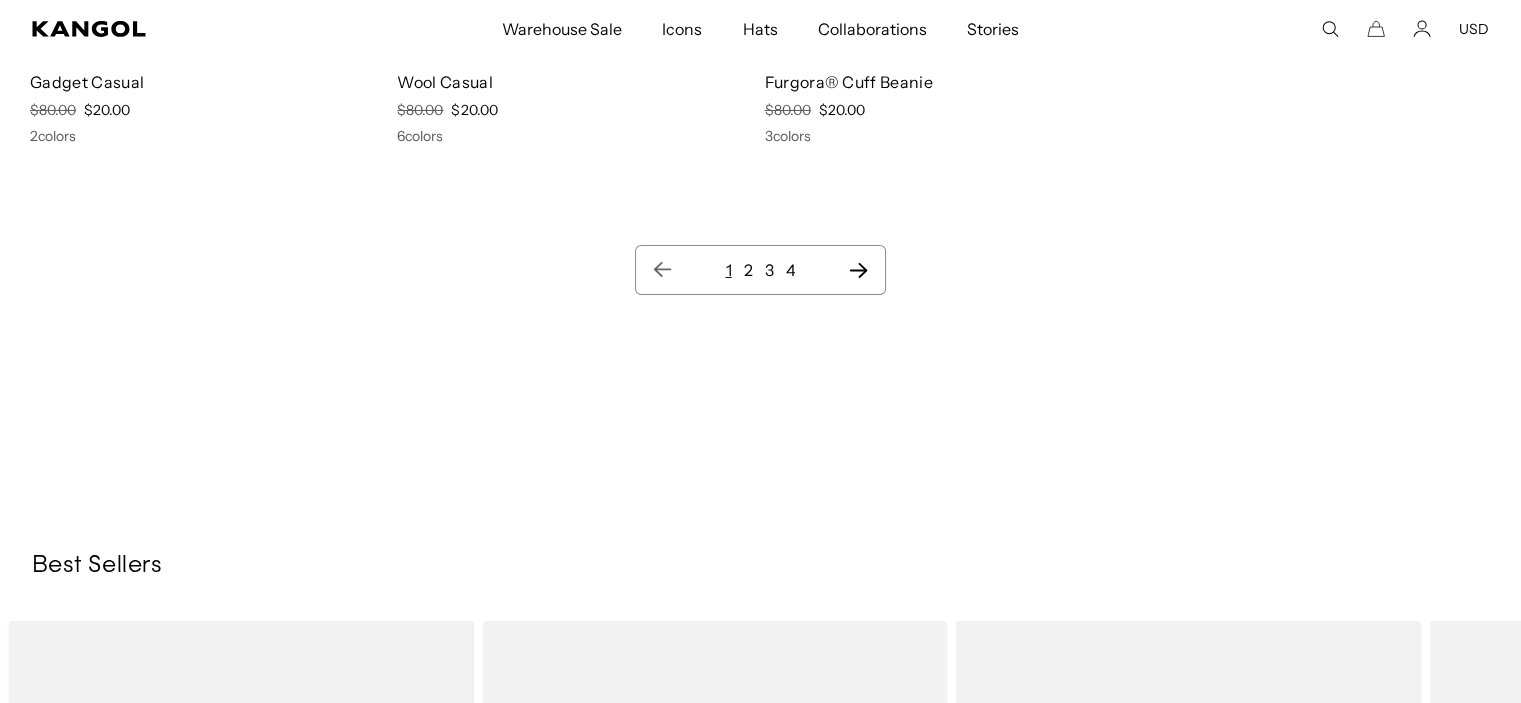 click on "2" at bounding box center (747, 270) 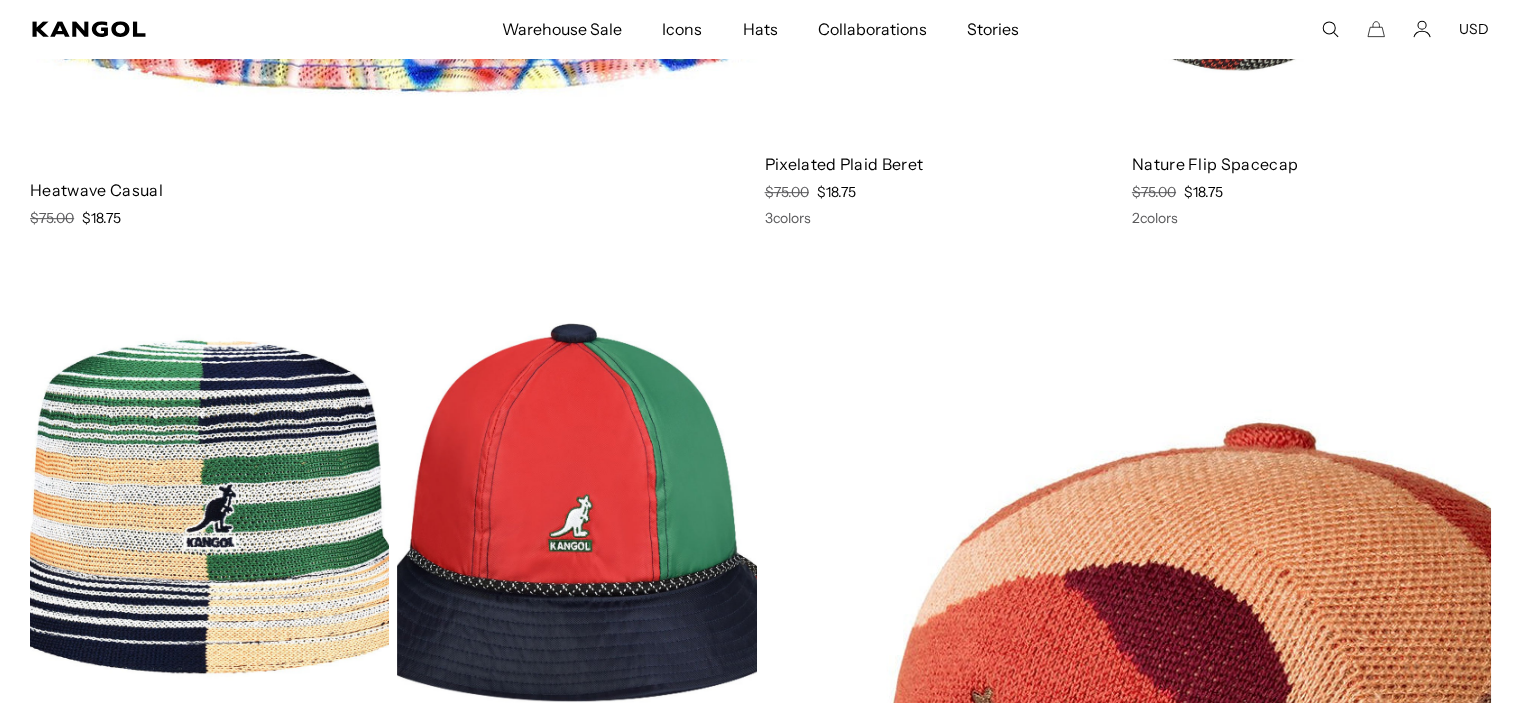 scroll, scrollTop: 901, scrollLeft: 0, axis: vertical 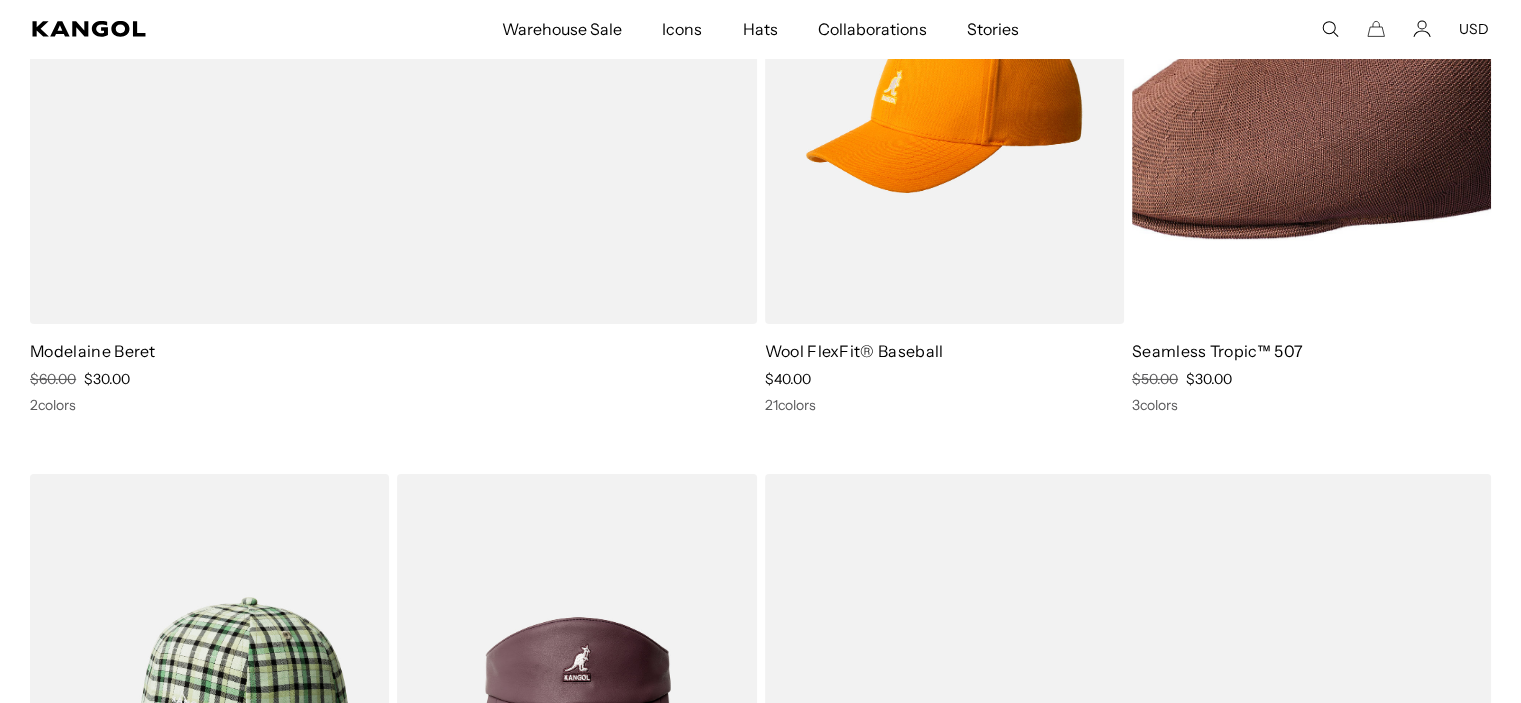 click at bounding box center [1311, 98] 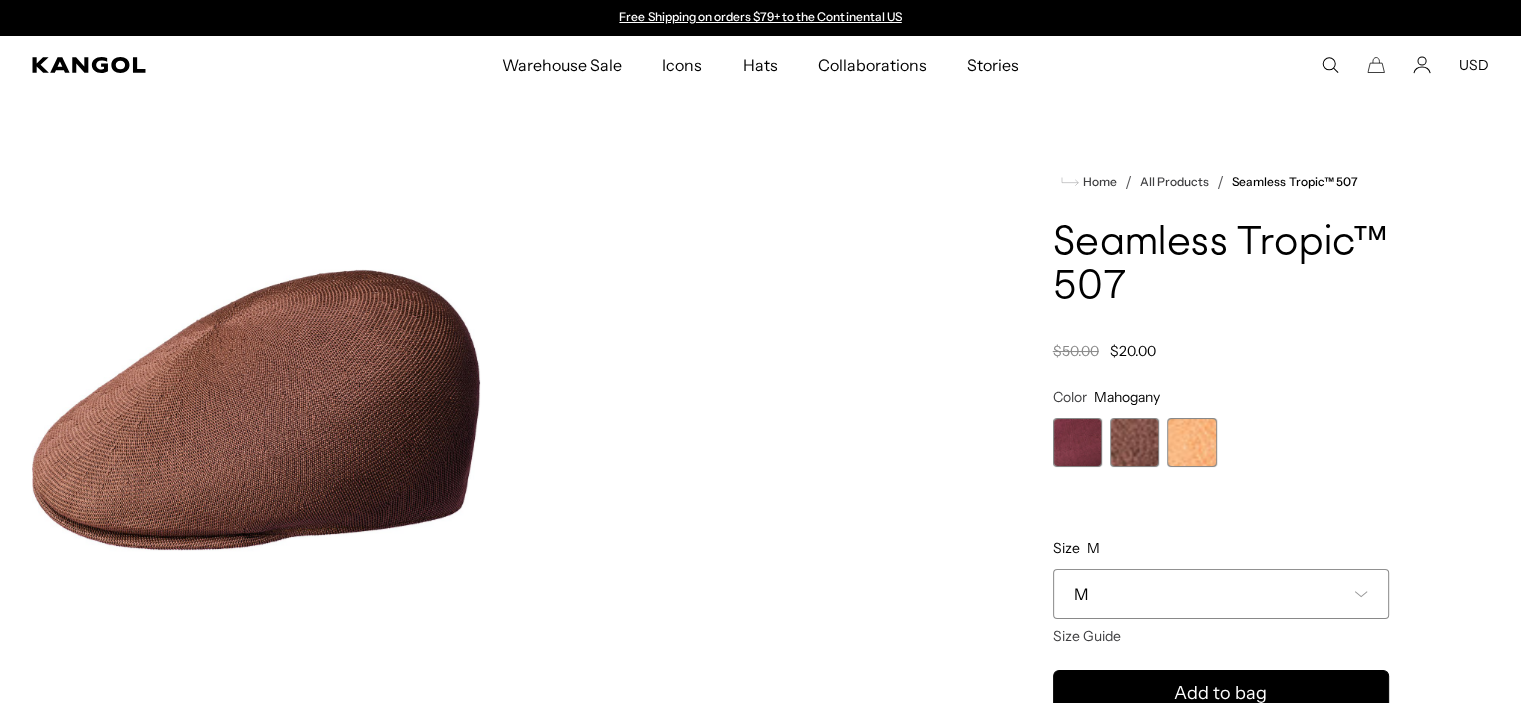 scroll, scrollTop: 0, scrollLeft: 0, axis: both 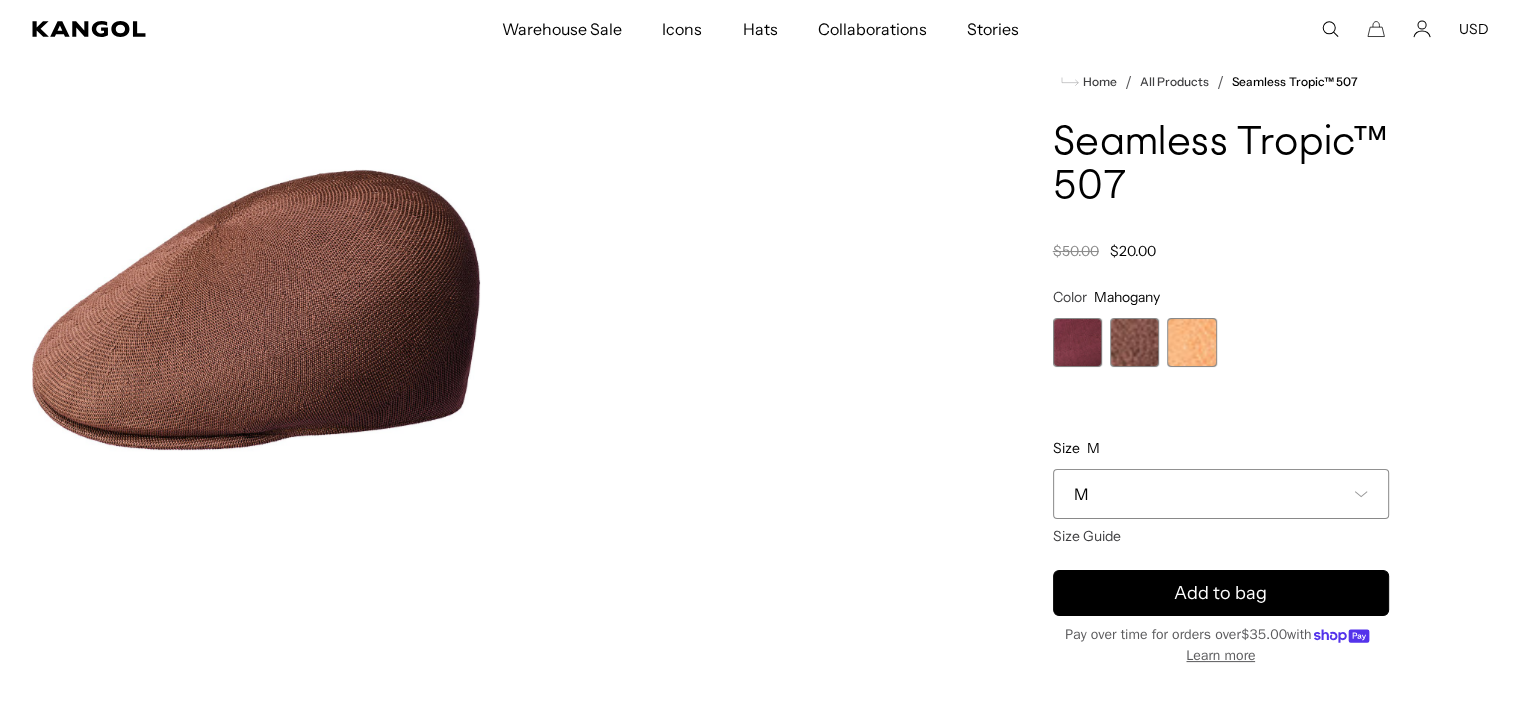 click on "M" at bounding box center [1221, 494] 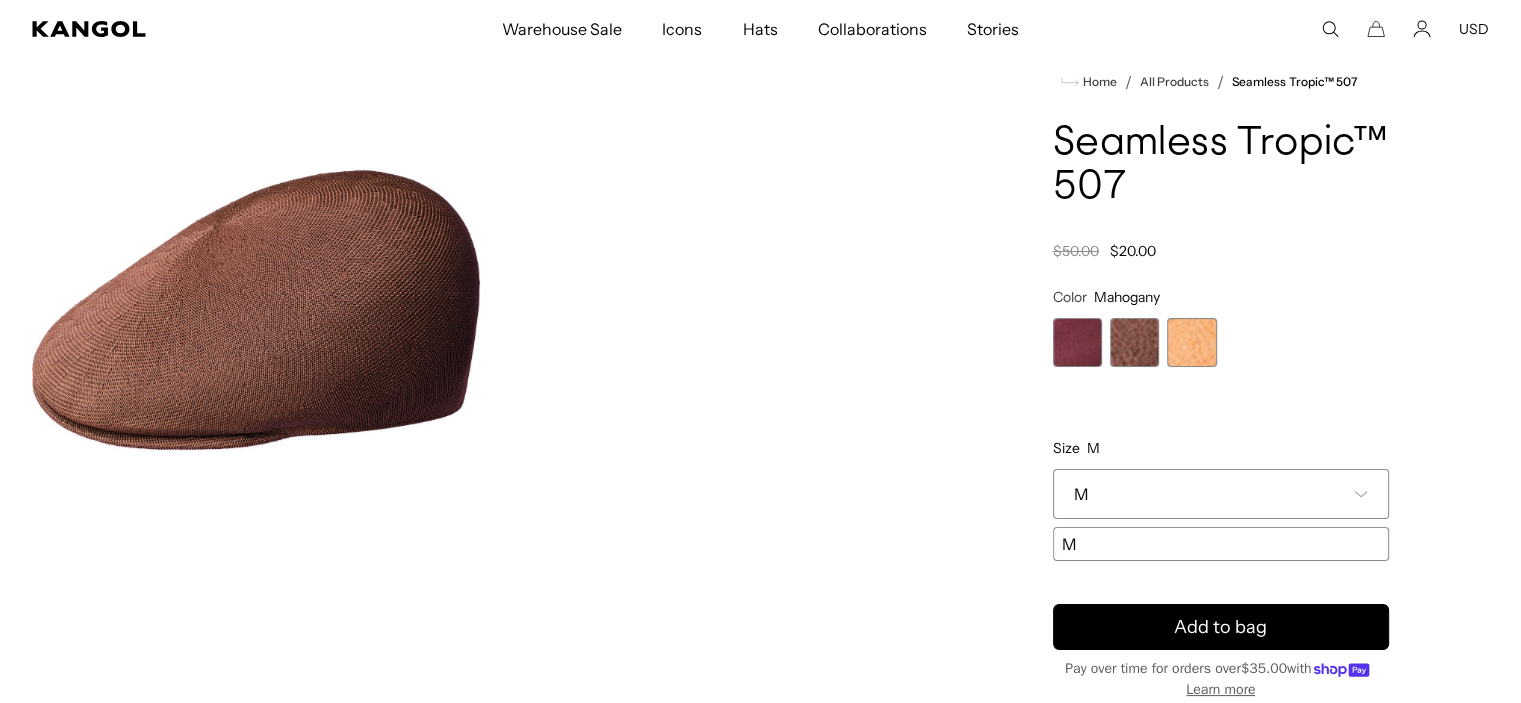 scroll, scrollTop: 0, scrollLeft: 0, axis: both 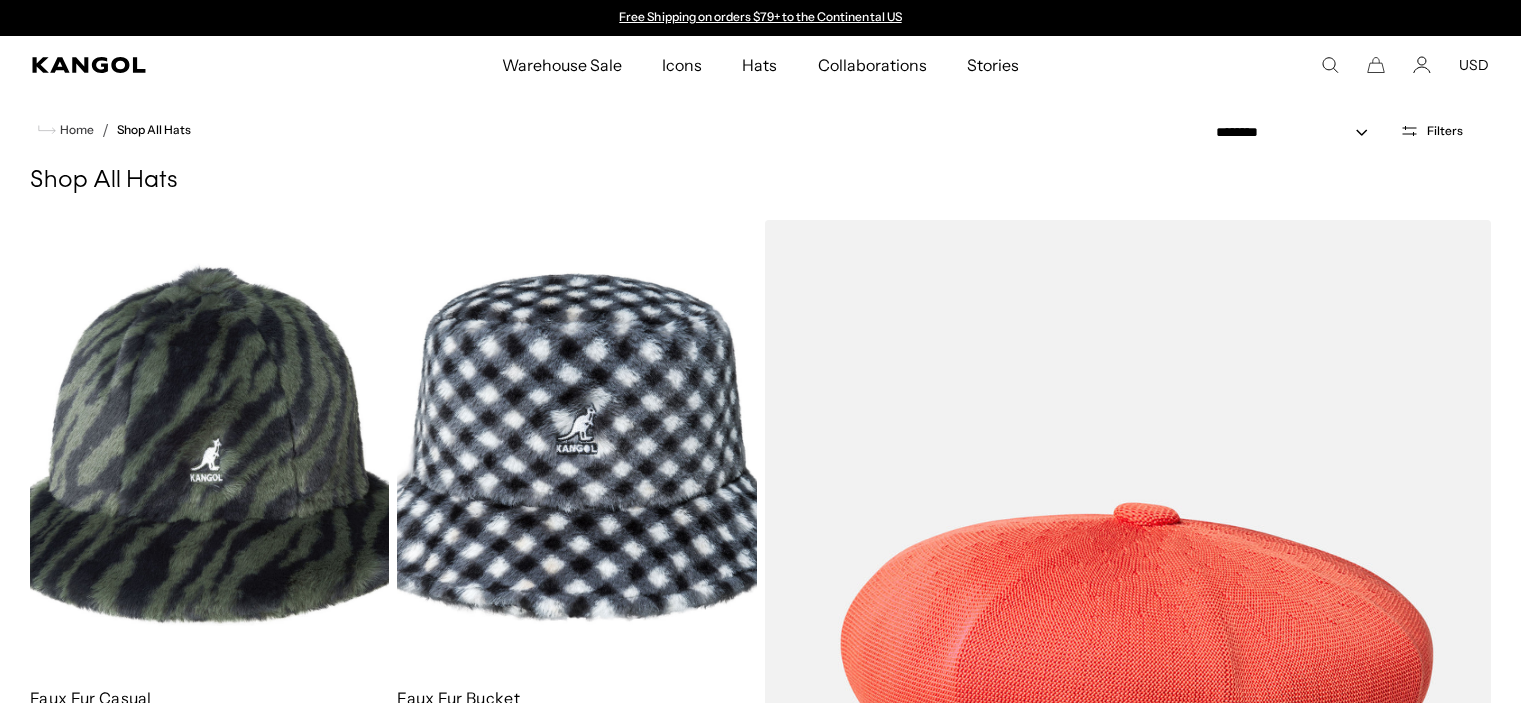 select on "*****" 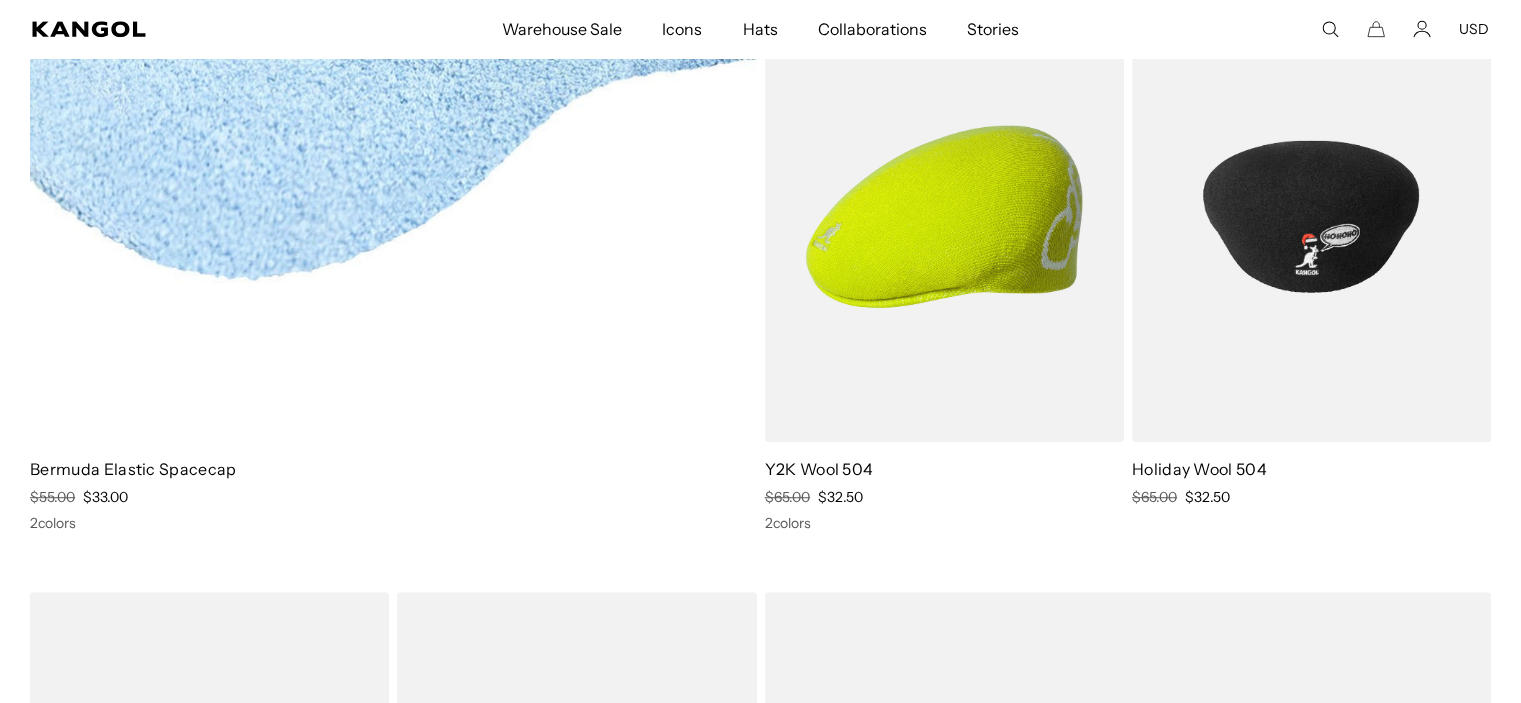 scroll, scrollTop: 0, scrollLeft: 412, axis: horizontal 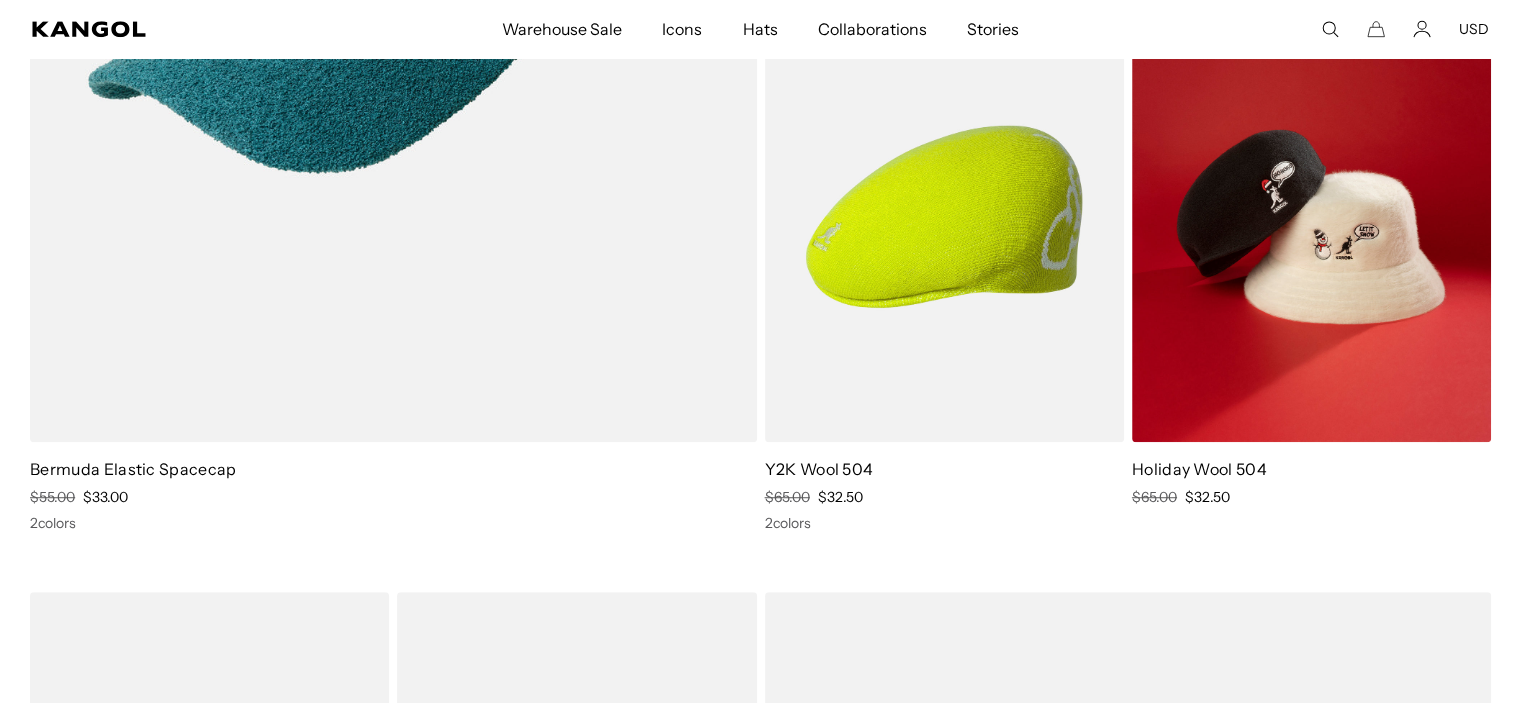 click at bounding box center (1311, 216) 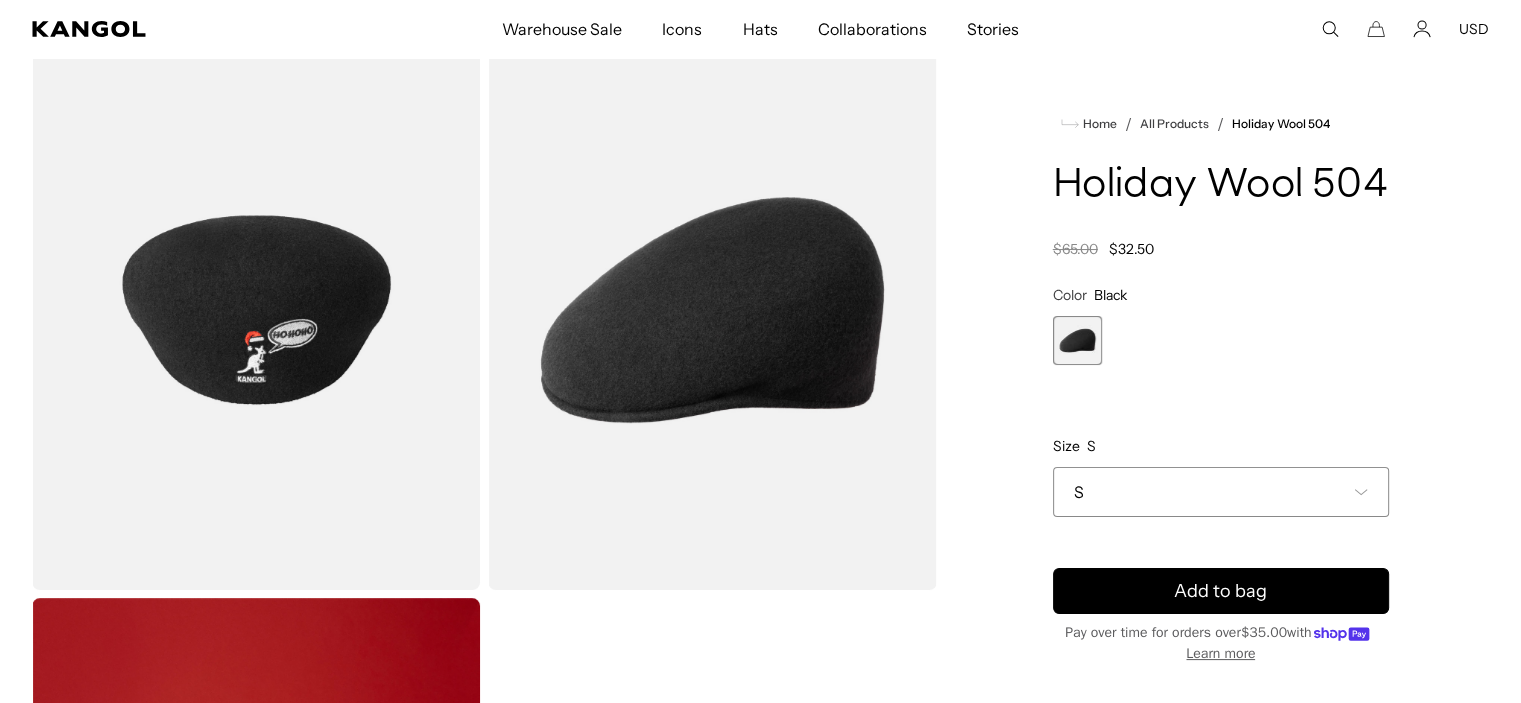 scroll, scrollTop: 100, scrollLeft: 0, axis: vertical 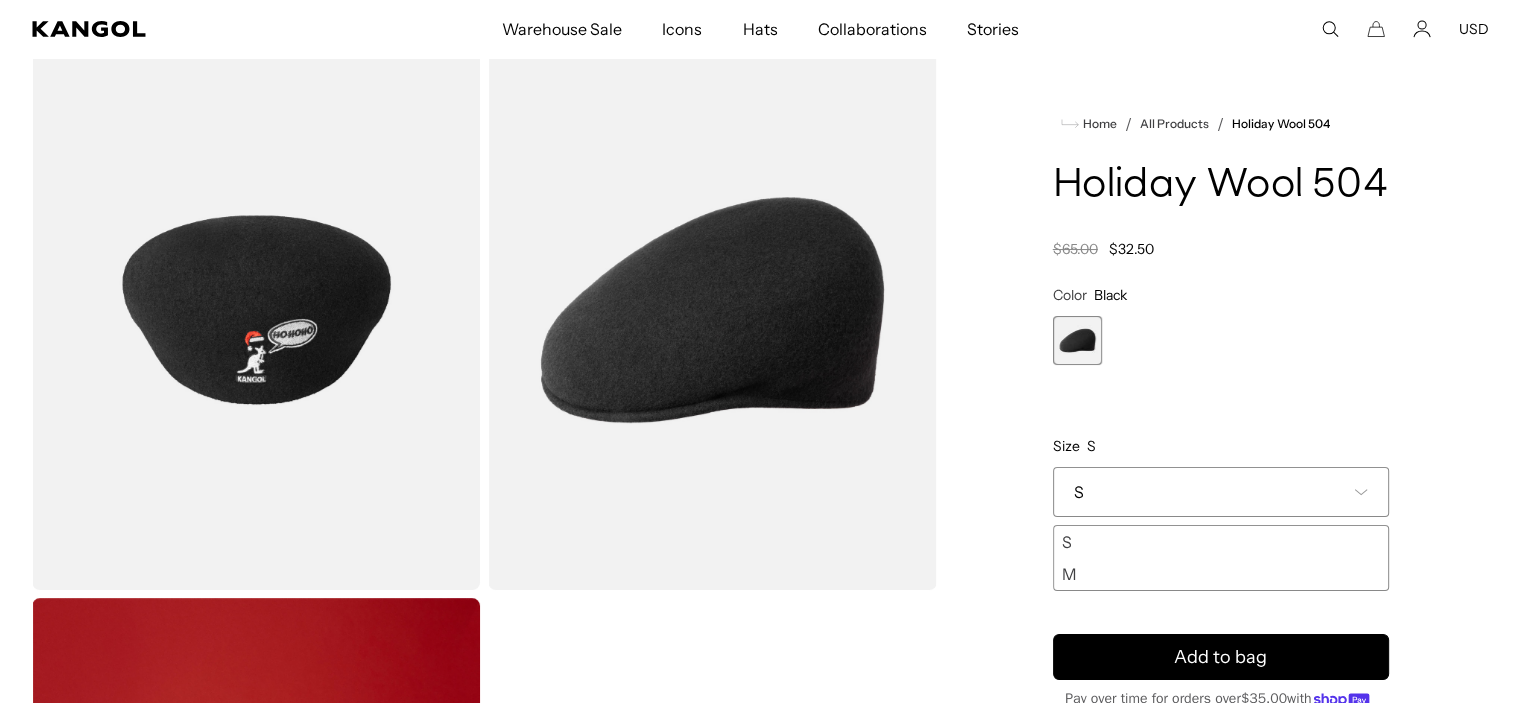click on "S" at bounding box center [1221, 492] 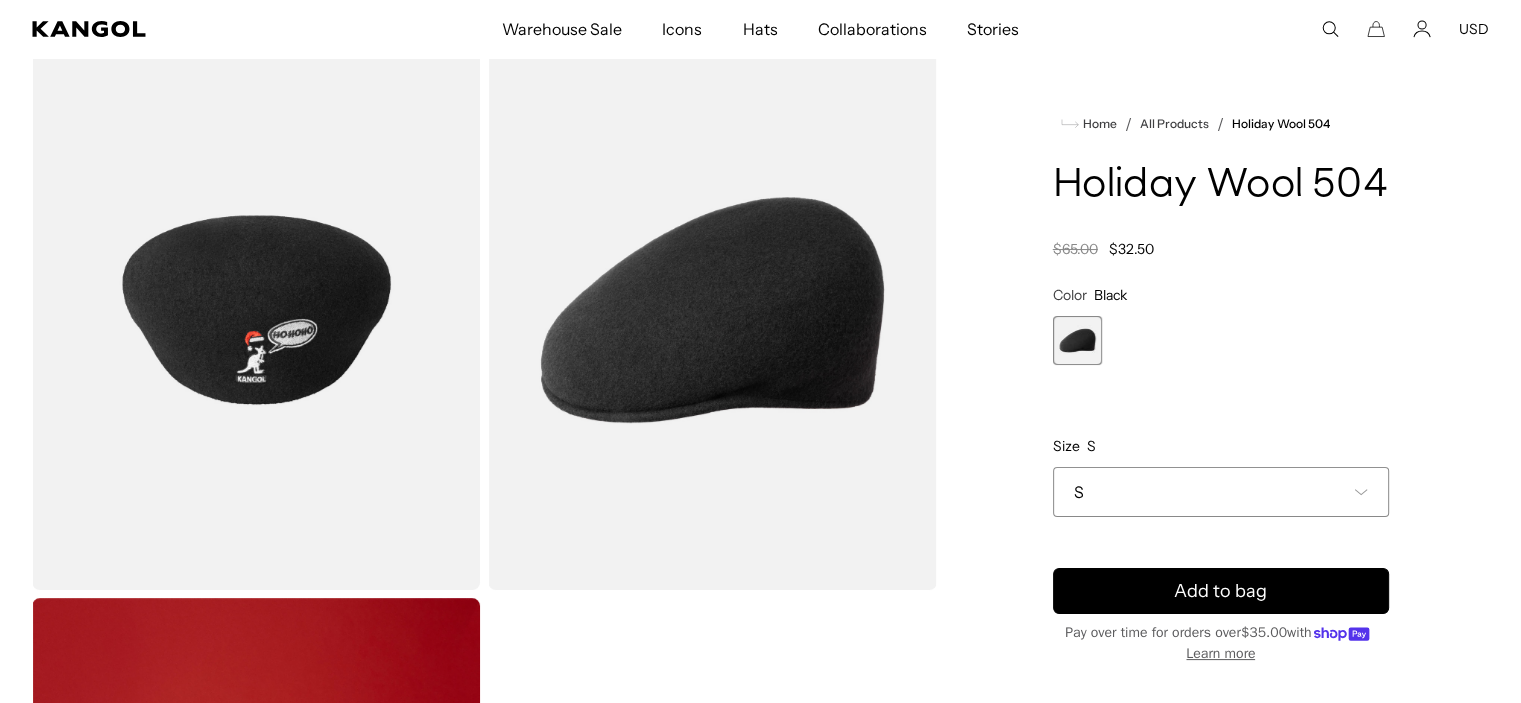 scroll, scrollTop: 0, scrollLeft: 412, axis: horizontal 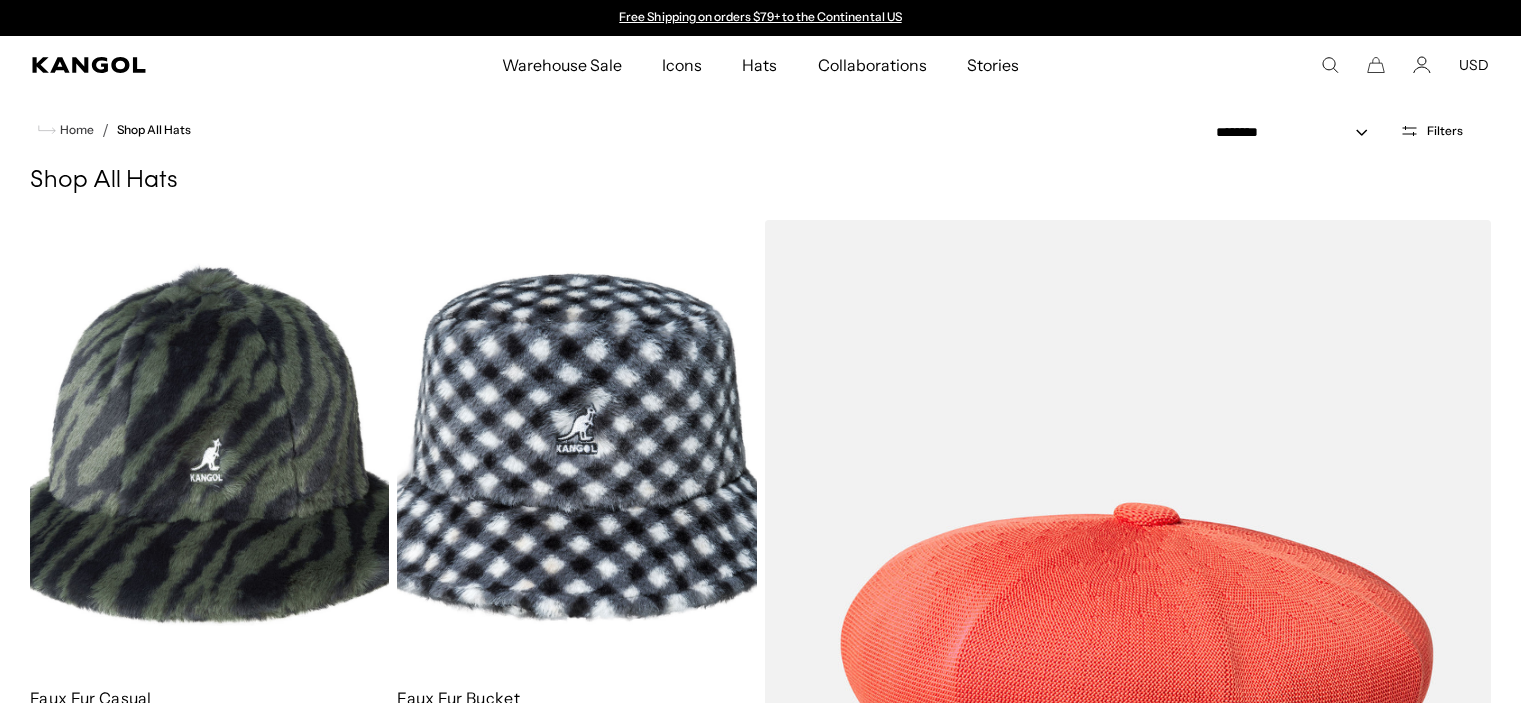 select on "*****" 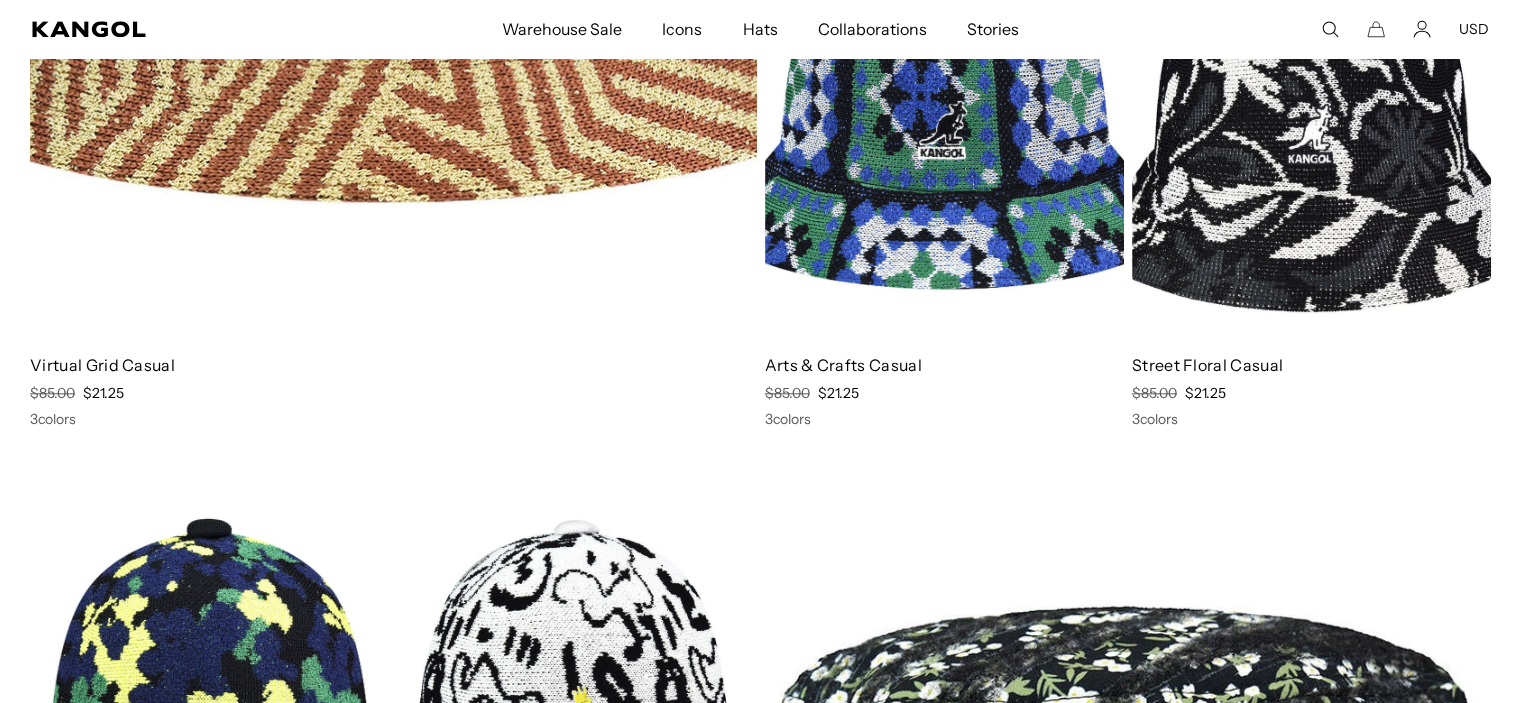 scroll, scrollTop: 2028, scrollLeft: 0, axis: vertical 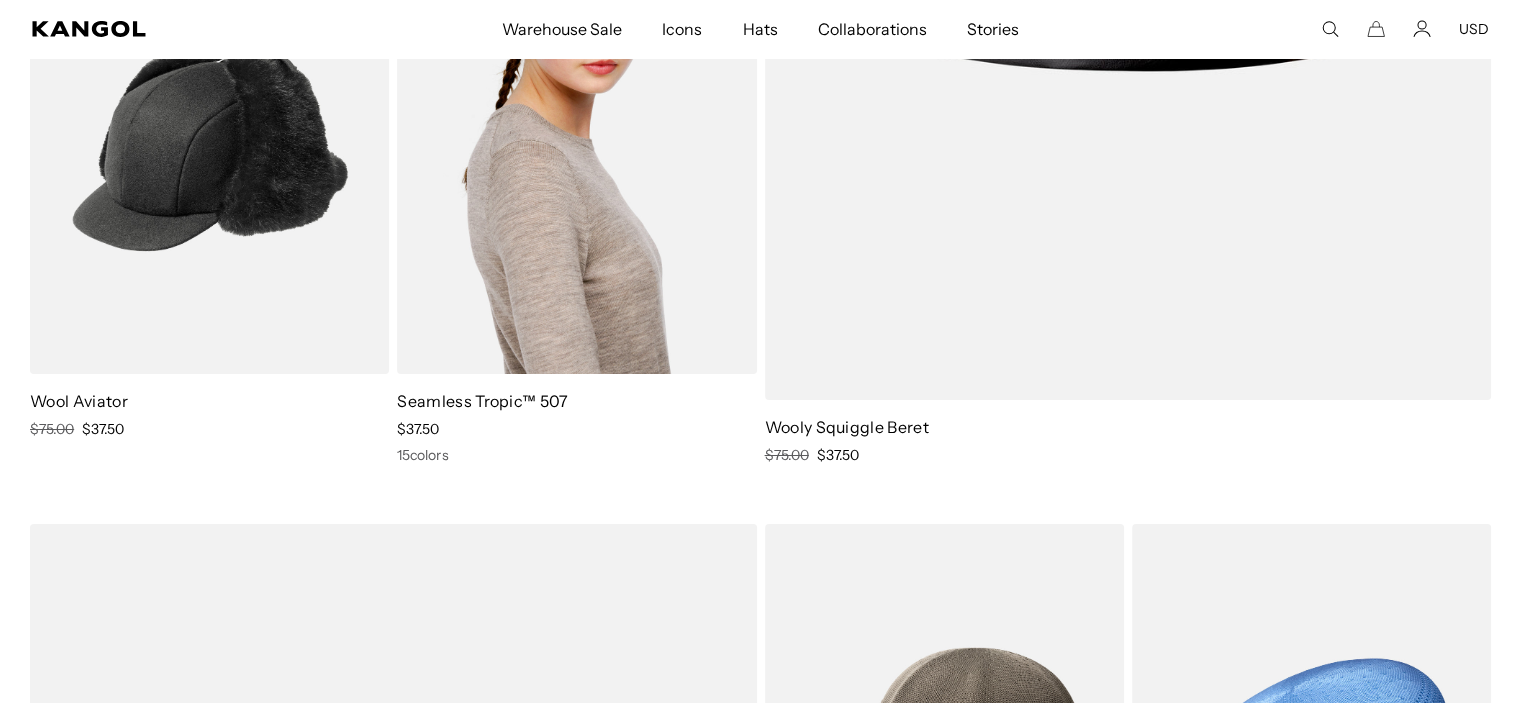 click at bounding box center (576, 148) 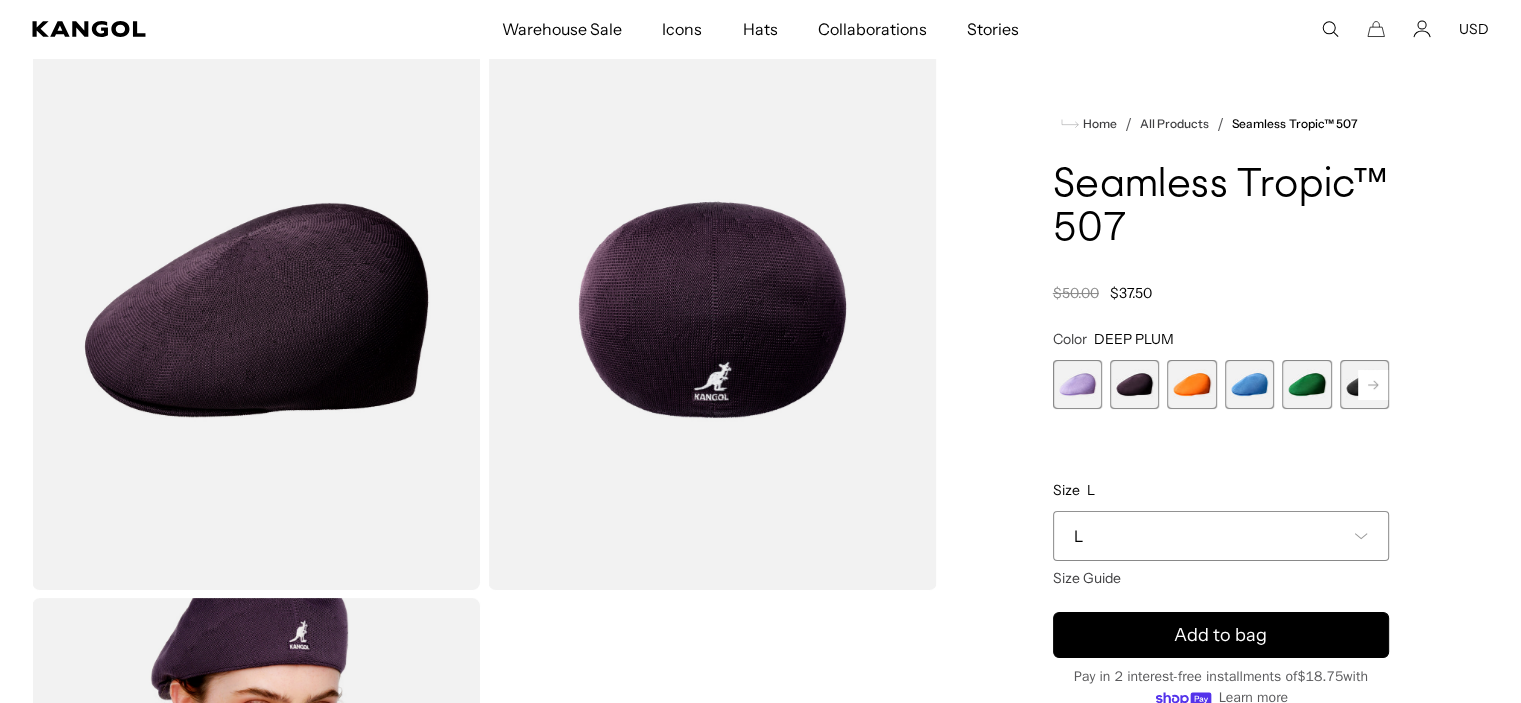 scroll, scrollTop: 0, scrollLeft: 0, axis: both 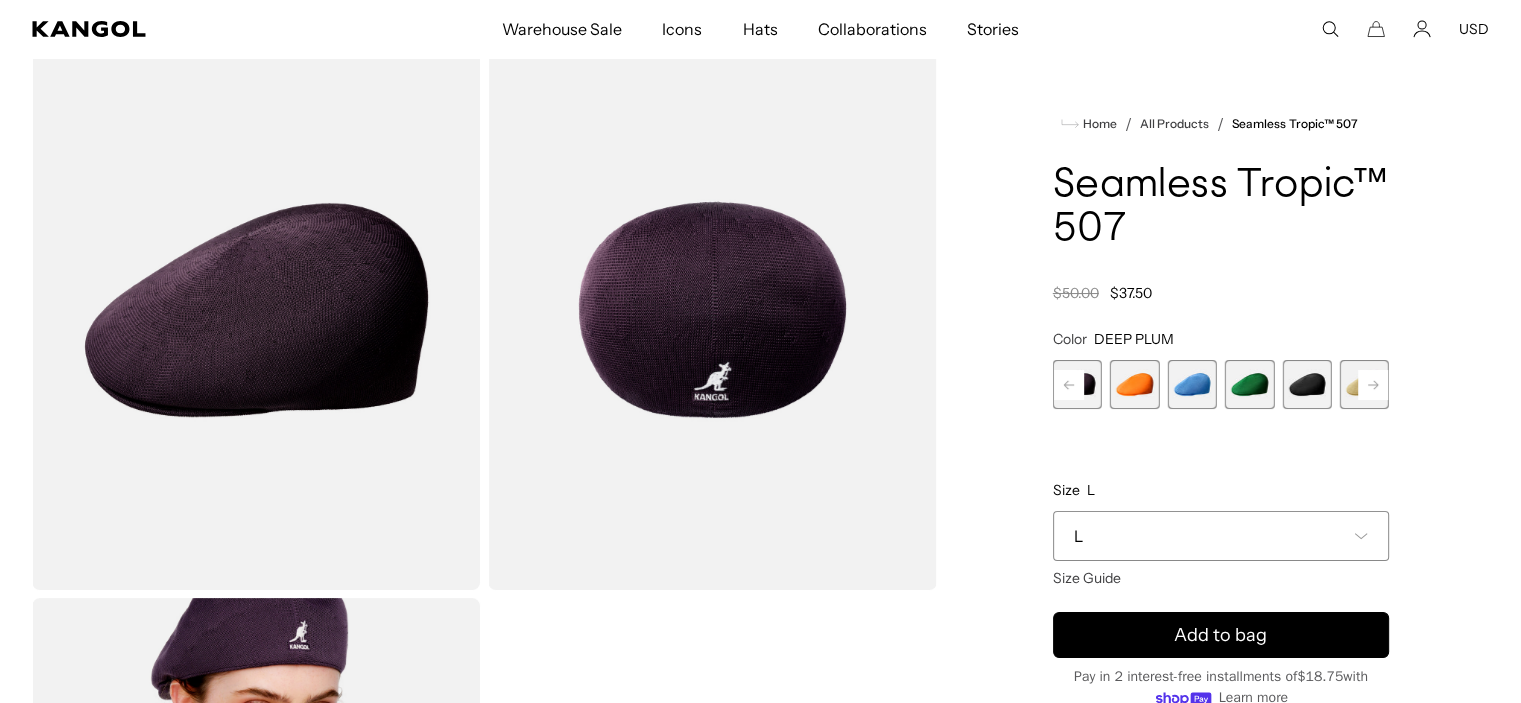 click at bounding box center (1306, 384) 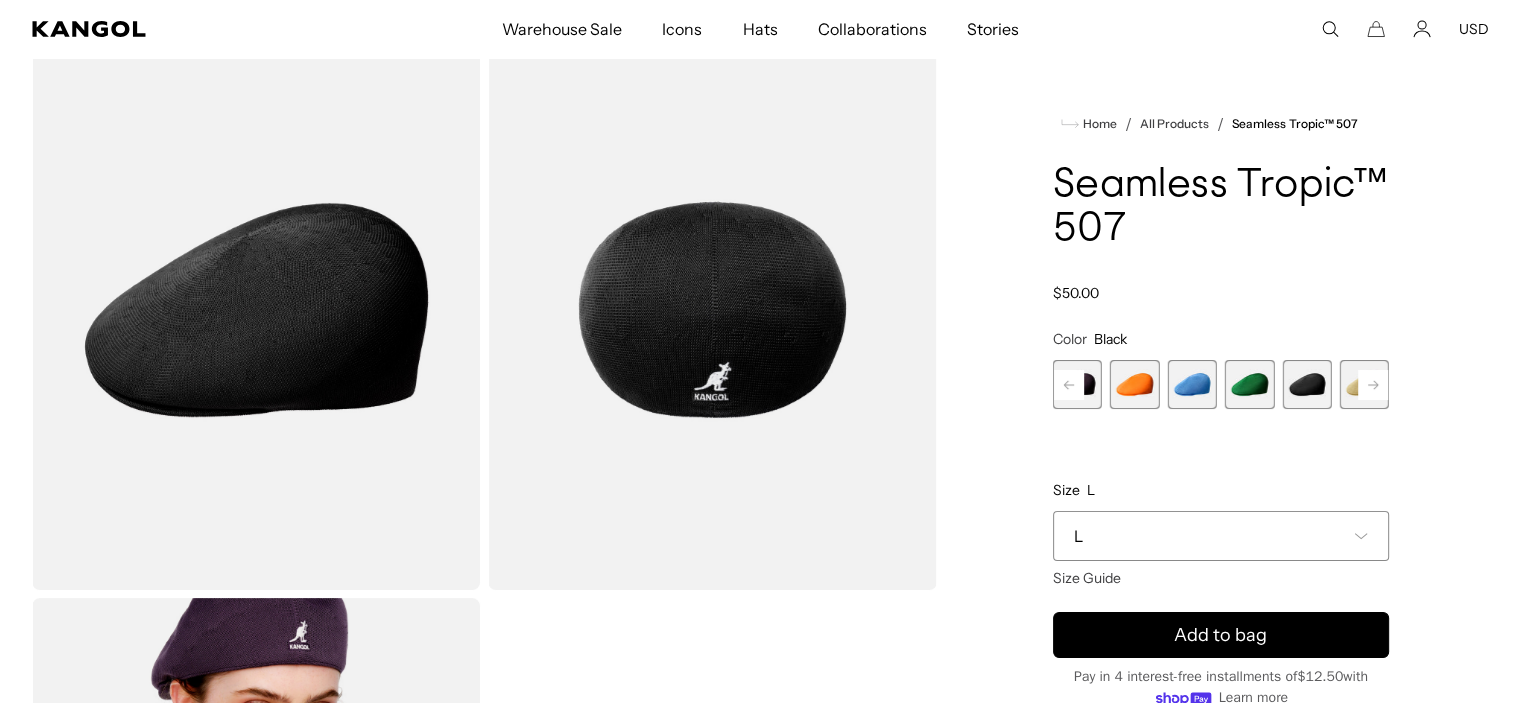 scroll, scrollTop: 0, scrollLeft: 0, axis: both 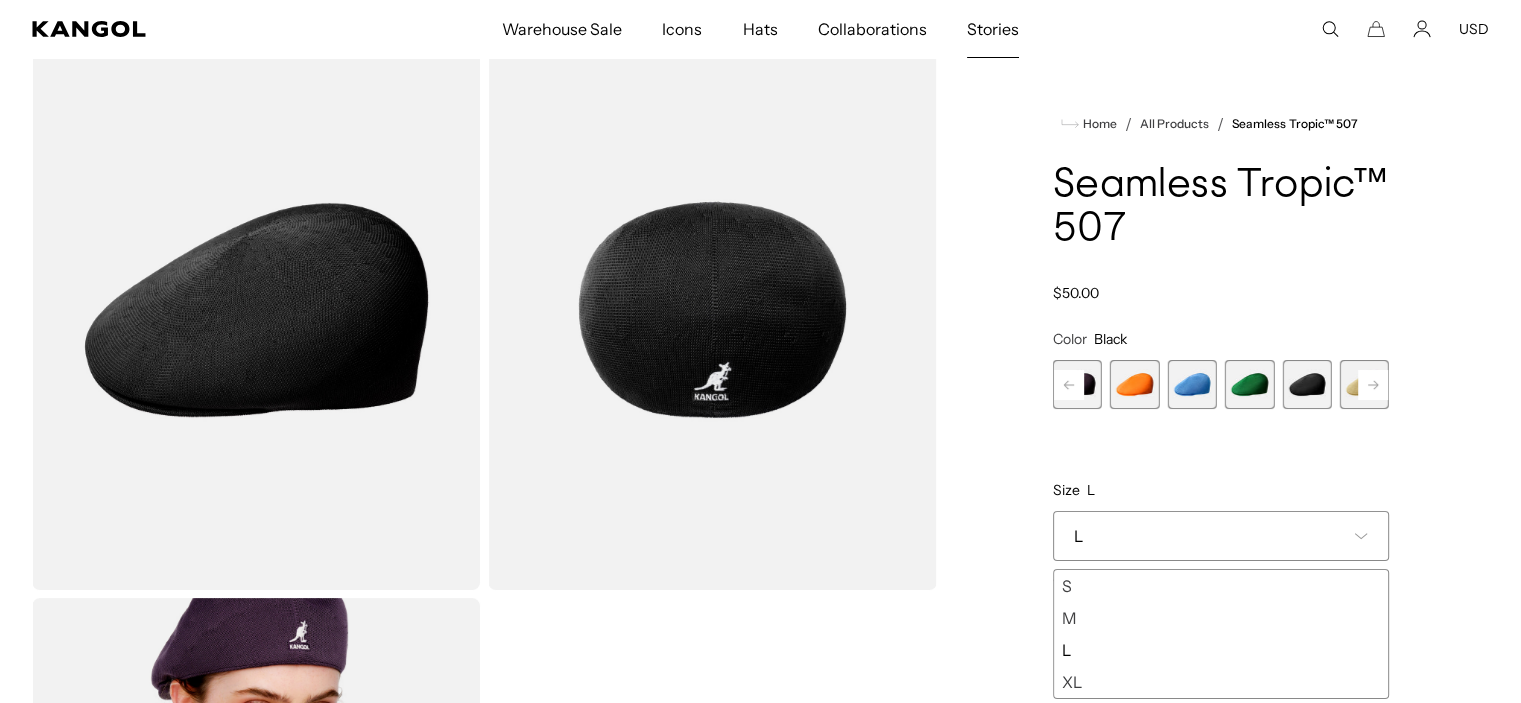 click on "Stories" at bounding box center [993, 29] 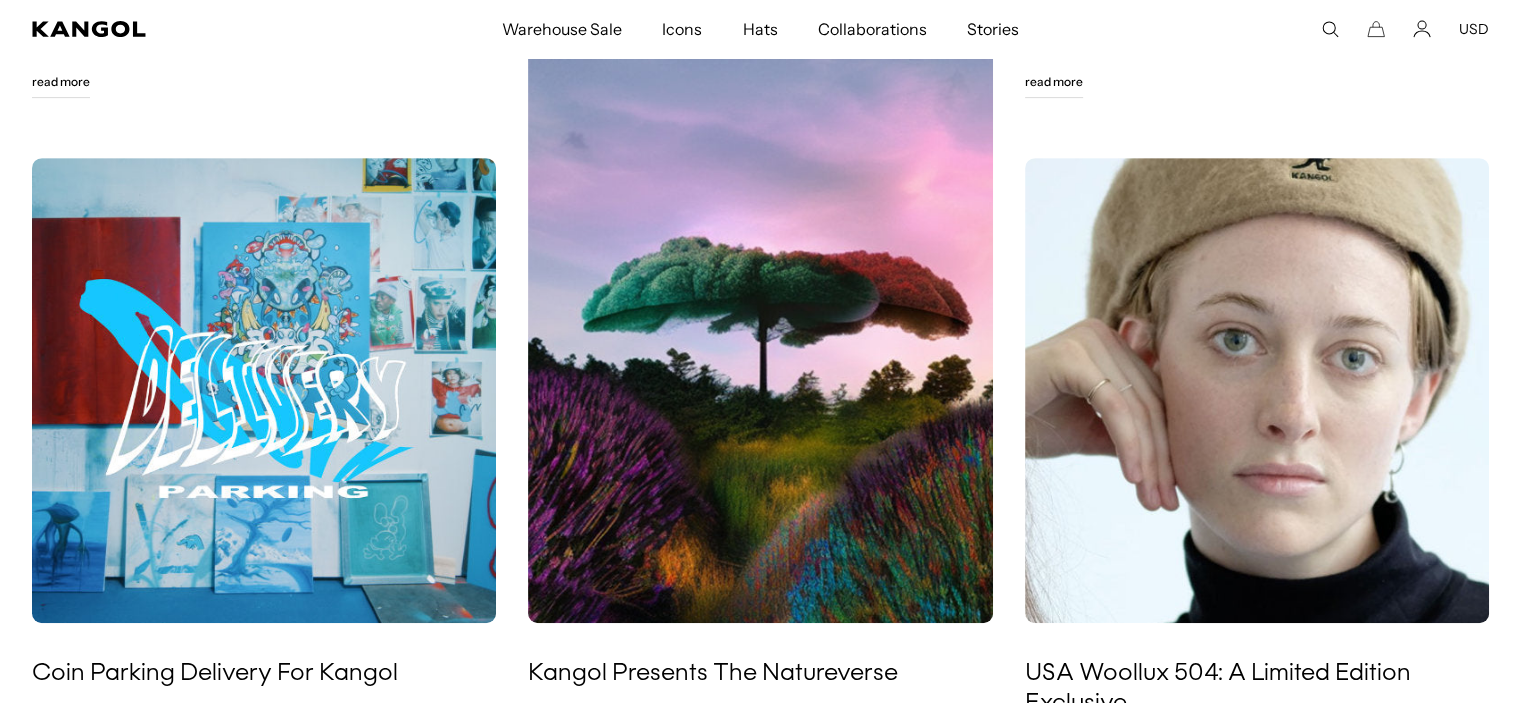 scroll, scrollTop: 0, scrollLeft: 0, axis: both 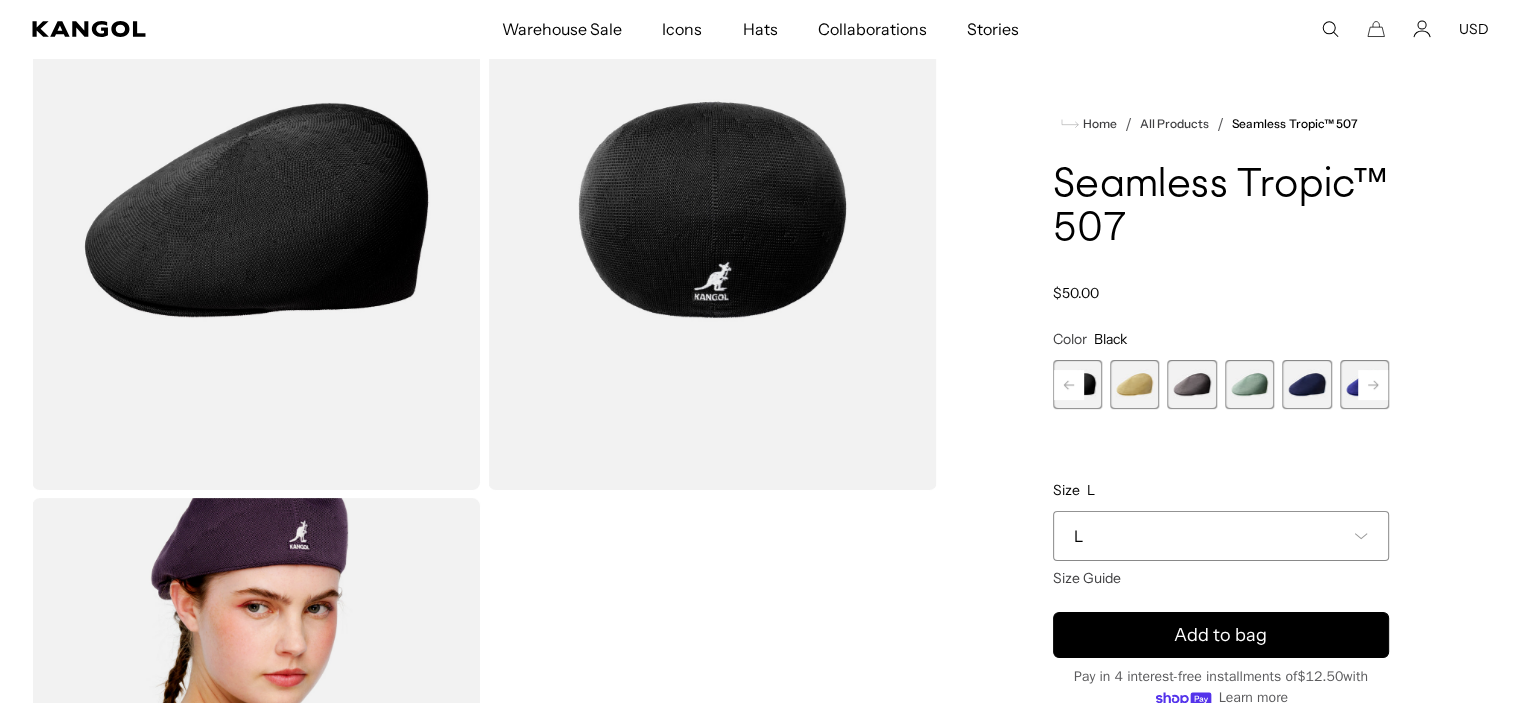 click at bounding box center (1249, 384) 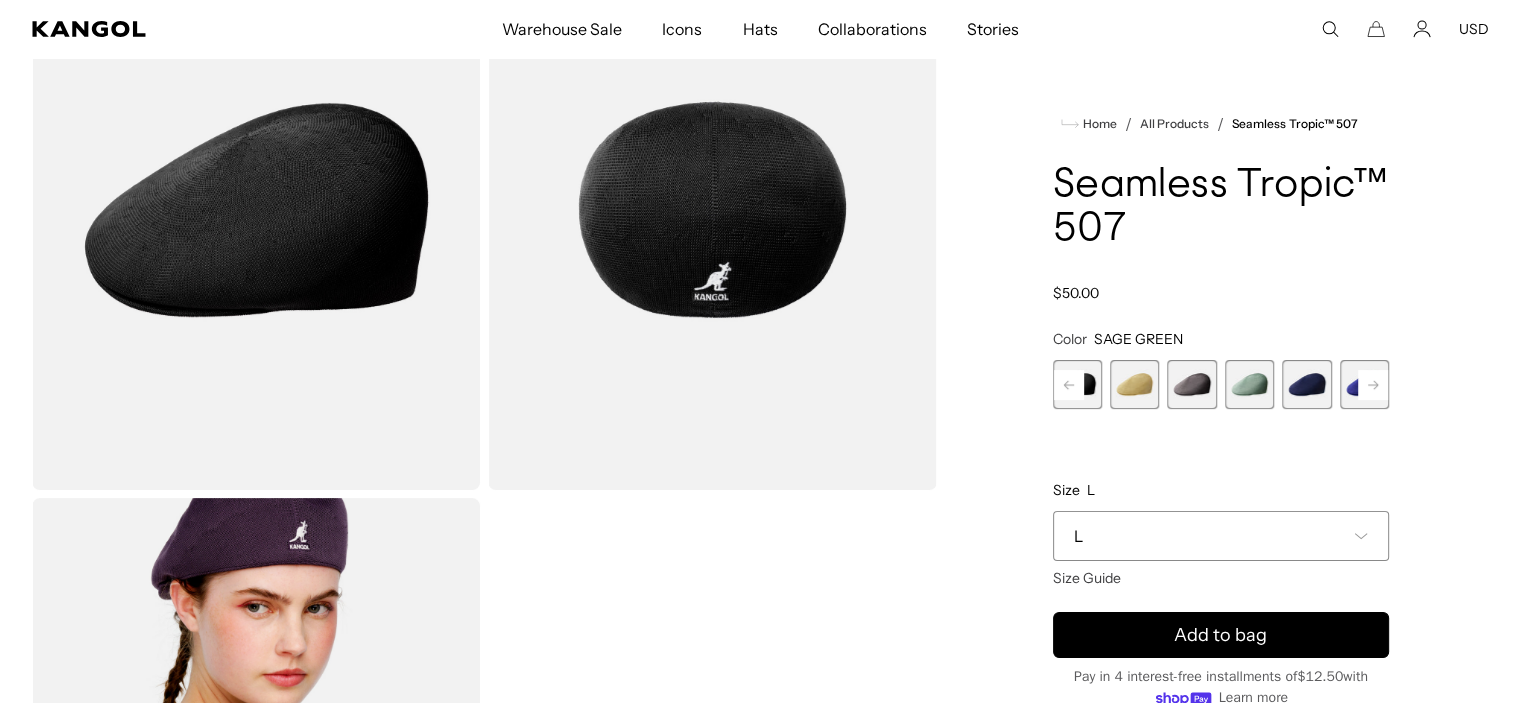 scroll, scrollTop: 0, scrollLeft: 0, axis: both 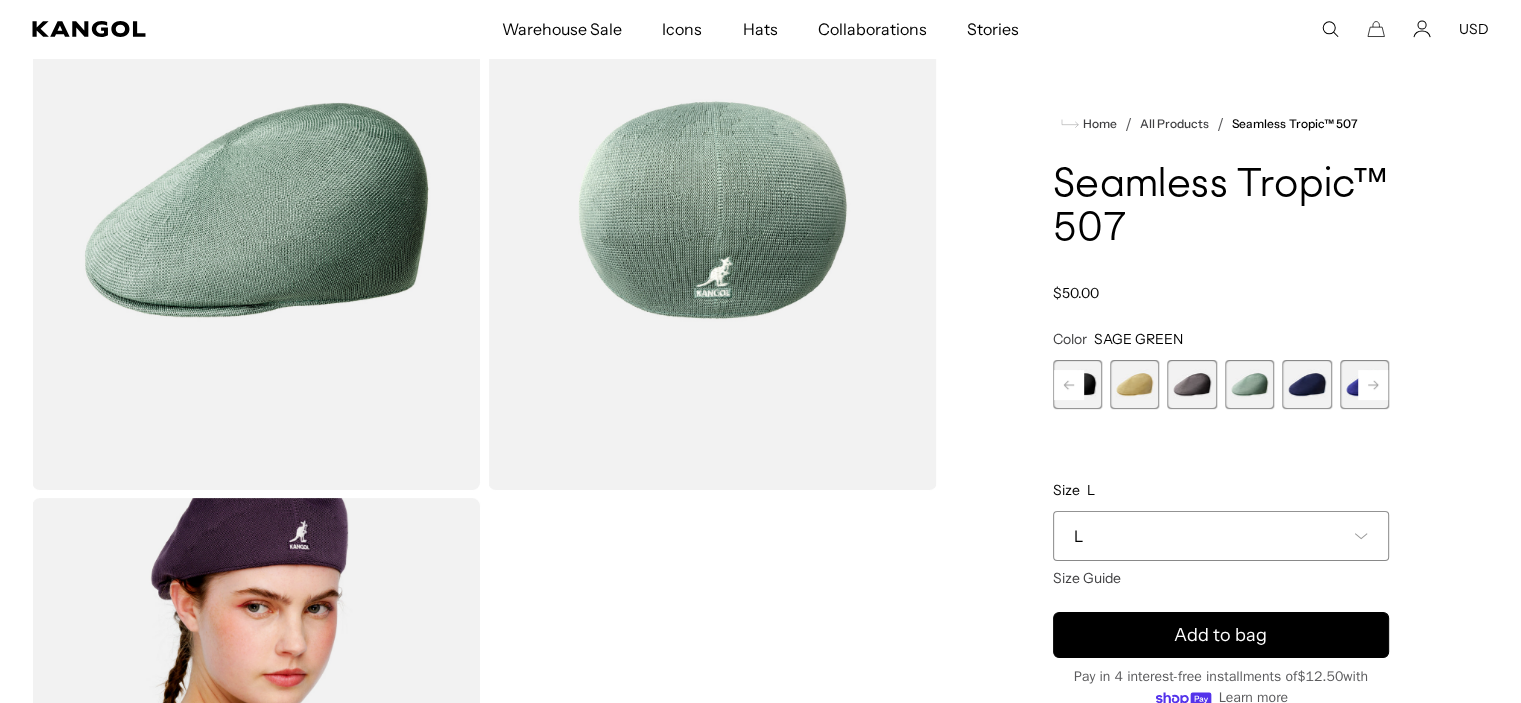 click at bounding box center [1306, 384] 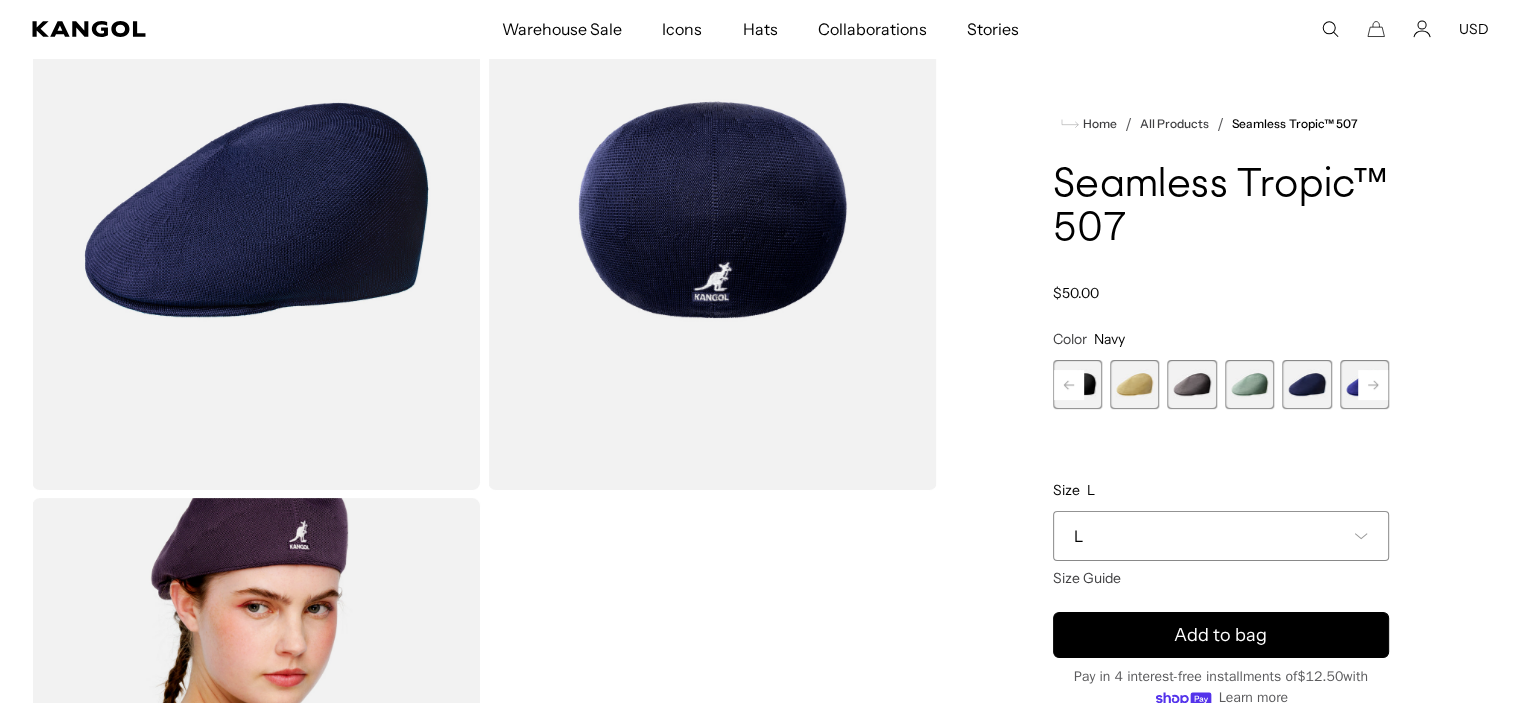 scroll, scrollTop: 0, scrollLeft: 412, axis: horizontal 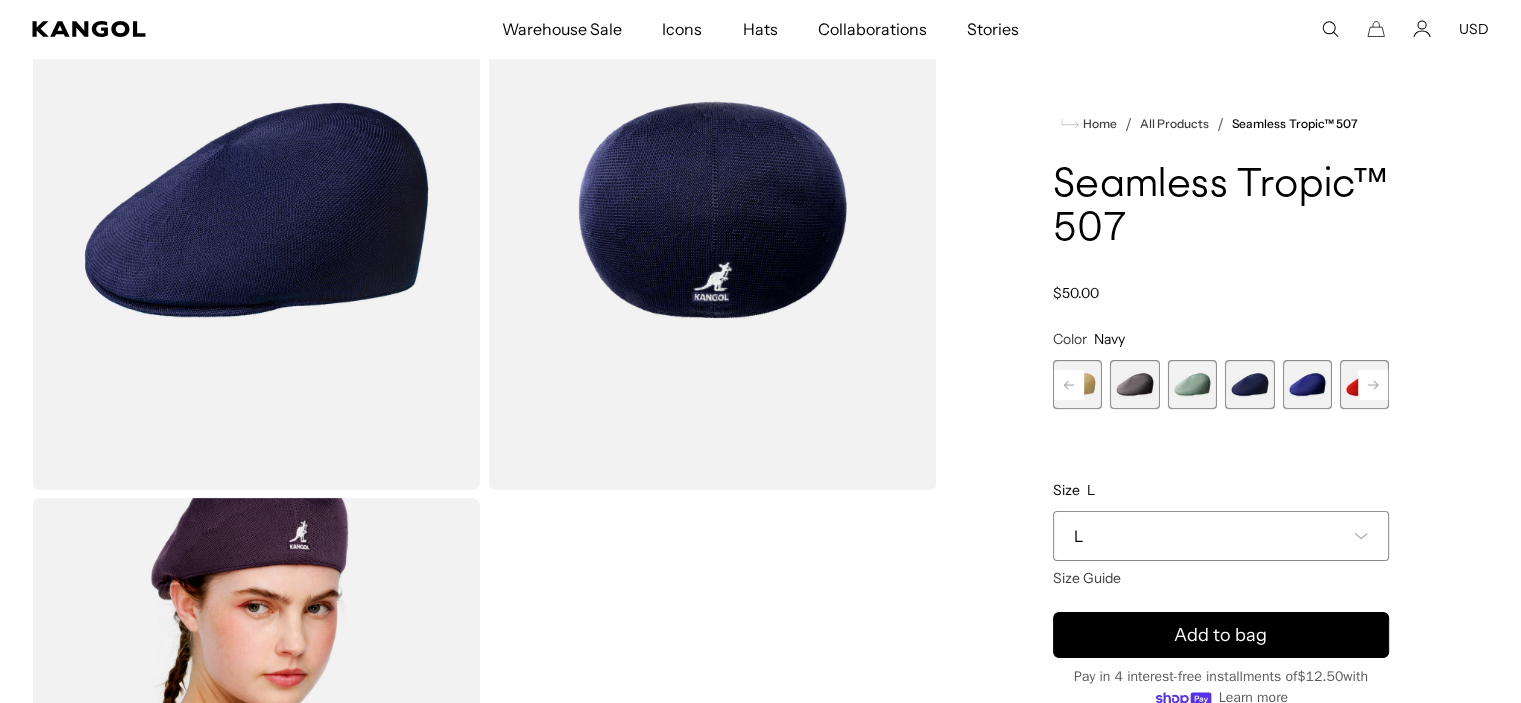 click at bounding box center (1306, 384) 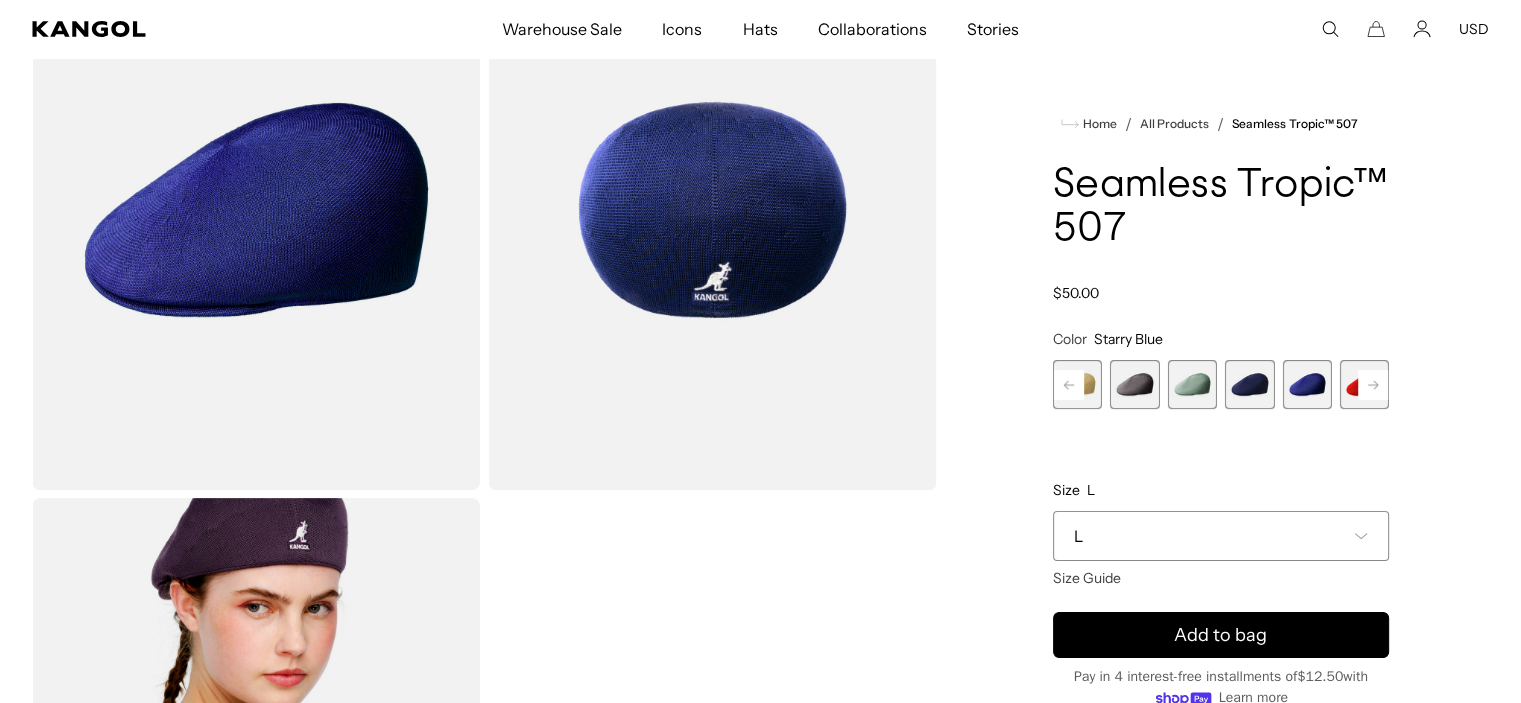 click 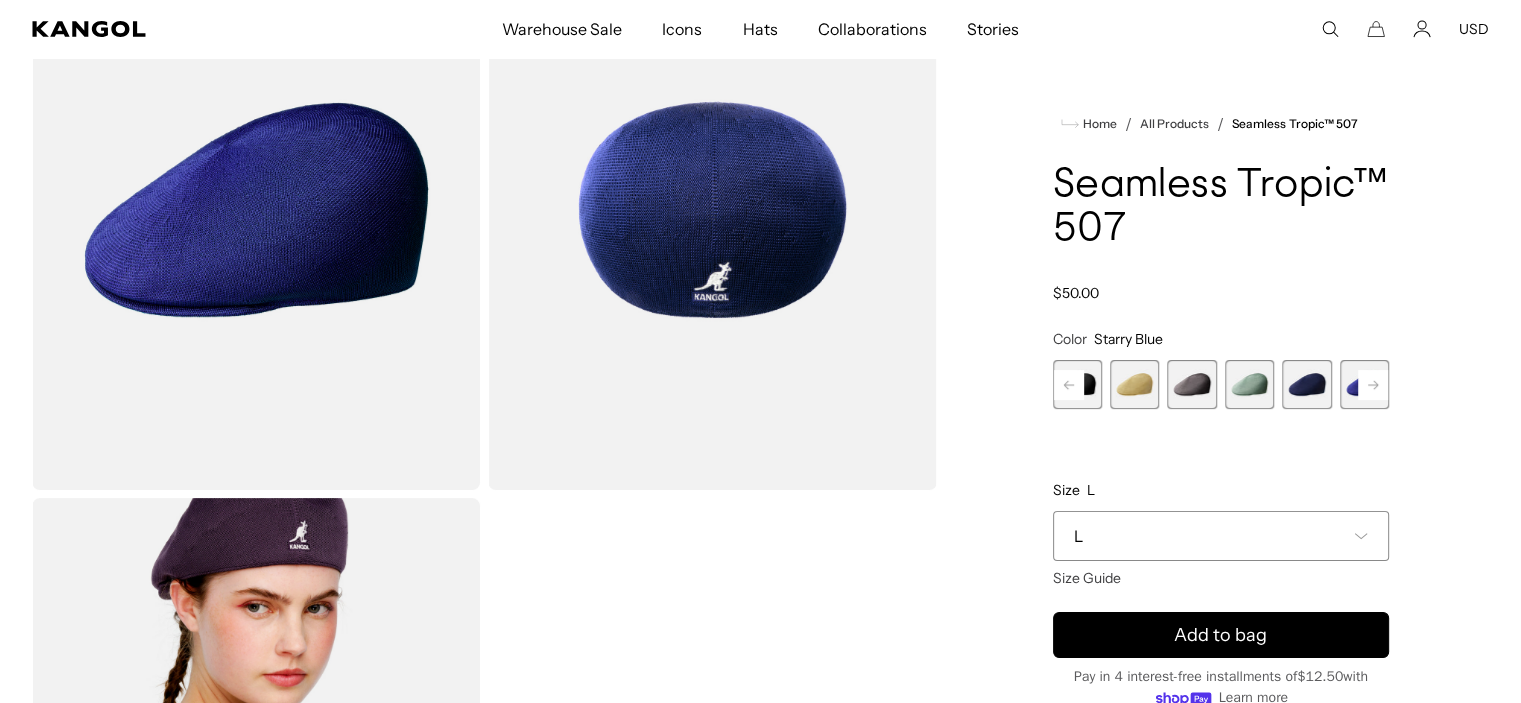 scroll, scrollTop: 0, scrollLeft: 0, axis: both 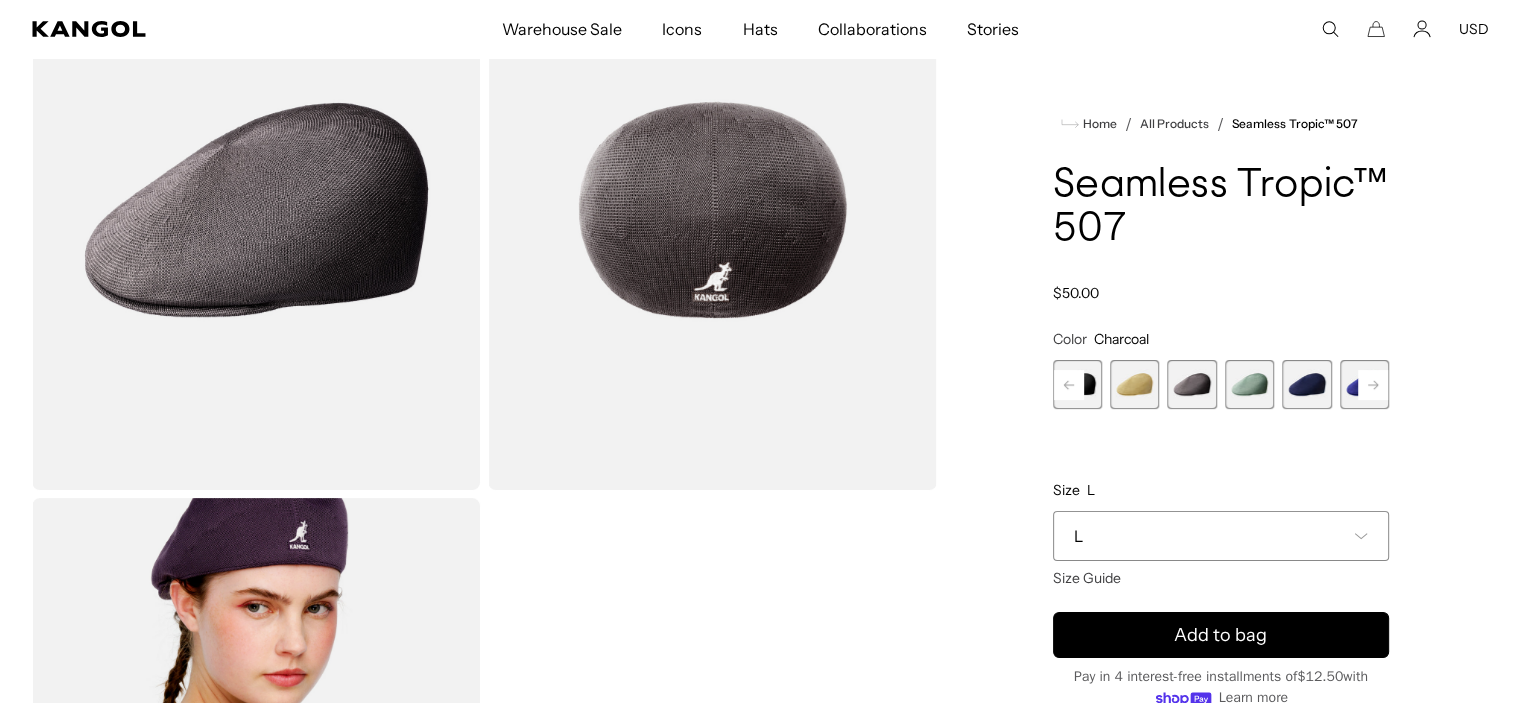 click 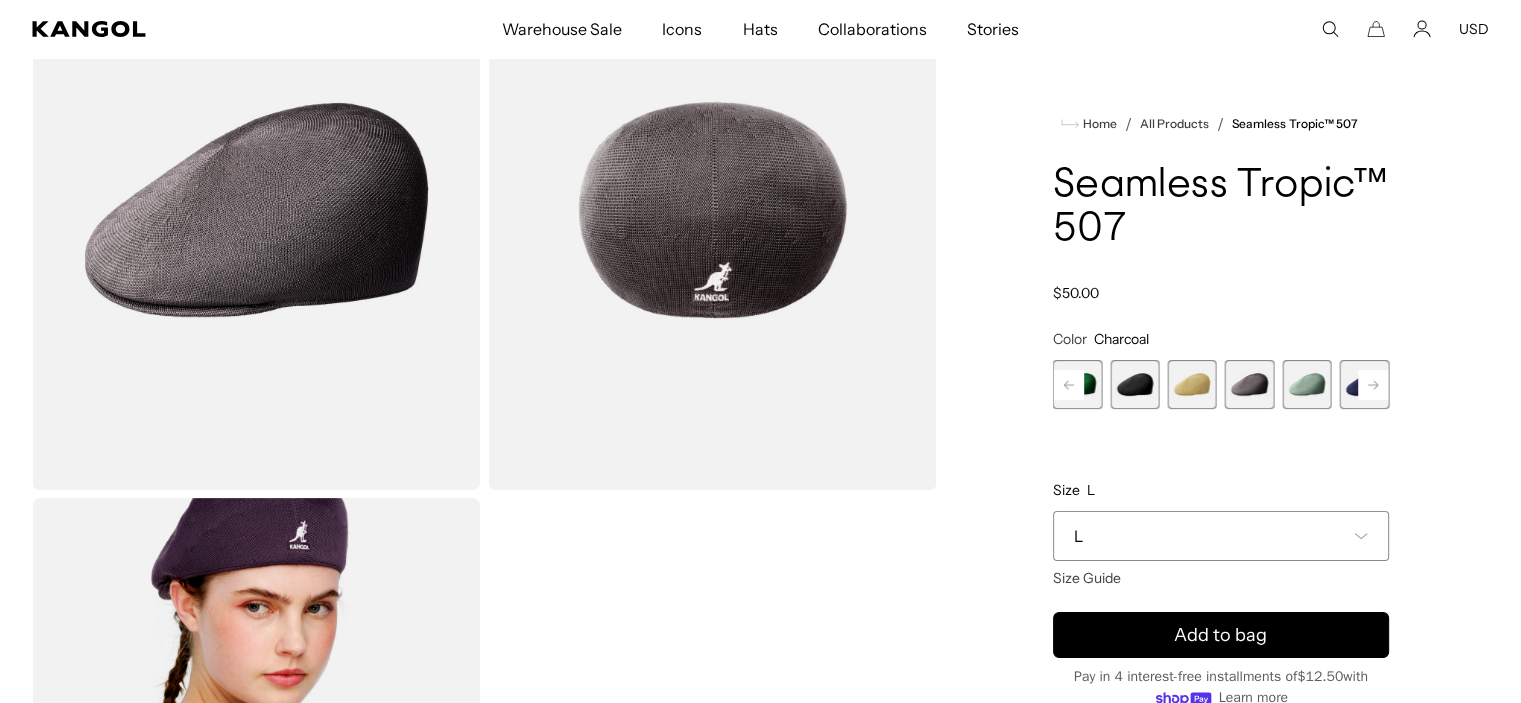 scroll, scrollTop: 0, scrollLeft: 0, axis: both 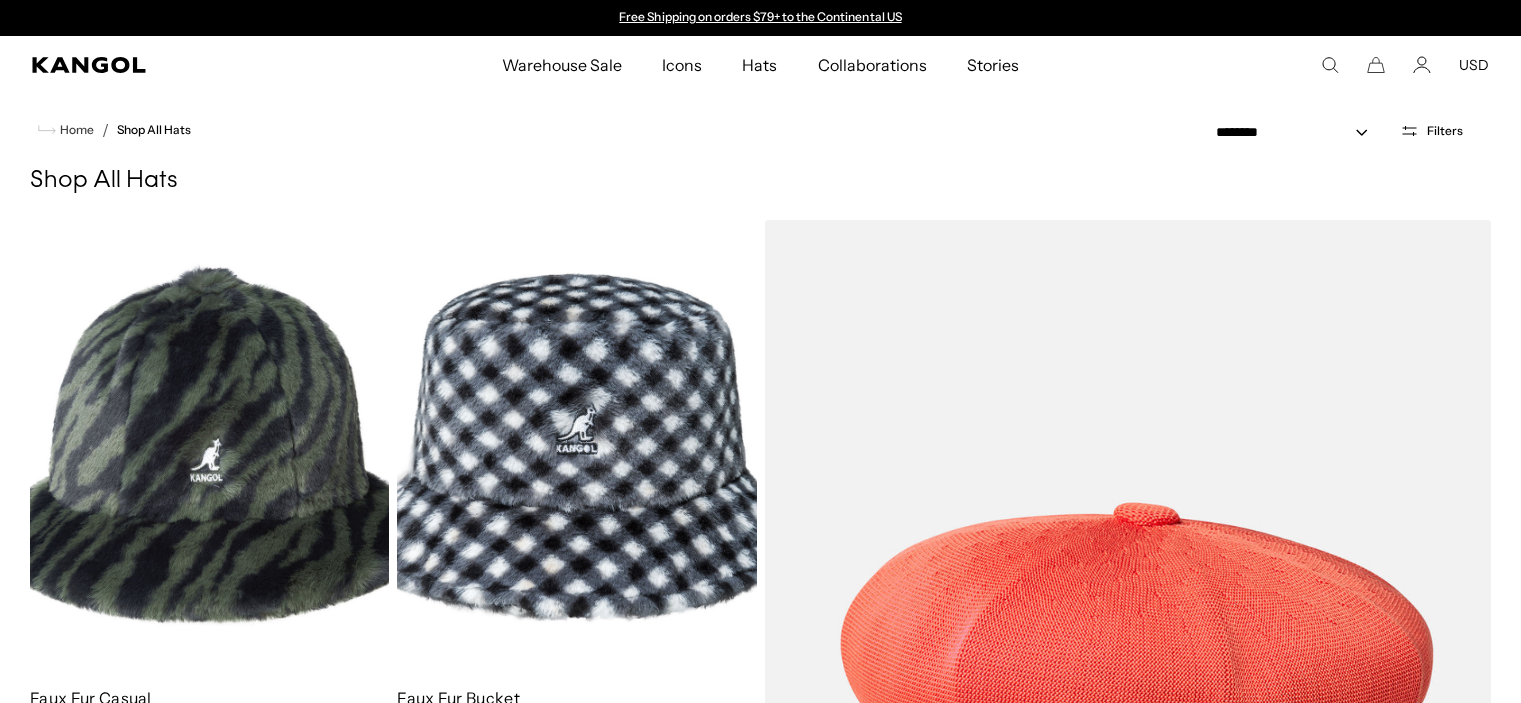 select on "*****" 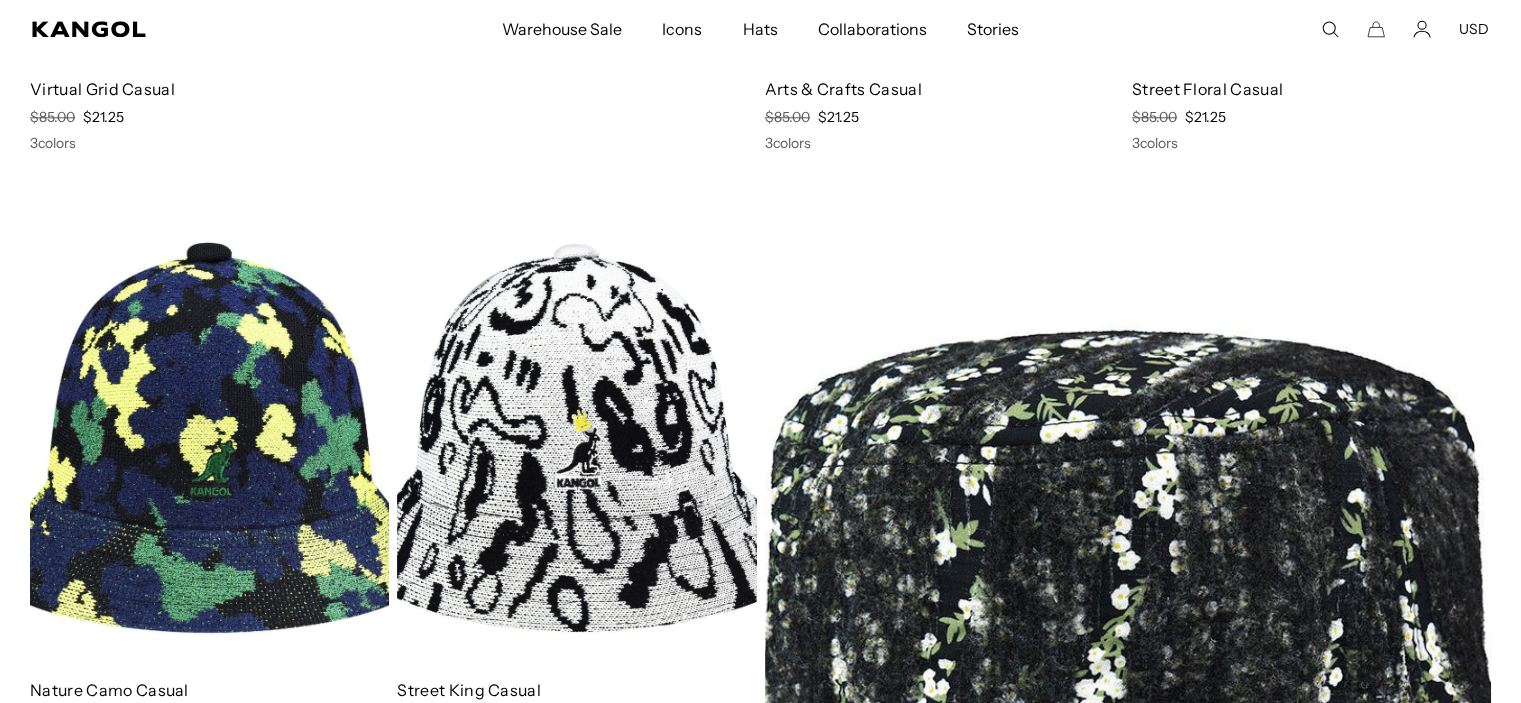 scroll, scrollTop: 2800, scrollLeft: 0, axis: vertical 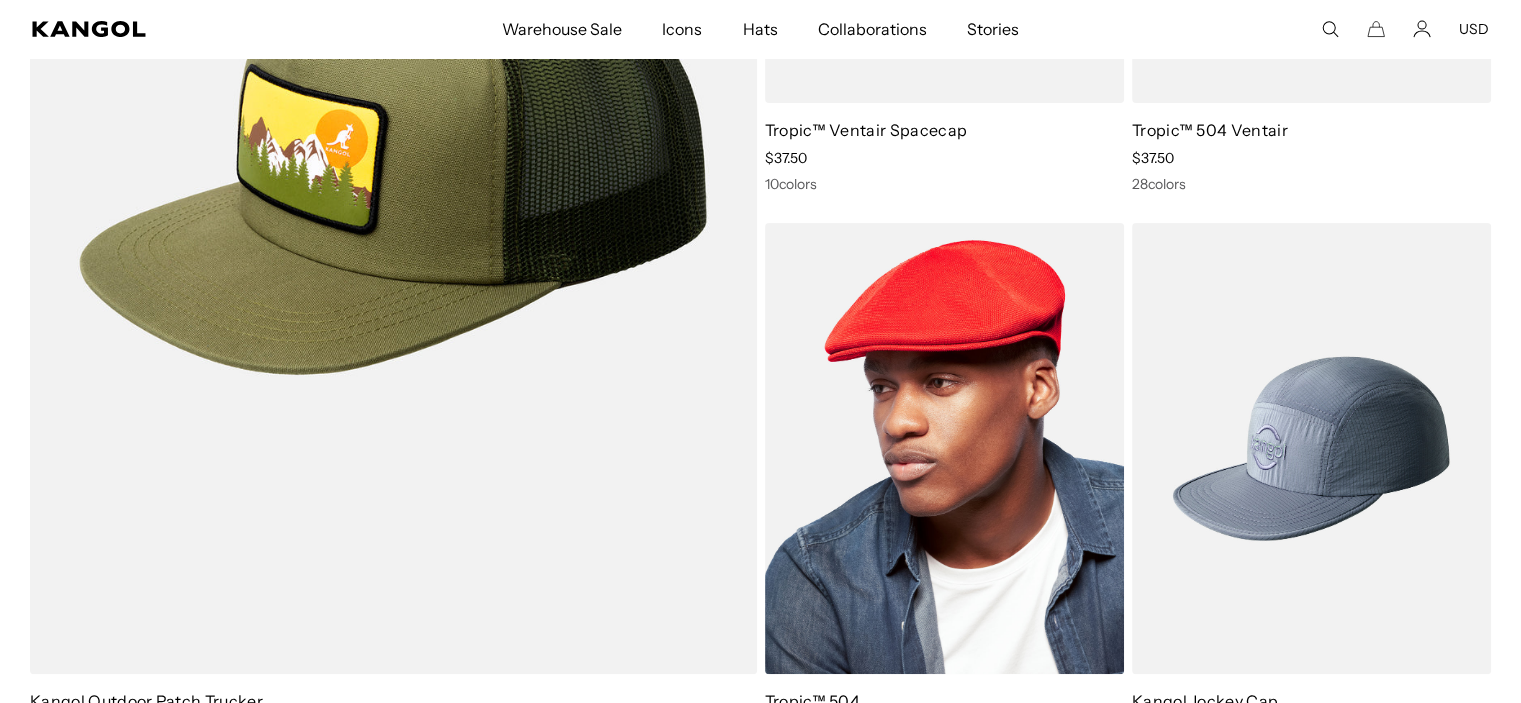 click at bounding box center [944, 448] 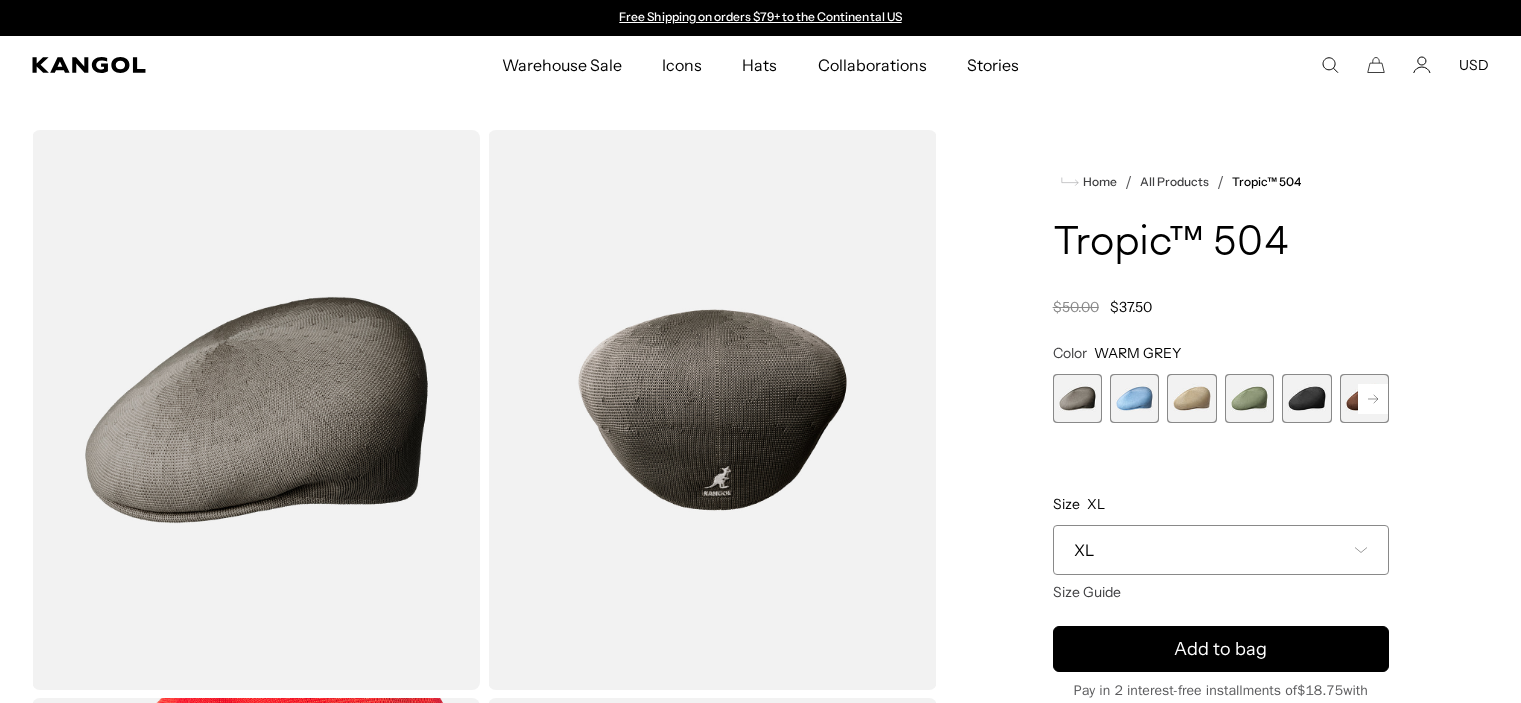 scroll, scrollTop: 0, scrollLeft: 0, axis: both 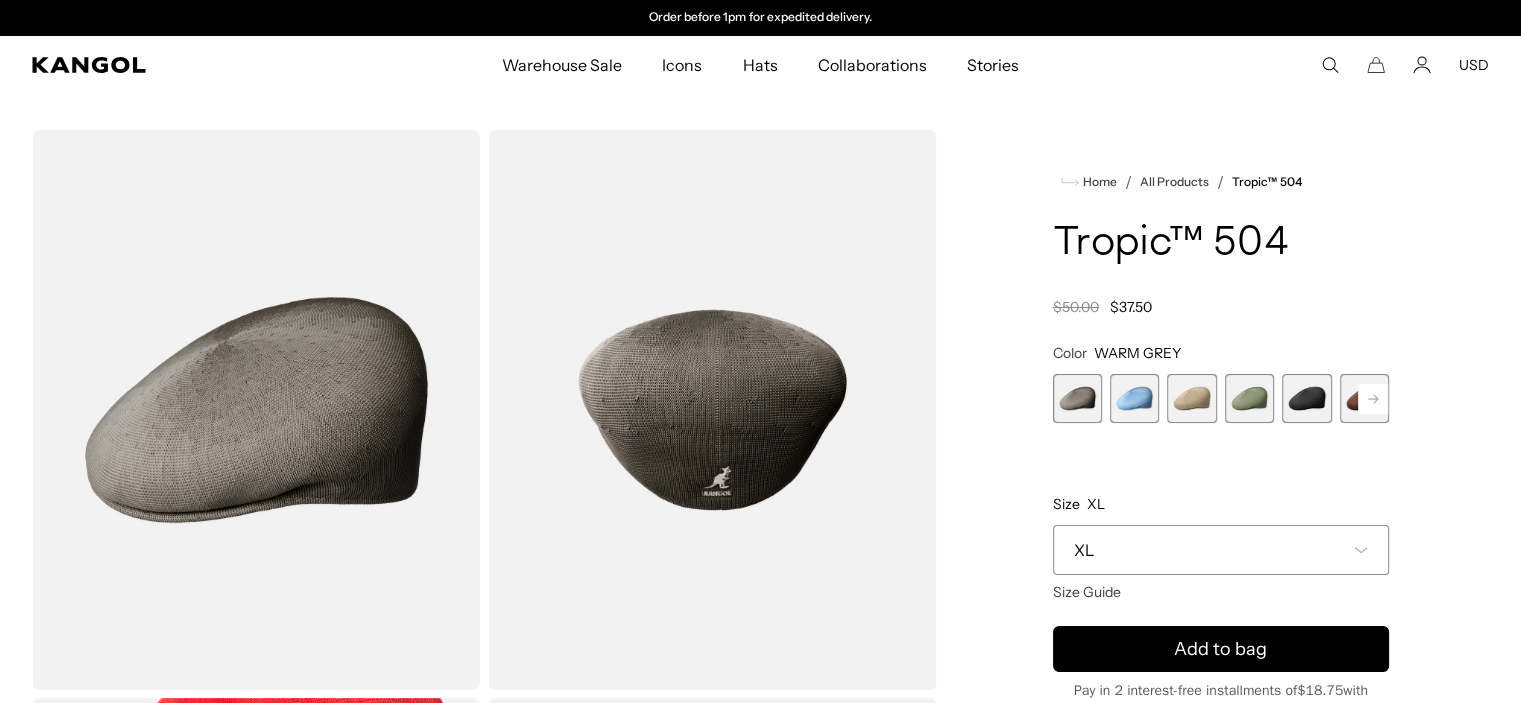 click on "XL" at bounding box center [1221, 550] 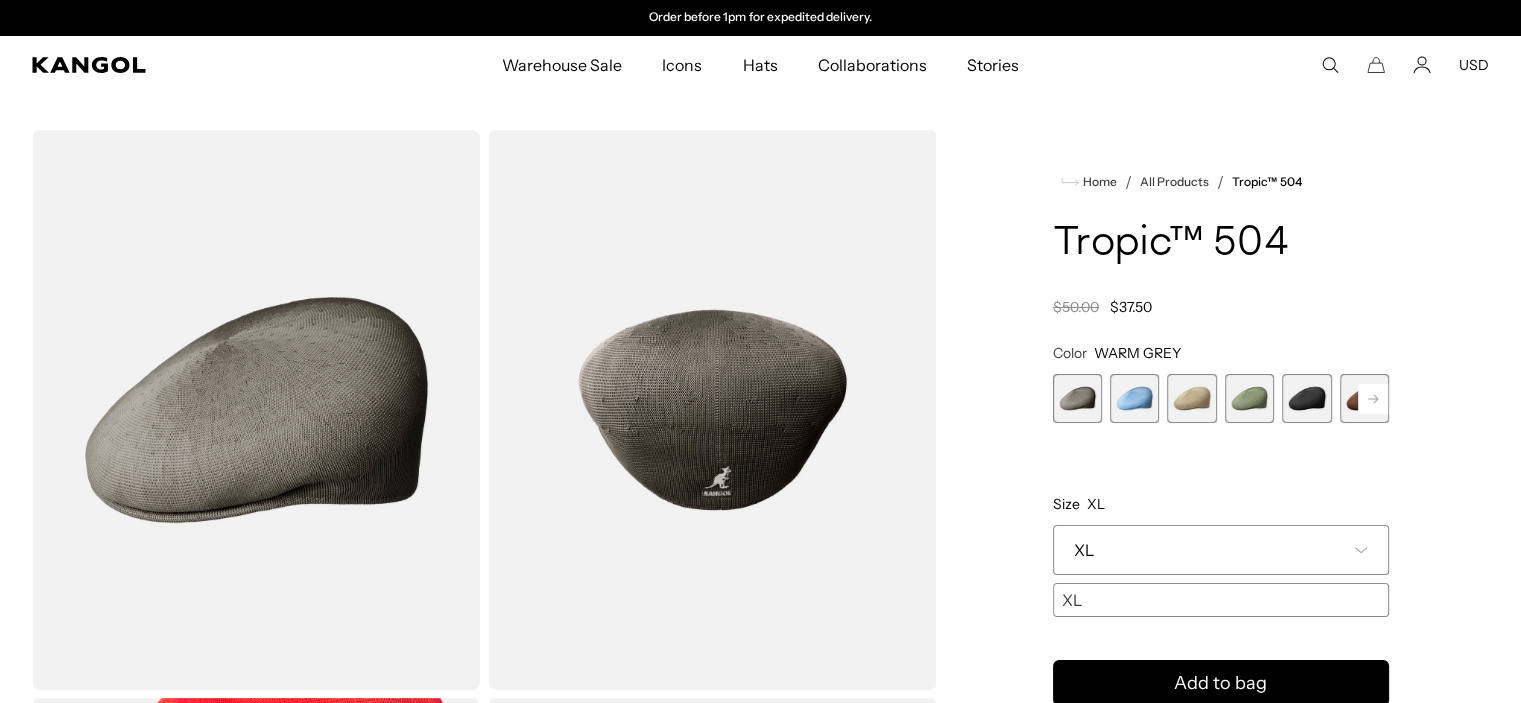 click on "XL" at bounding box center [1221, 550] 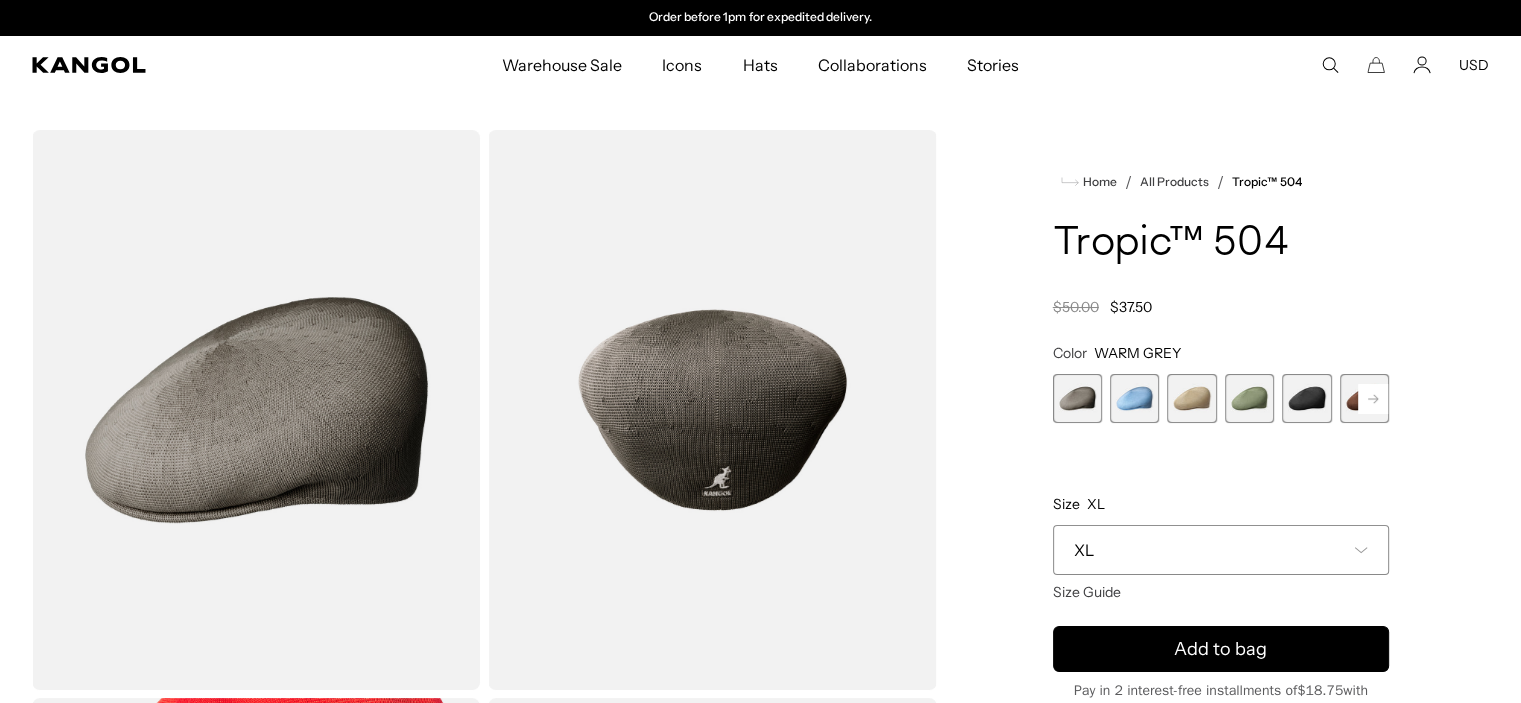 click at bounding box center [1134, 398] 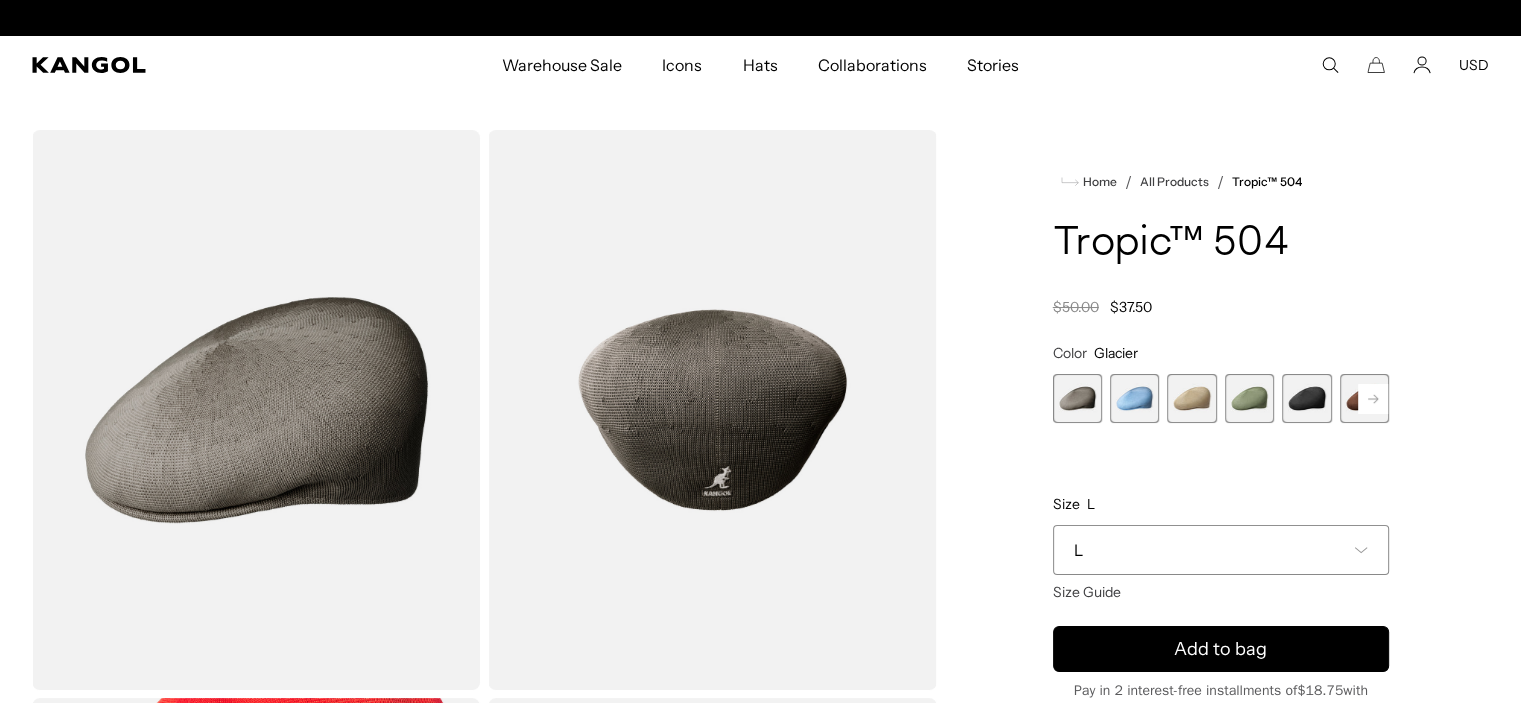 scroll, scrollTop: 0, scrollLeft: 0, axis: both 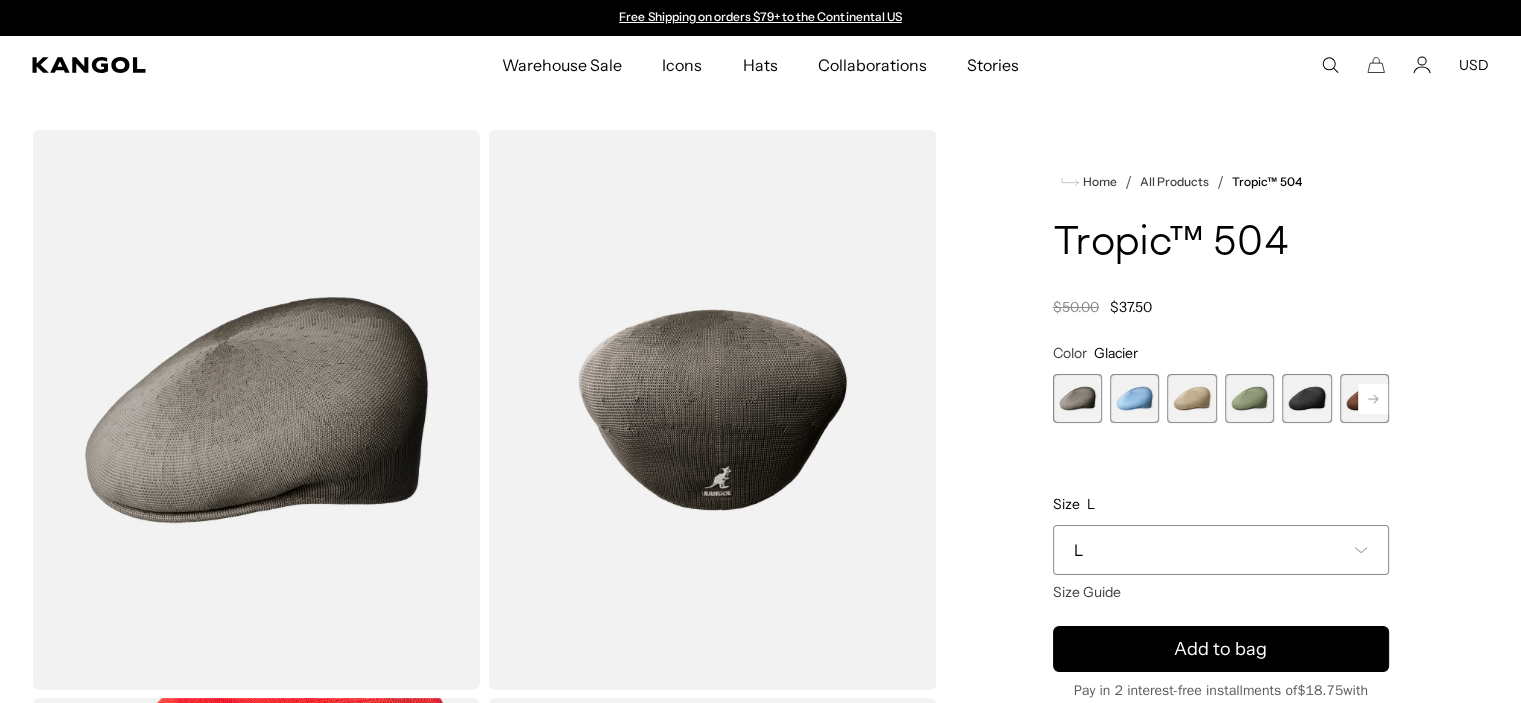 click at bounding box center (1191, 398) 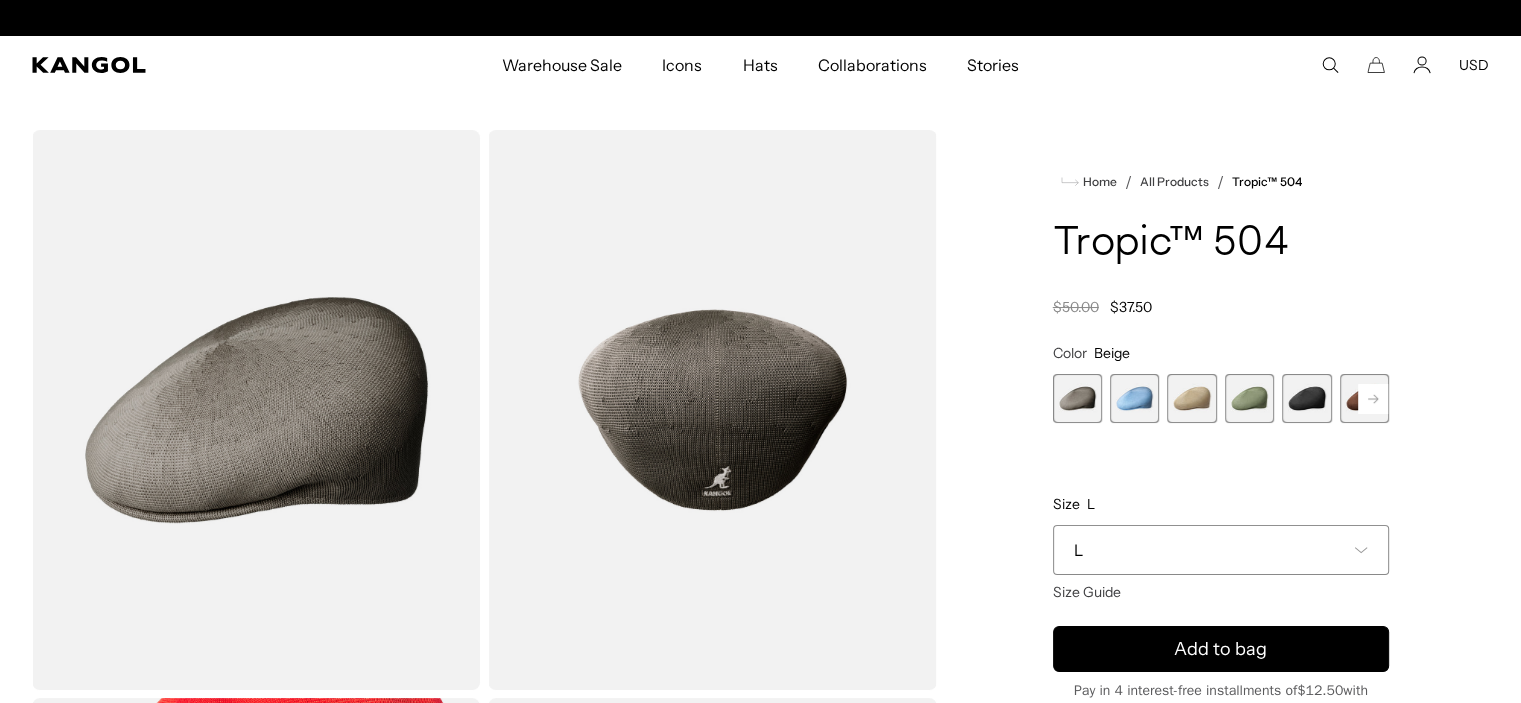 scroll, scrollTop: 0, scrollLeft: 412, axis: horizontal 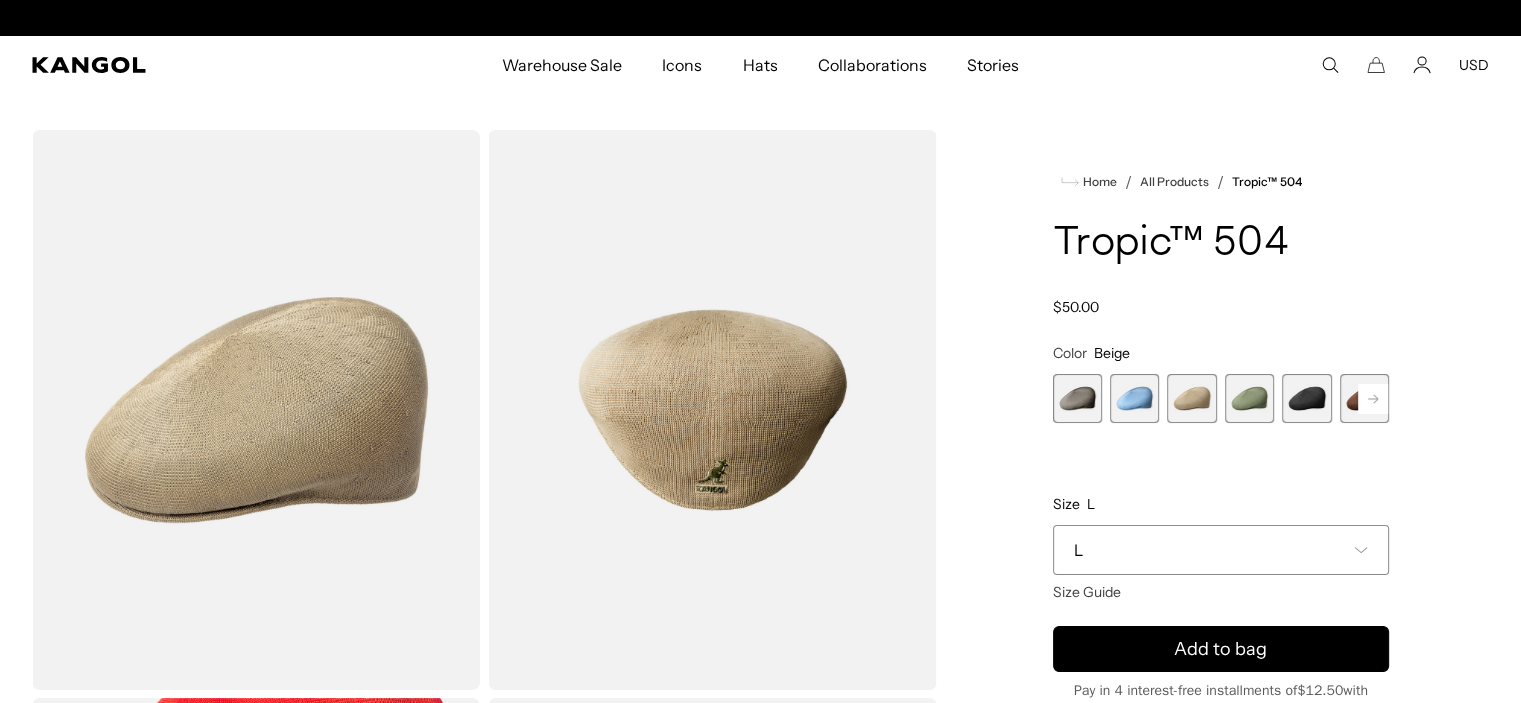 click at bounding box center (1191, 398) 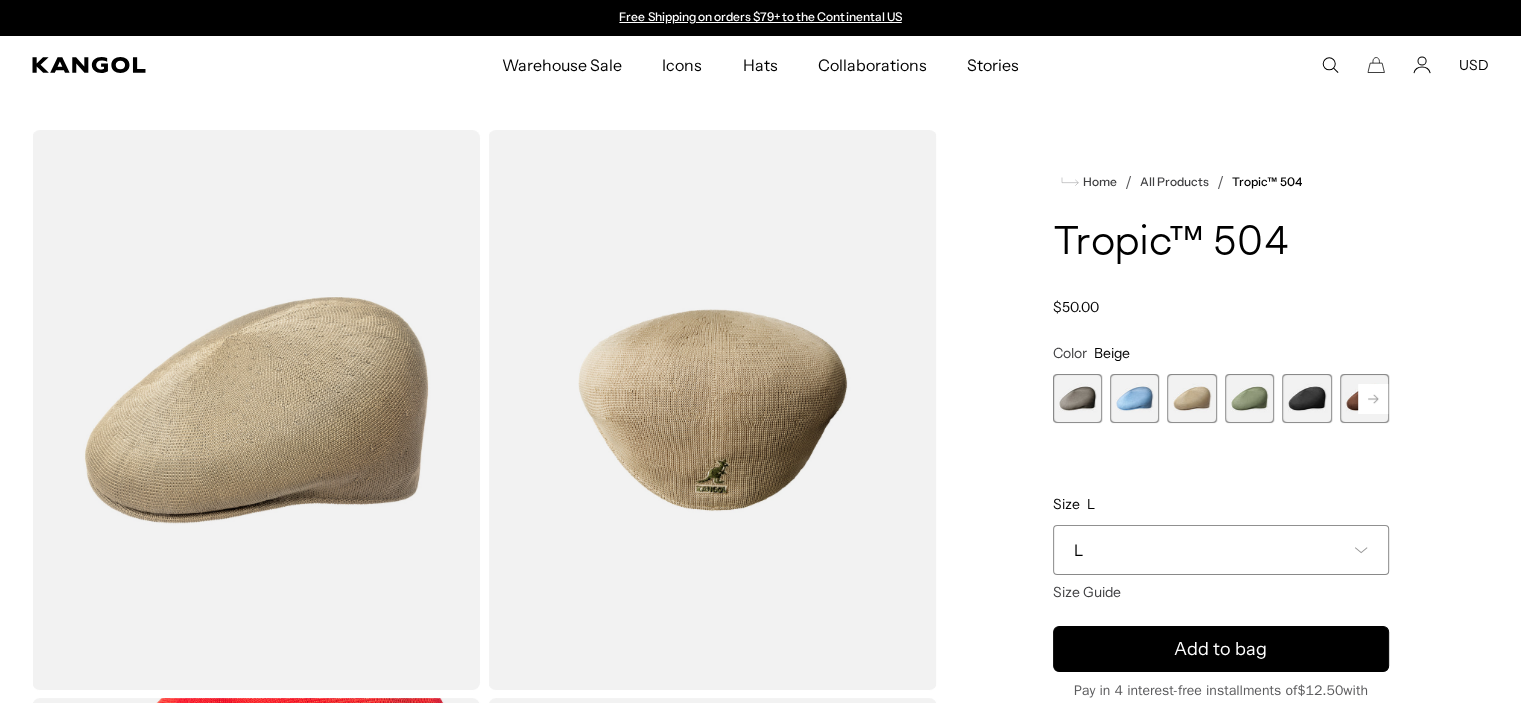 click at bounding box center (1306, 398) 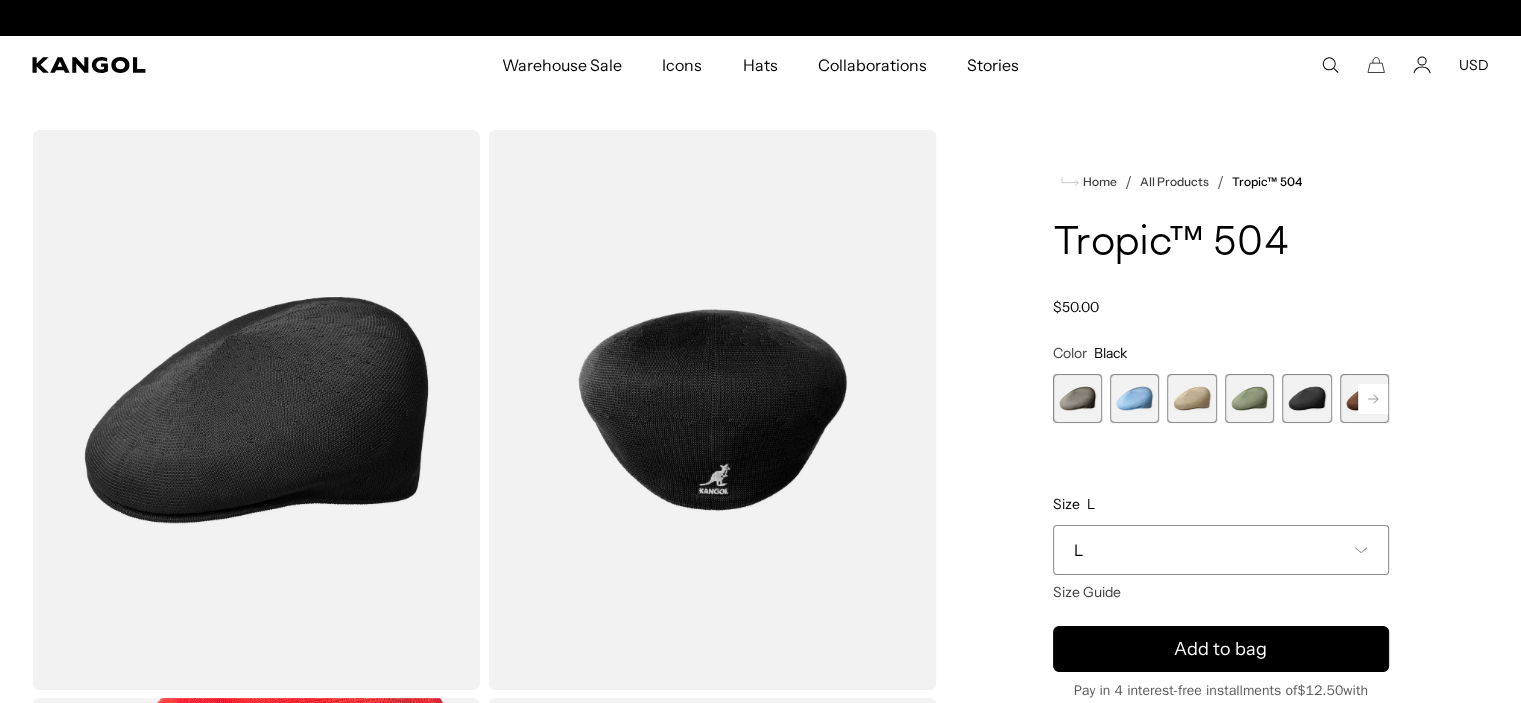 scroll, scrollTop: 0, scrollLeft: 412, axis: horizontal 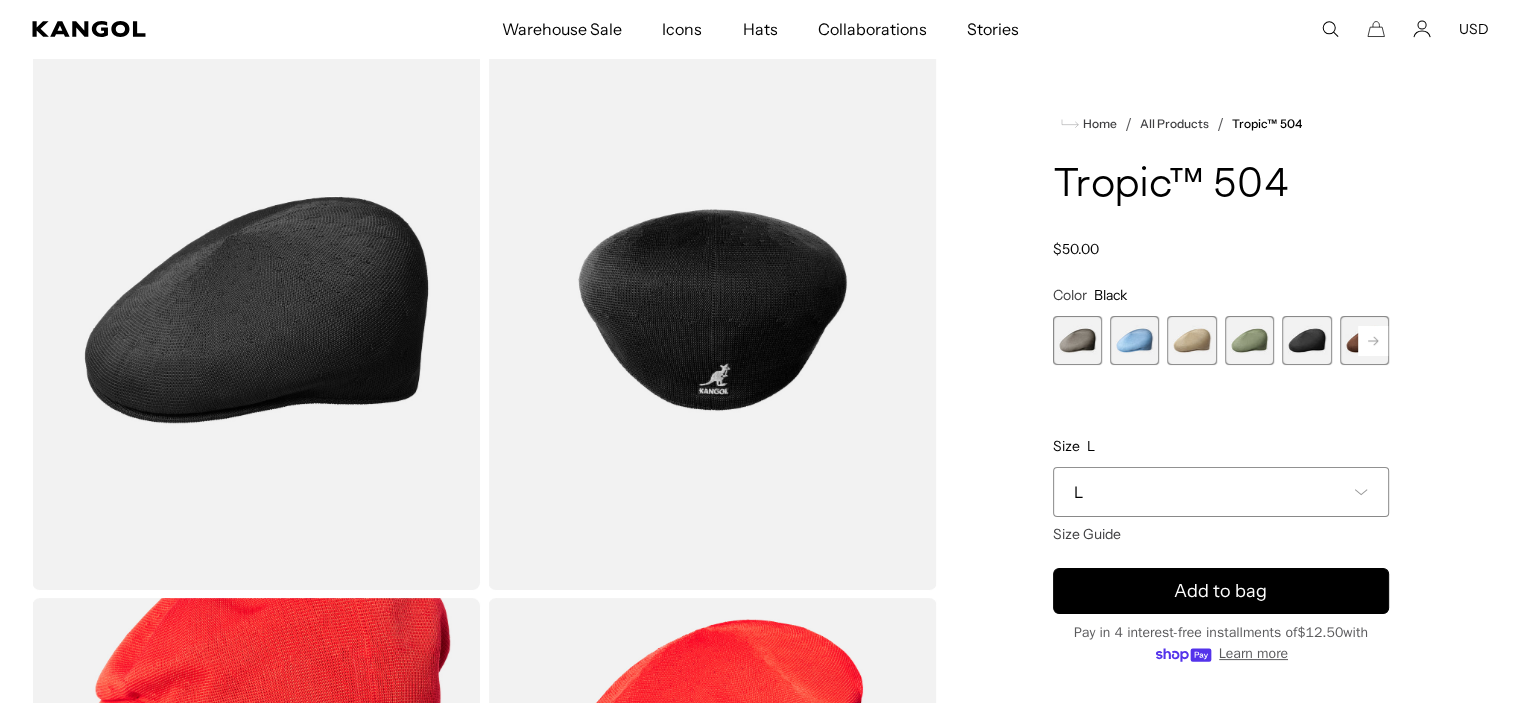 click on "L" at bounding box center (1221, 492) 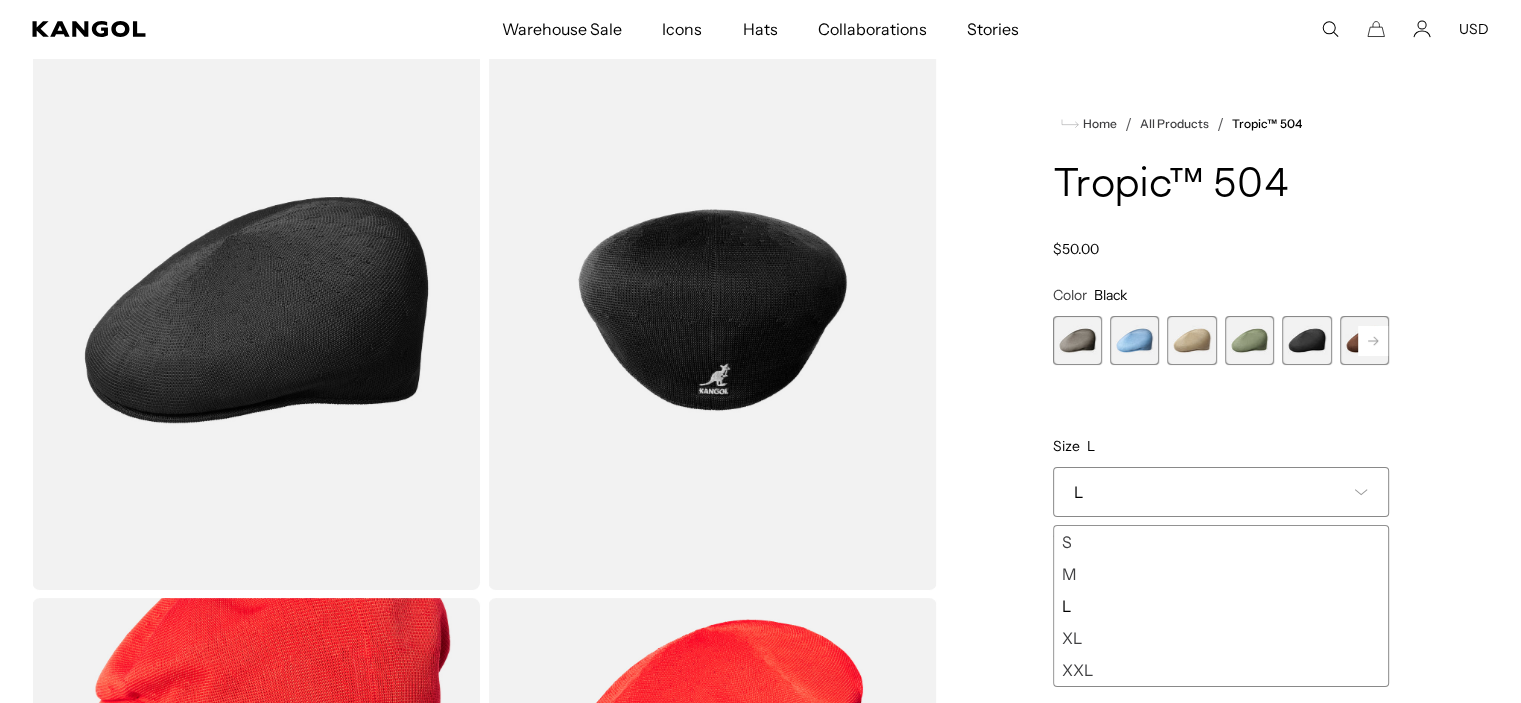click on "L" at bounding box center [1221, 606] 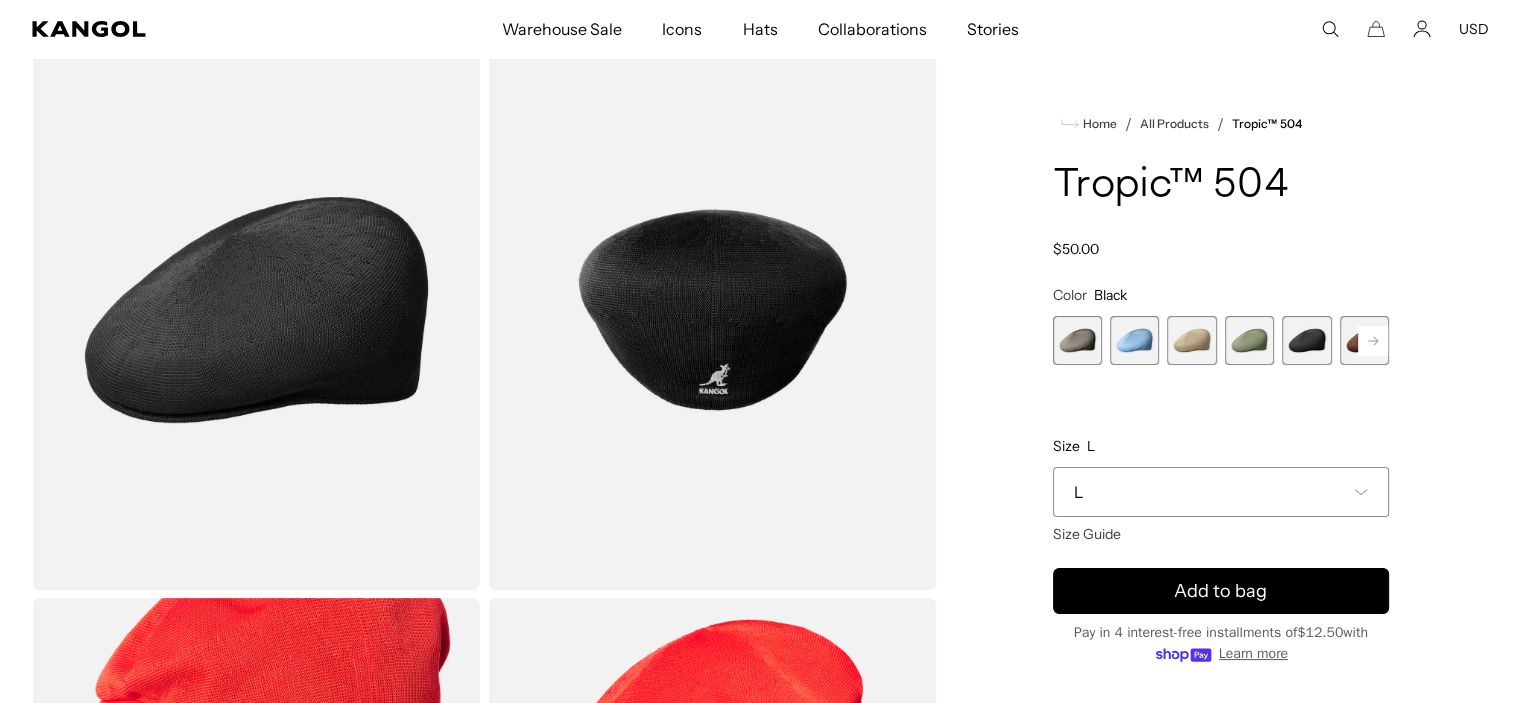 scroll, scrollTop: 0, scrollLeft: 412, axis: horizontal 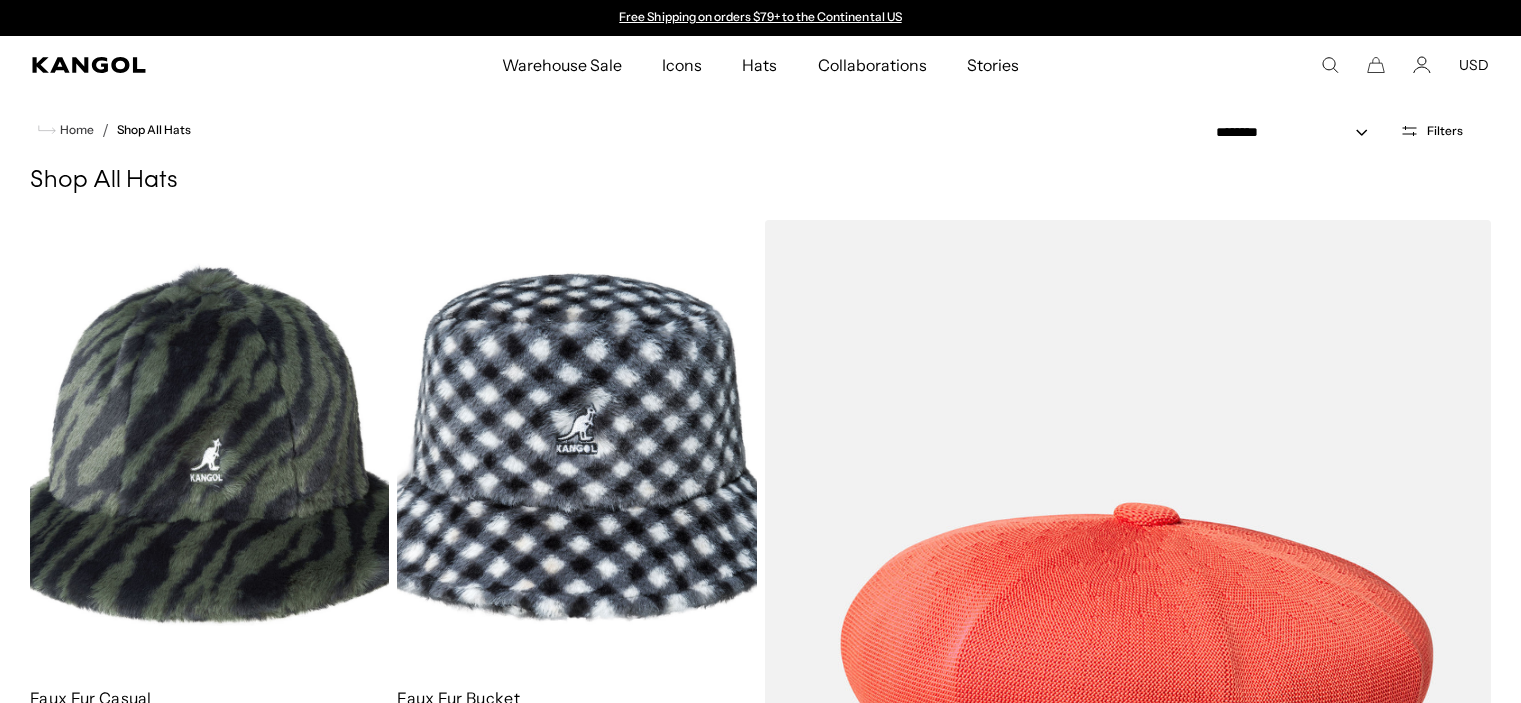 select on "*****" 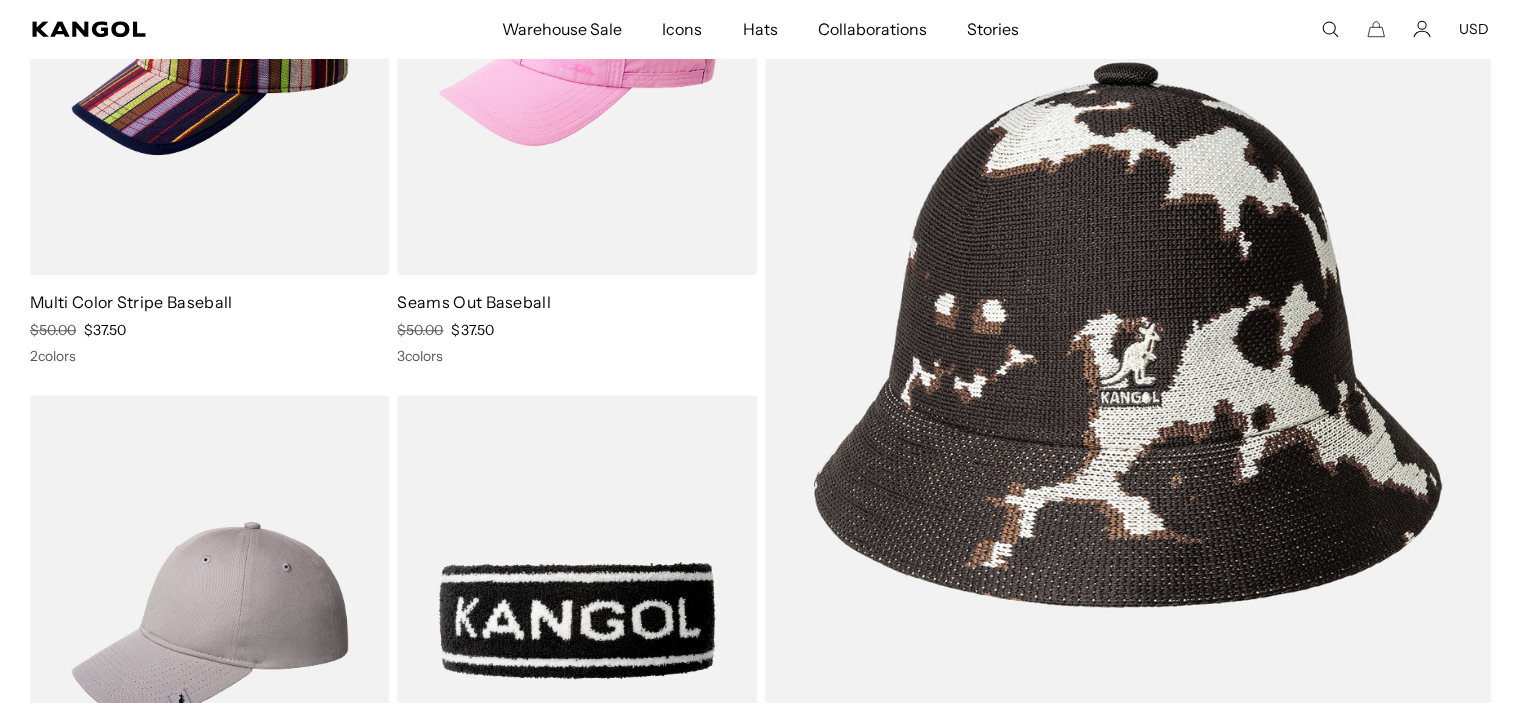 scroll, scrollTop: 17200, scrollLeft: 0, axis: vertical 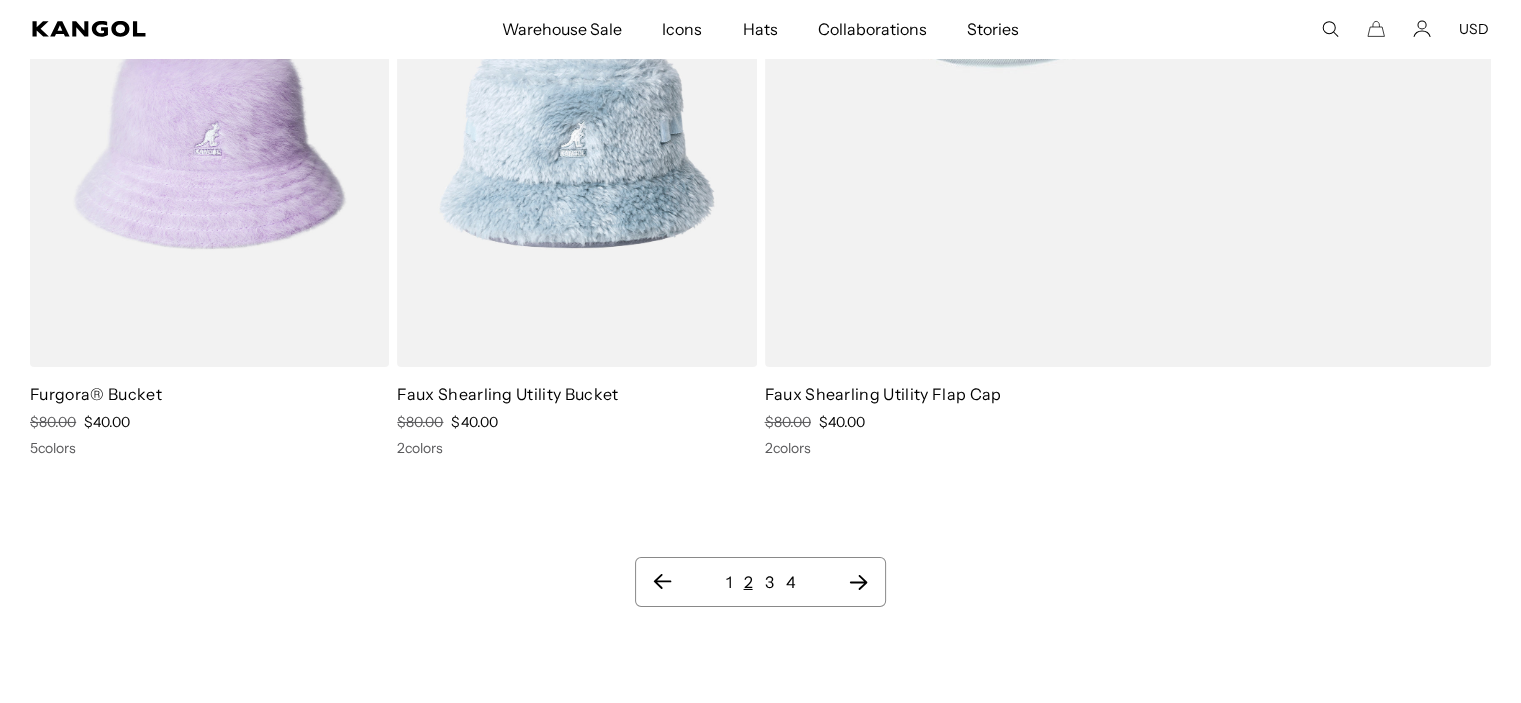click on "3" at bounding box center [769, 582] 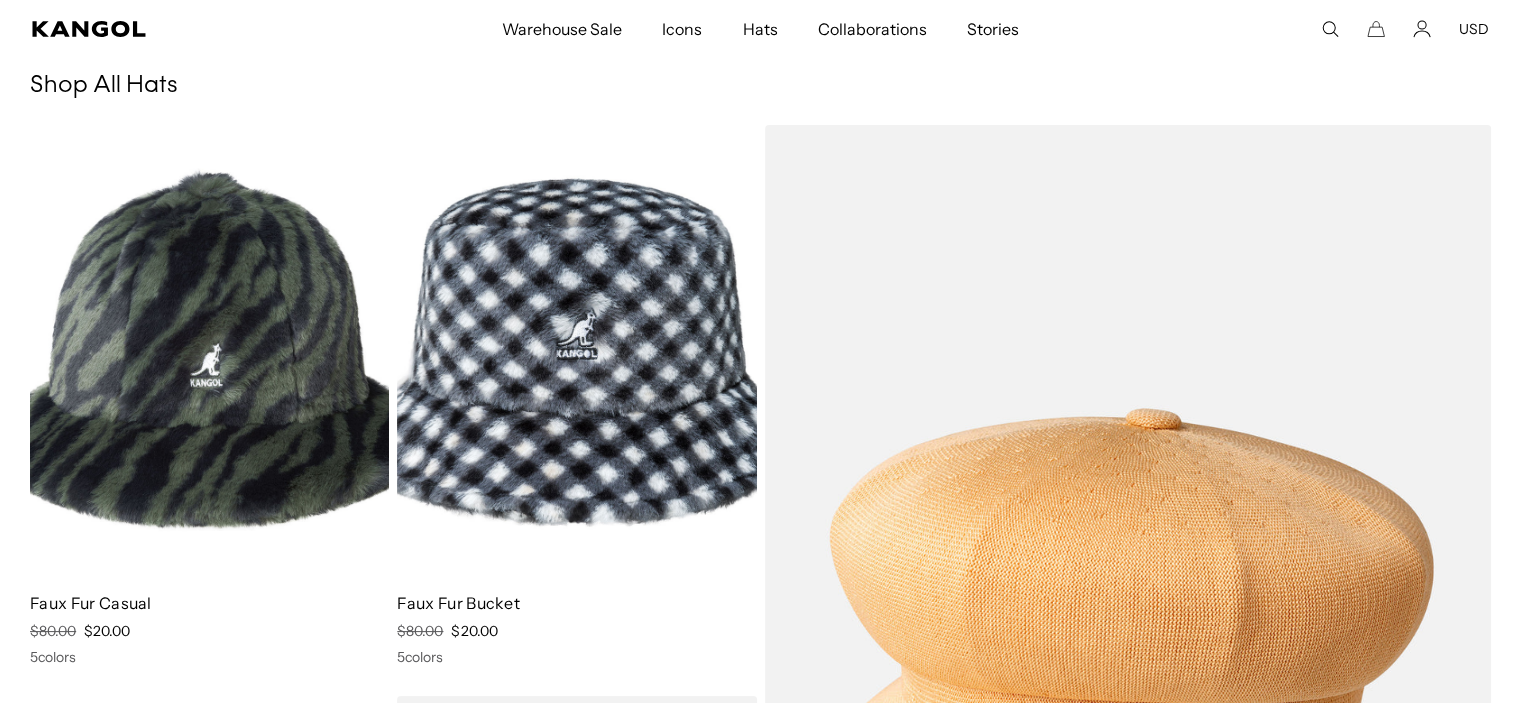 scroll, scrollTop: 0, scrollLeft: 0, axis: both 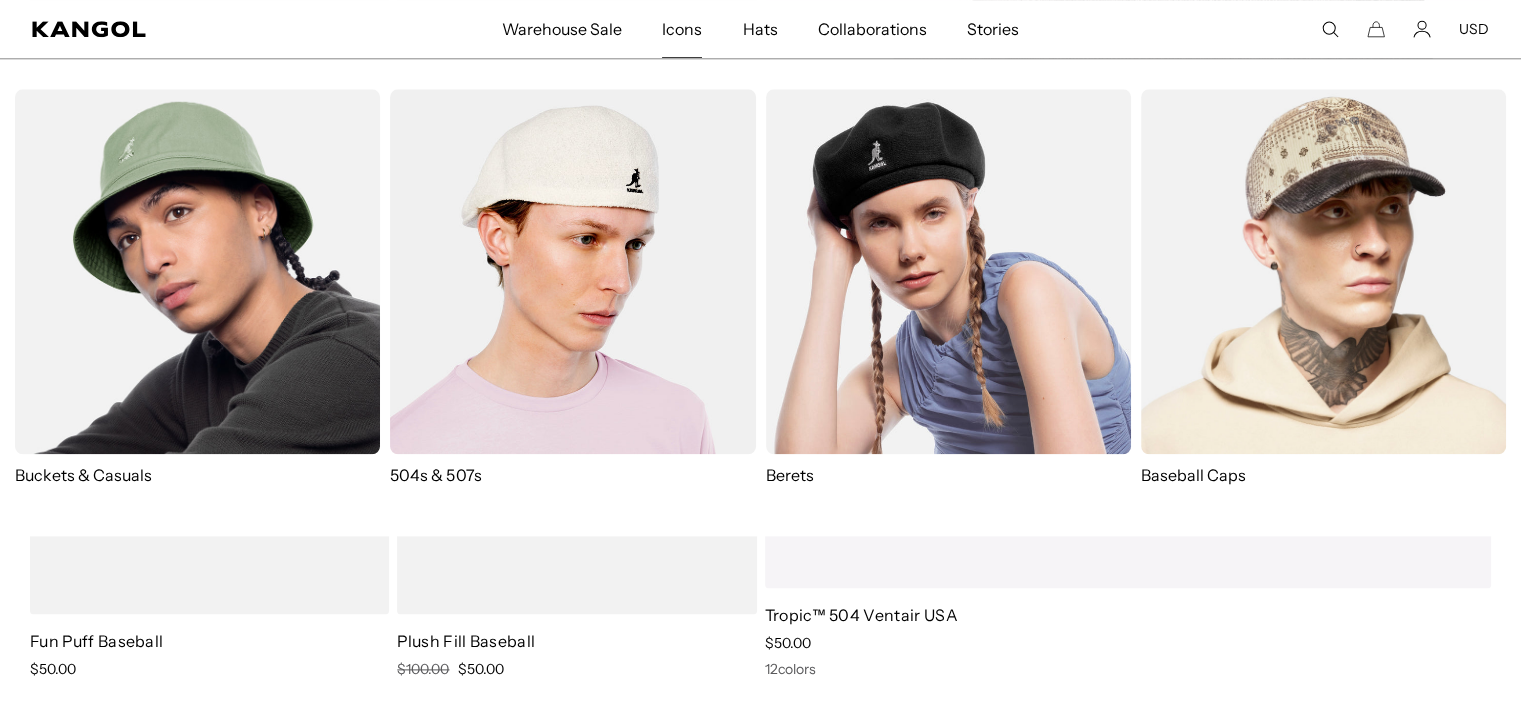 click at bounding box center [572, 271] 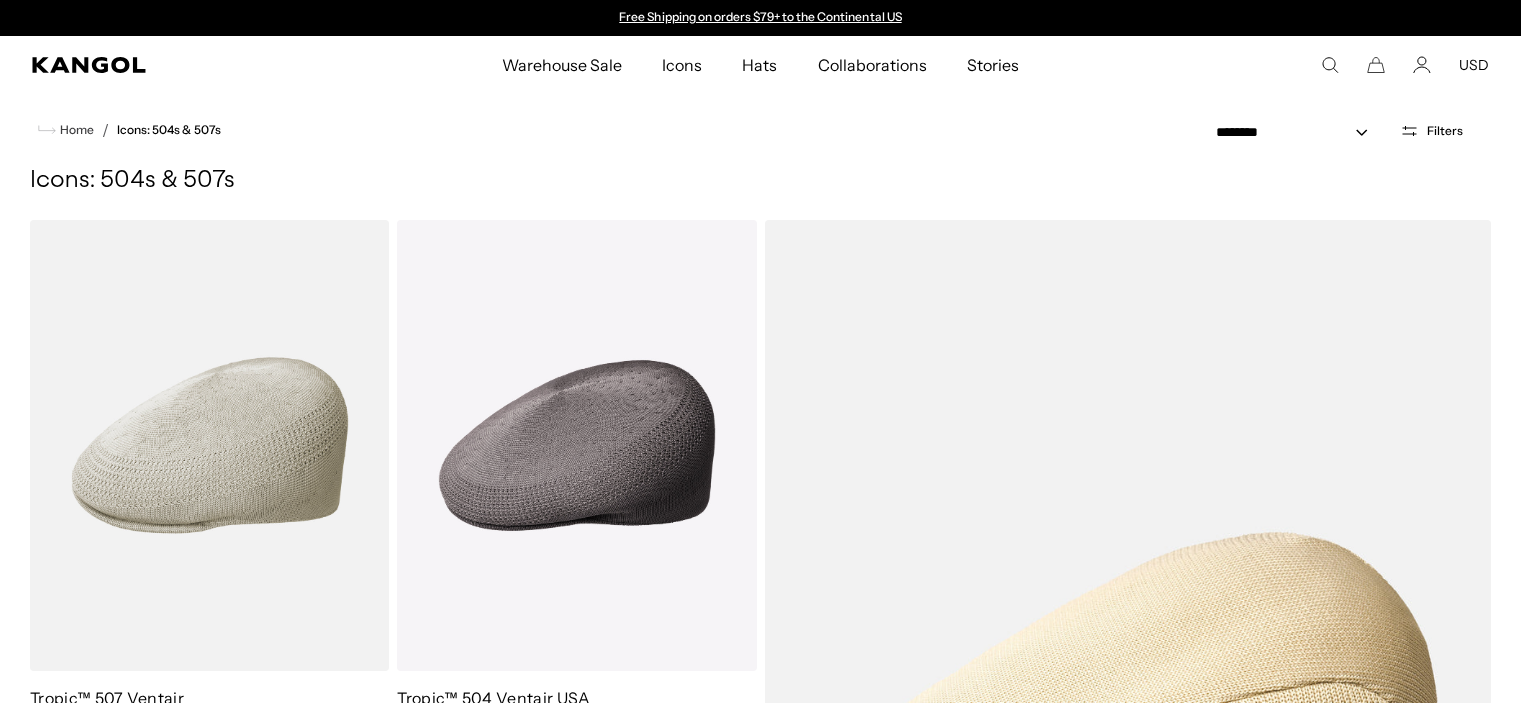 scroll, scrollTop: 0, scrollLeft: 0, axis: both 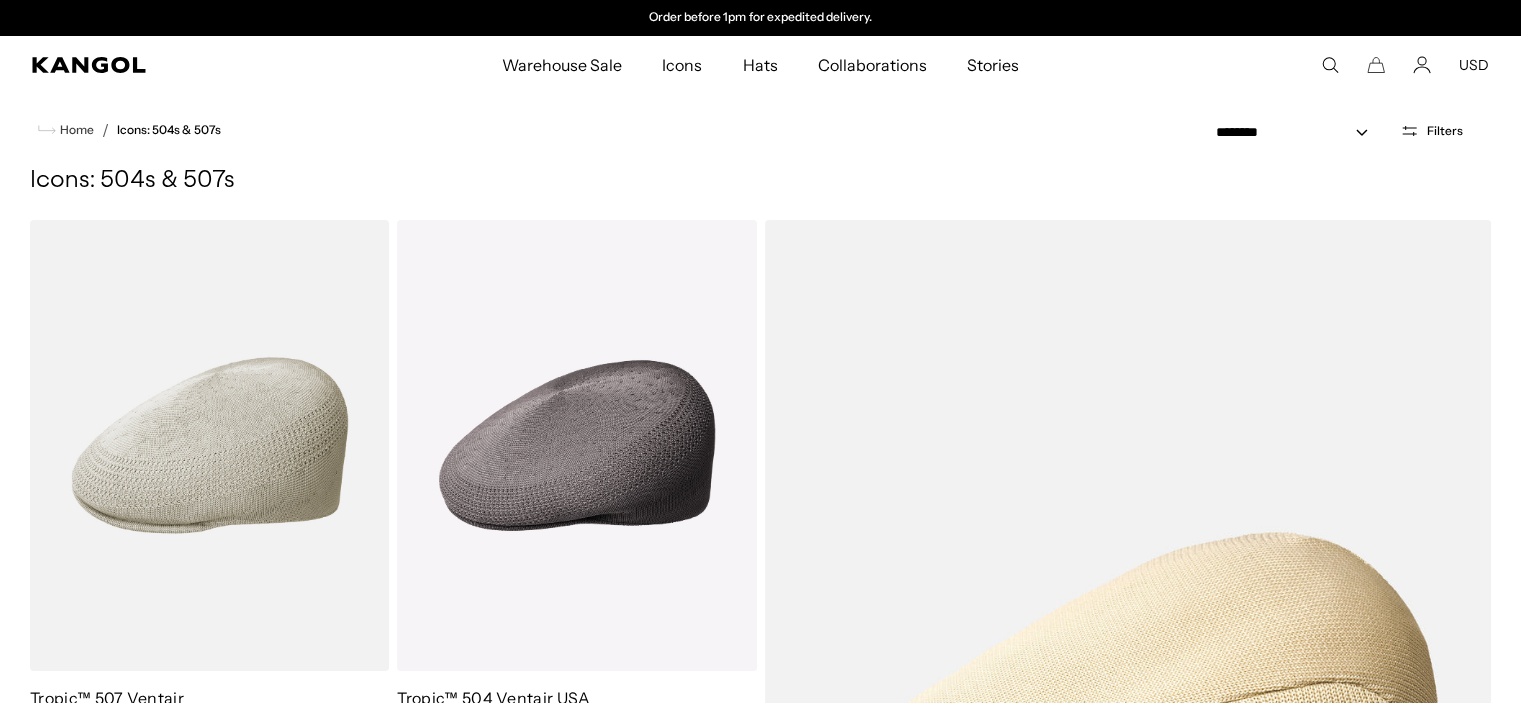 click on "Filters" at bounding box center (1445, 131) 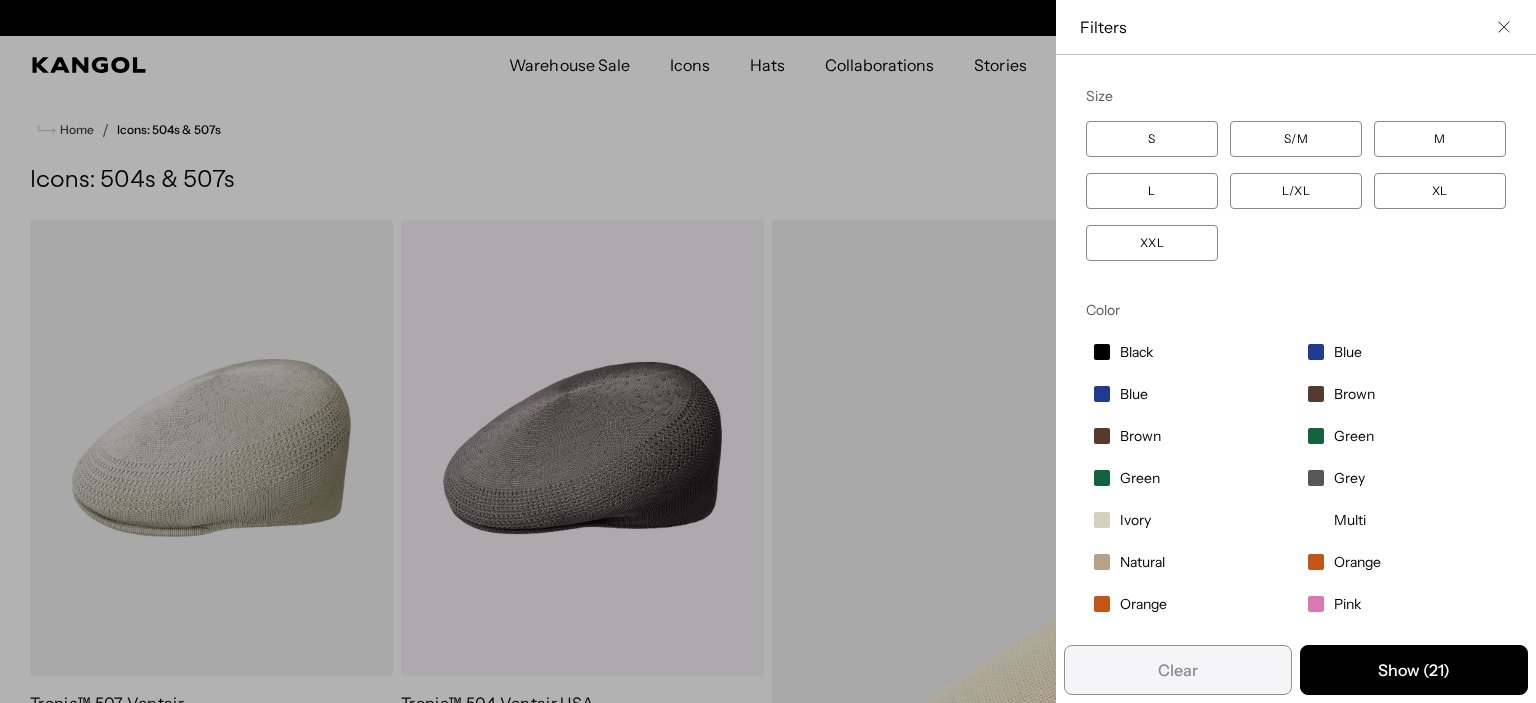 scroll, scrollTop: 0, scrollLeft: 0, axis: both 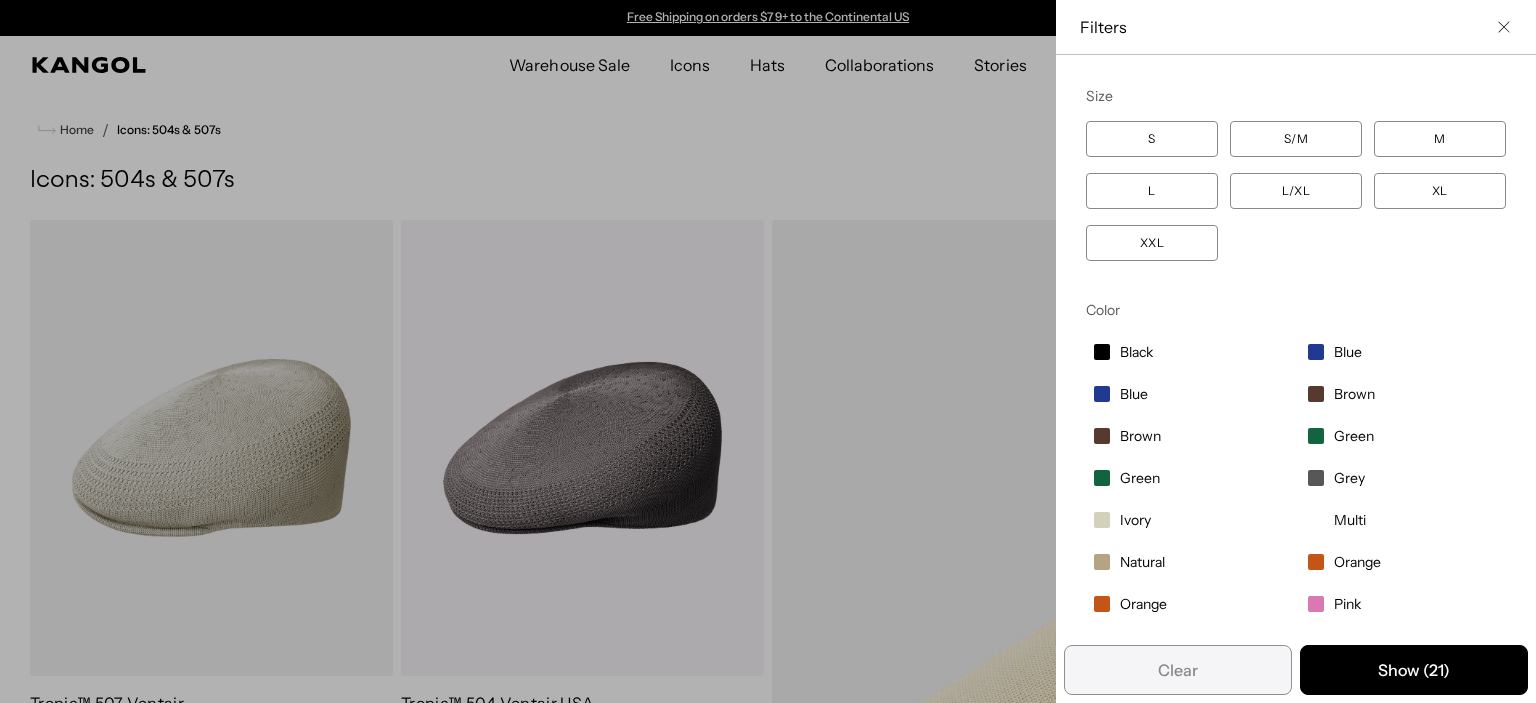 click on "L" at bounding box center [1152, 191] 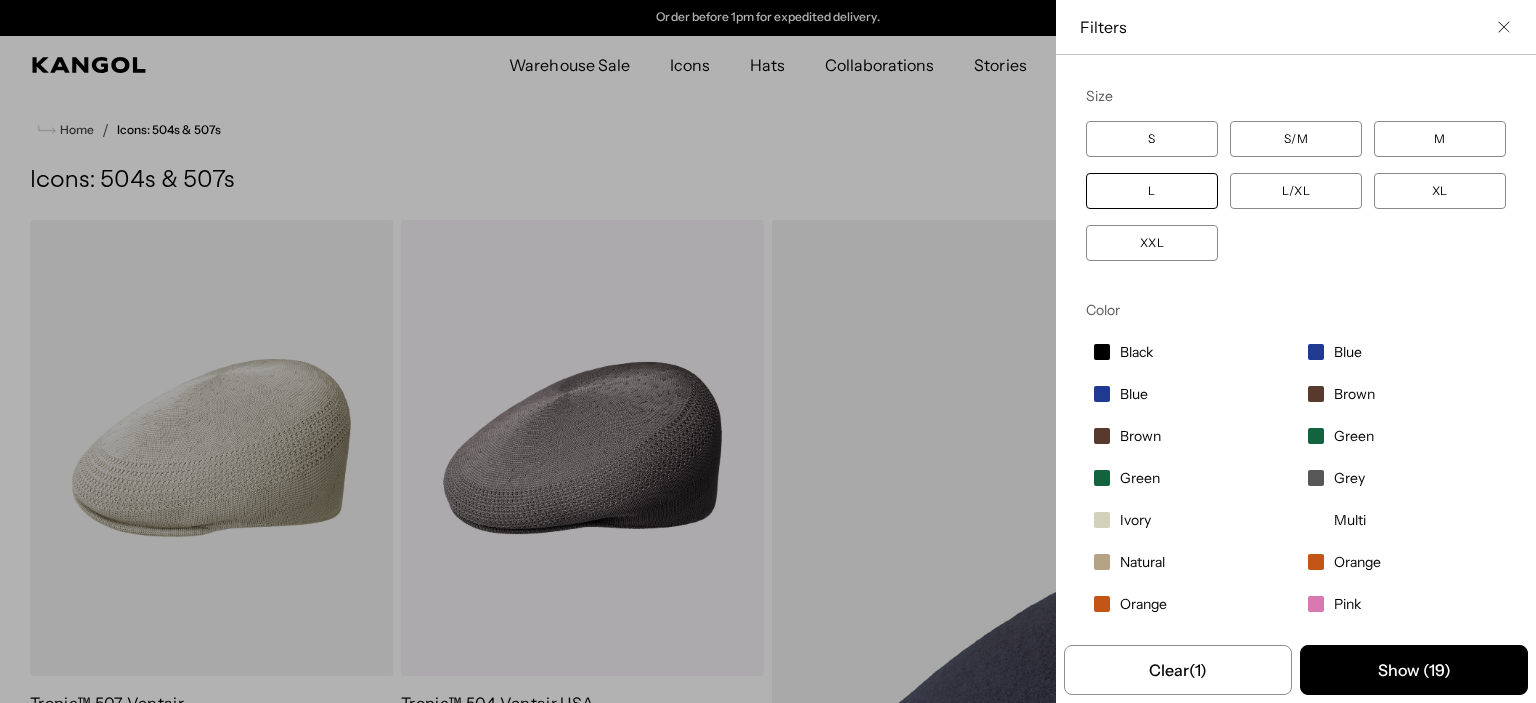 scroll, scrollTop: 0, scrollLeft: 0, axis: both 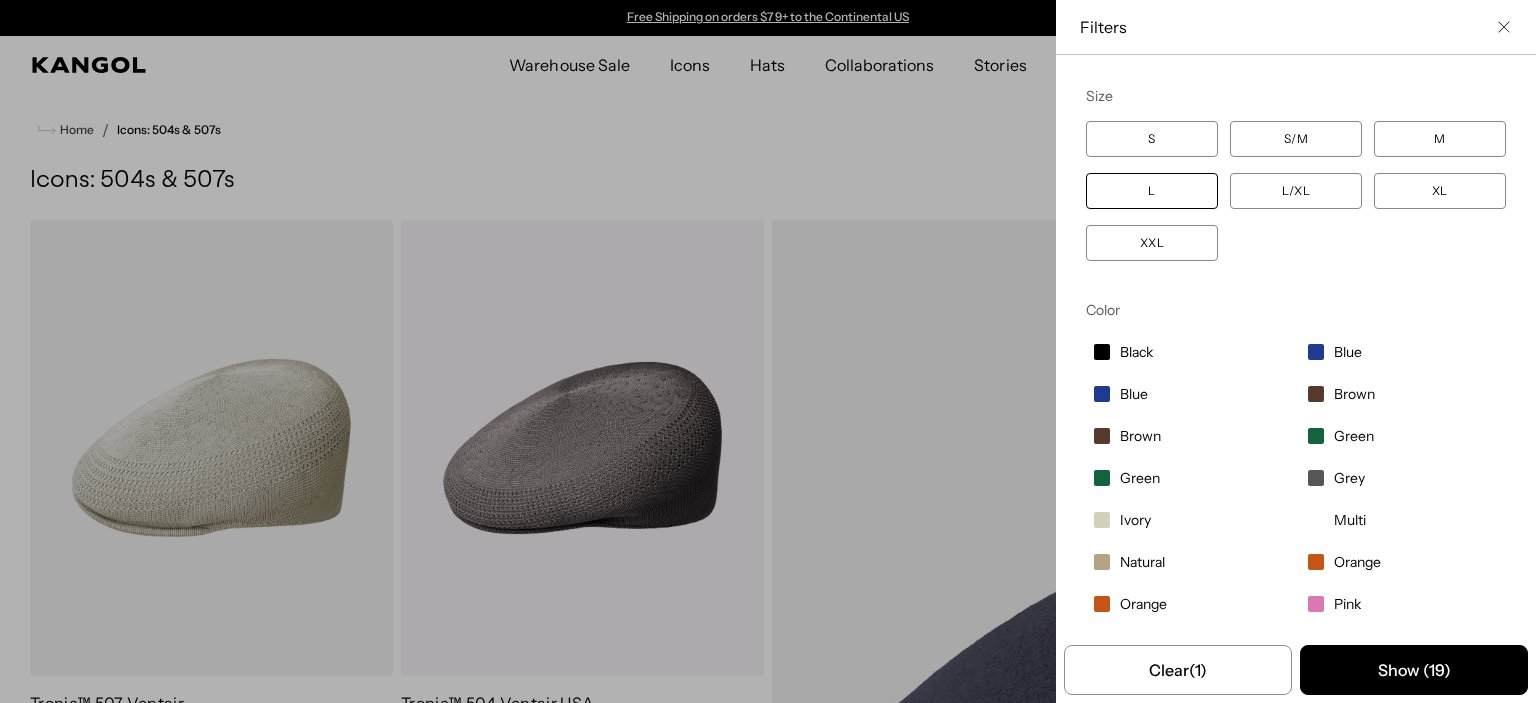 click on "L/XL" at bounding box center [1296, 191] 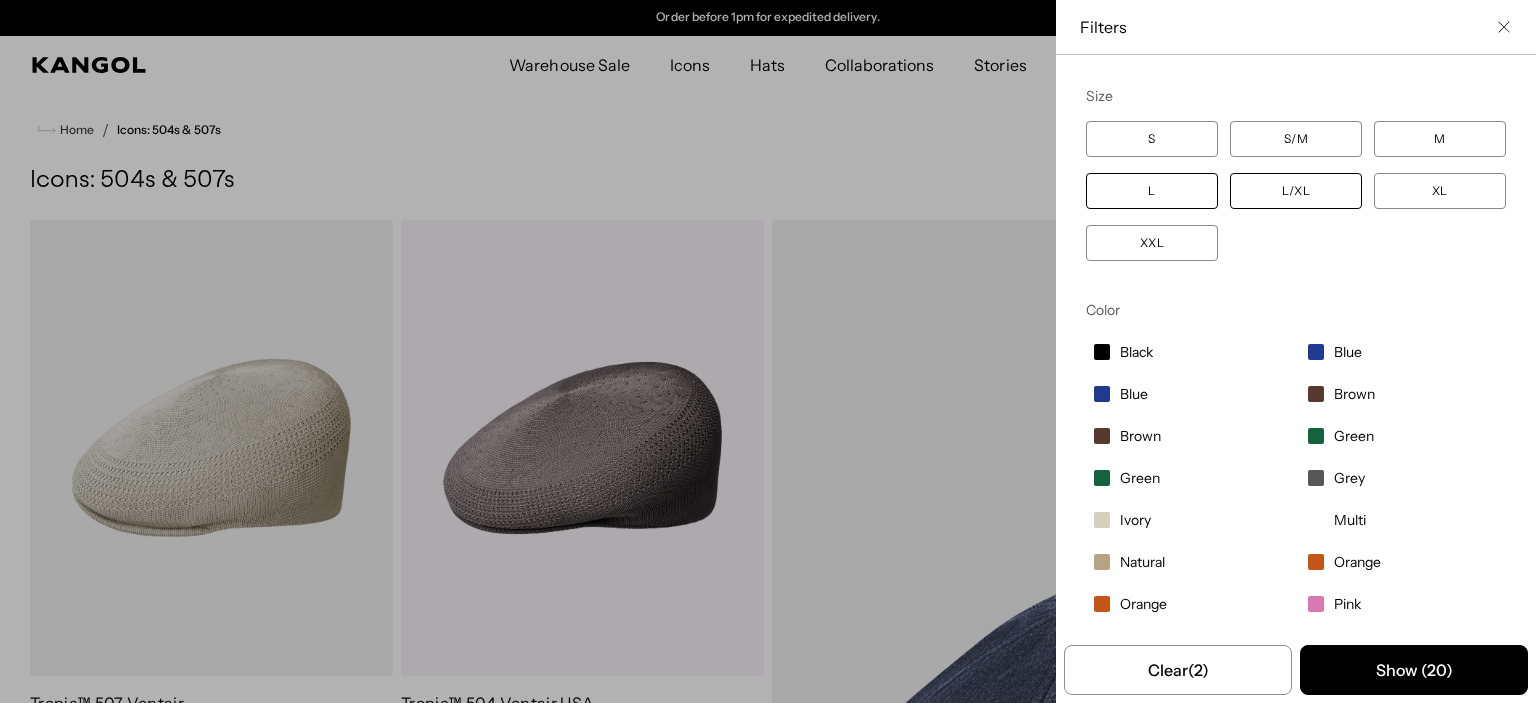 scroll, scrollTop: 0, scrollLeft: 0, axis: both 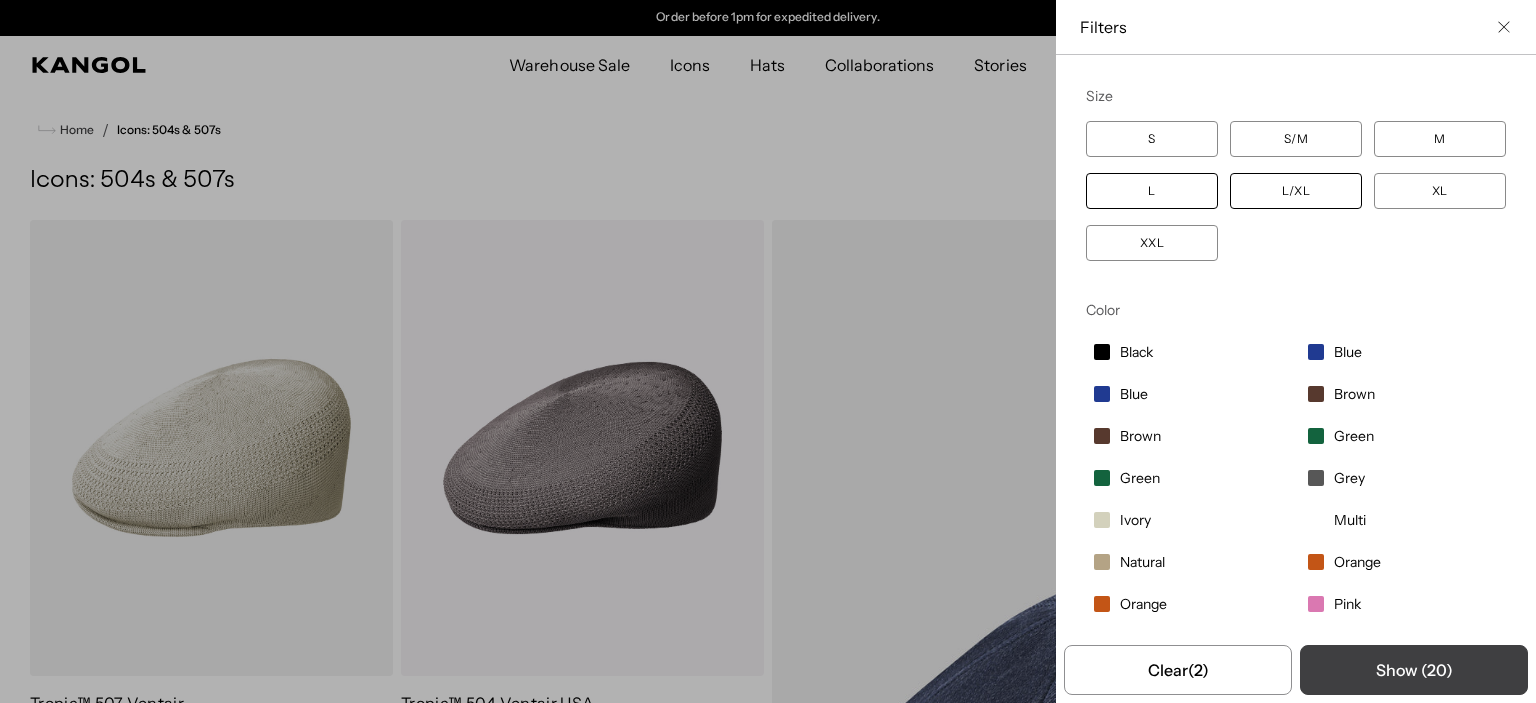 click on "Show ( 20 )" at bounding box center (1414, 670) 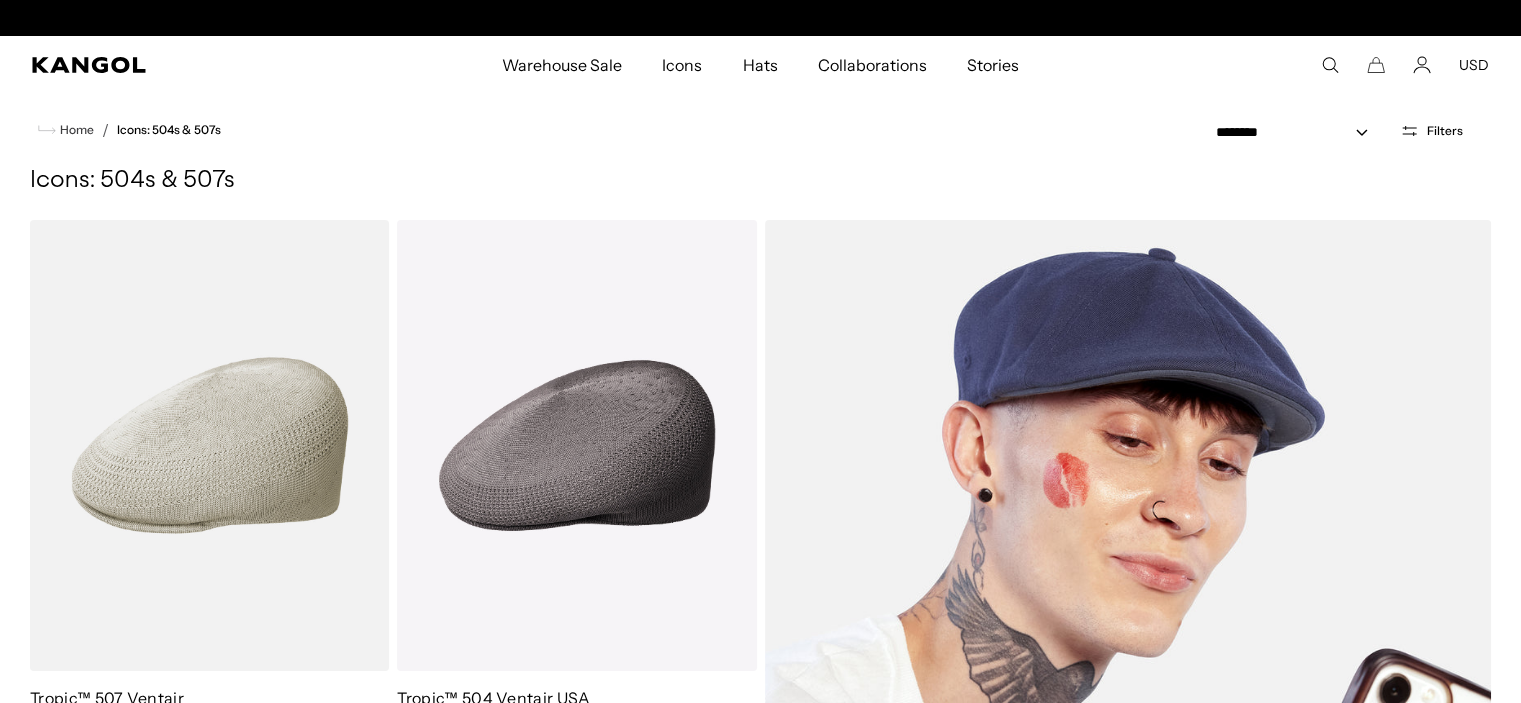 scroll, scrollTop: 0, scrollLeft: 0, axis: both 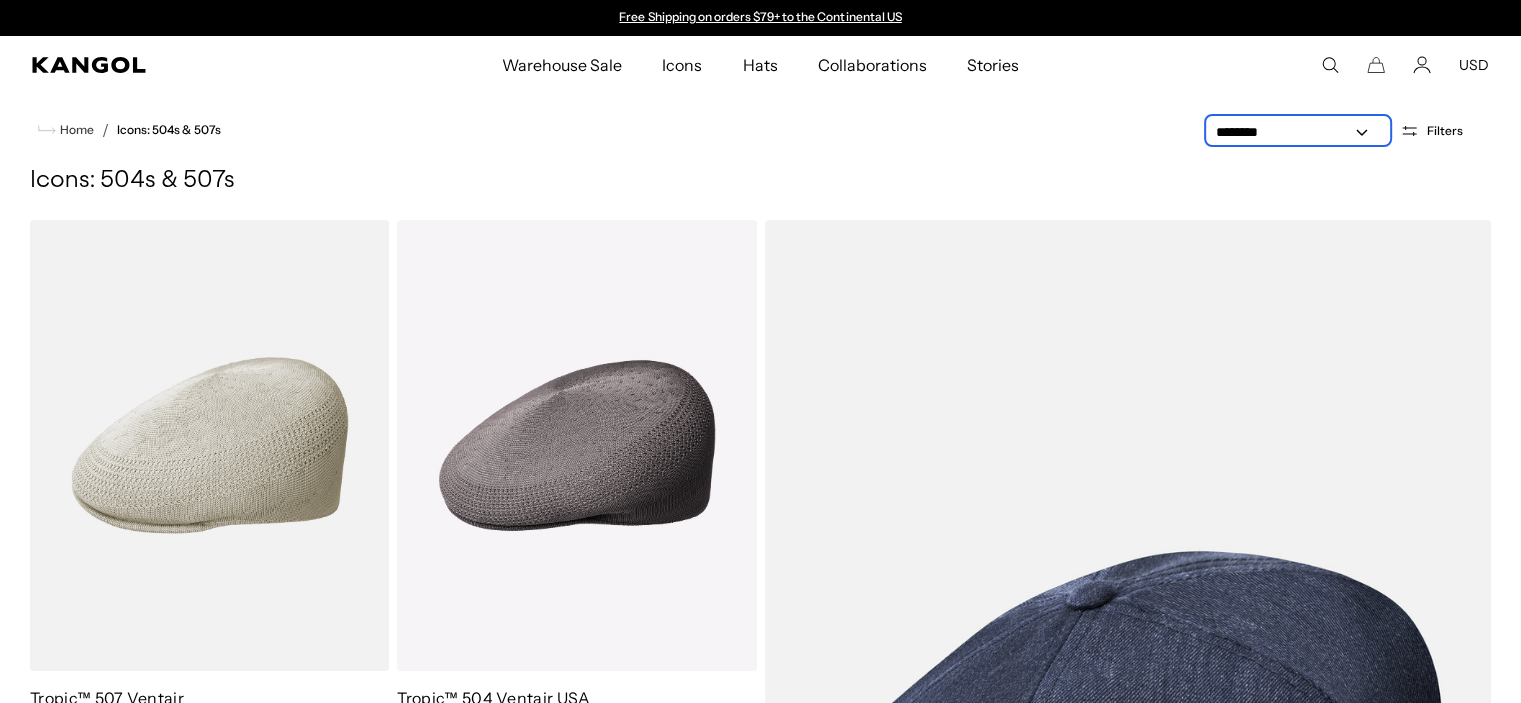 click on "**********" at bounding box center (1298, 132) 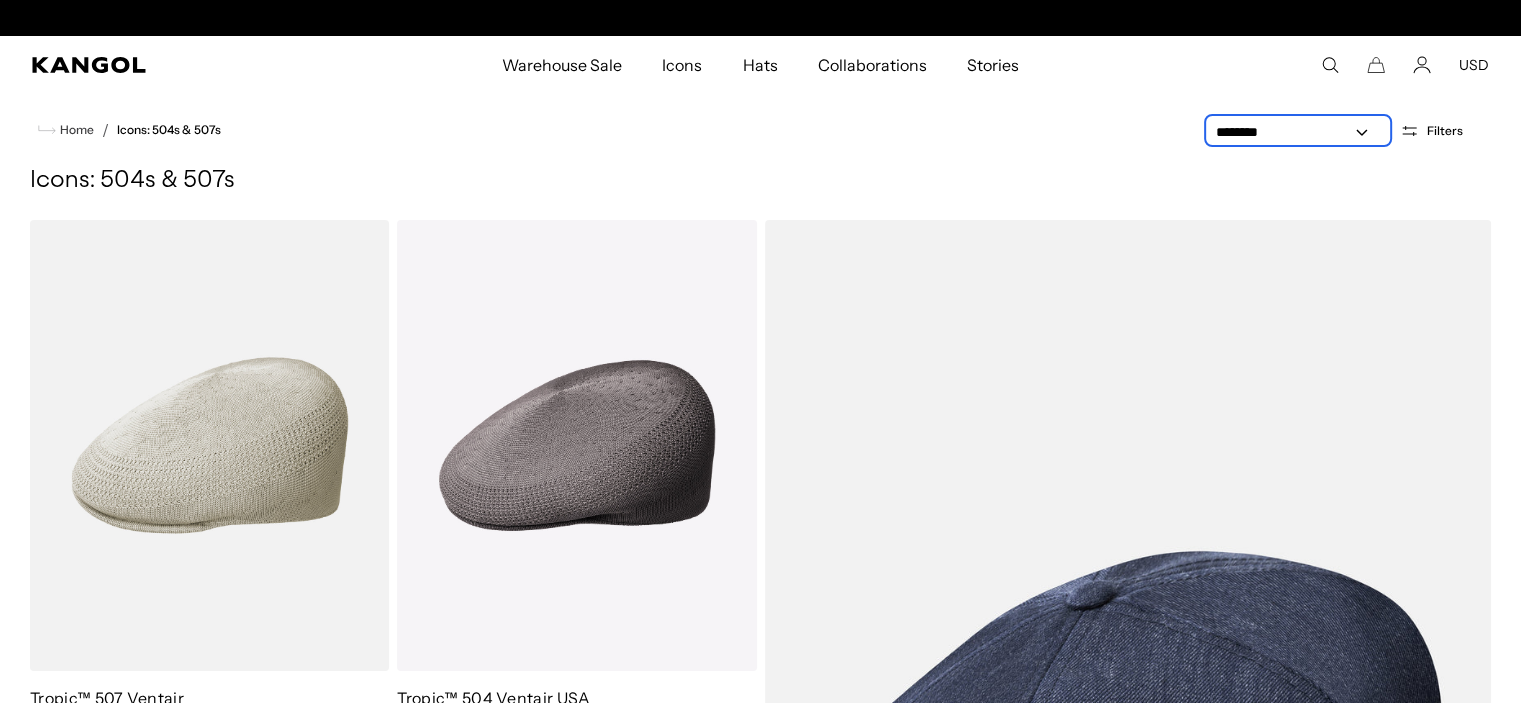 scroll, scrollTop: 0, scrollLeft: 412, axis: horizontal 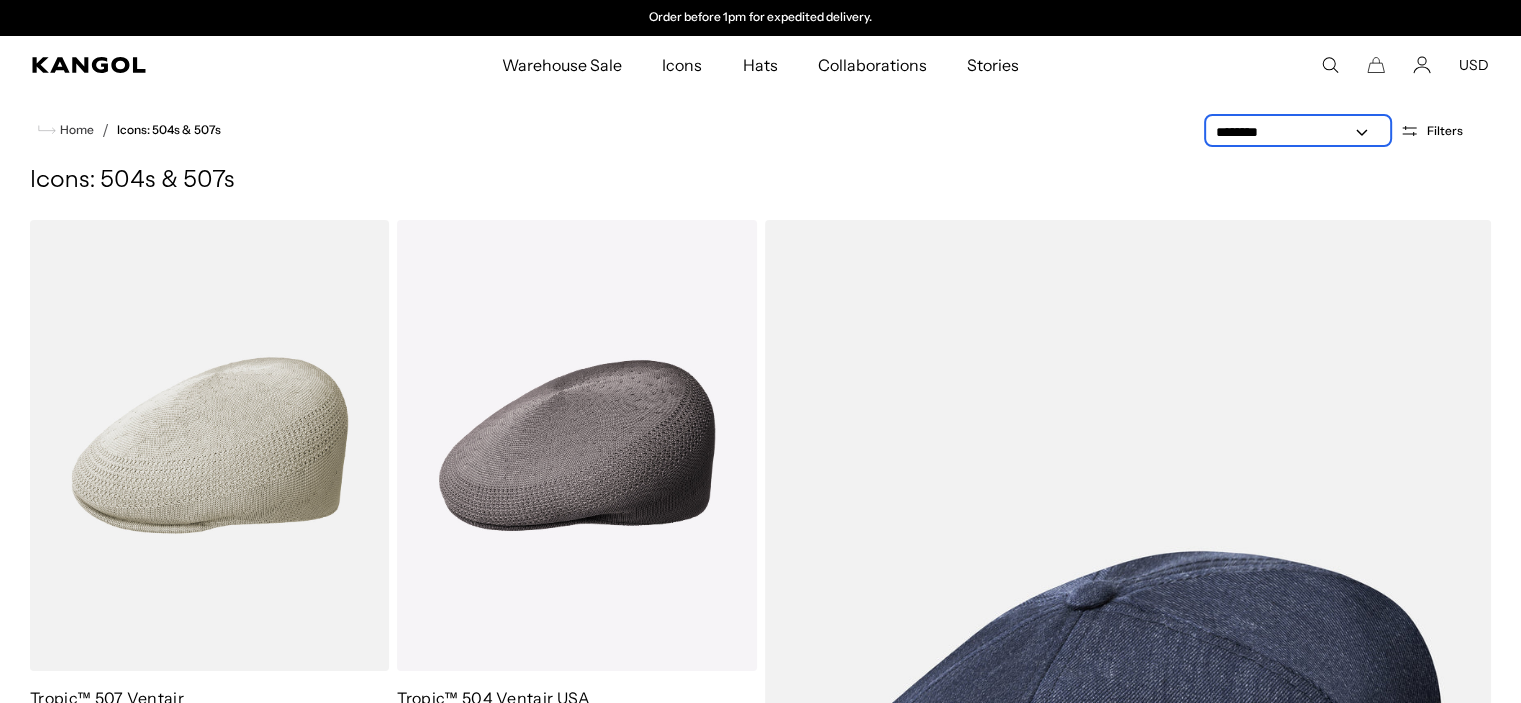 select on "*****" 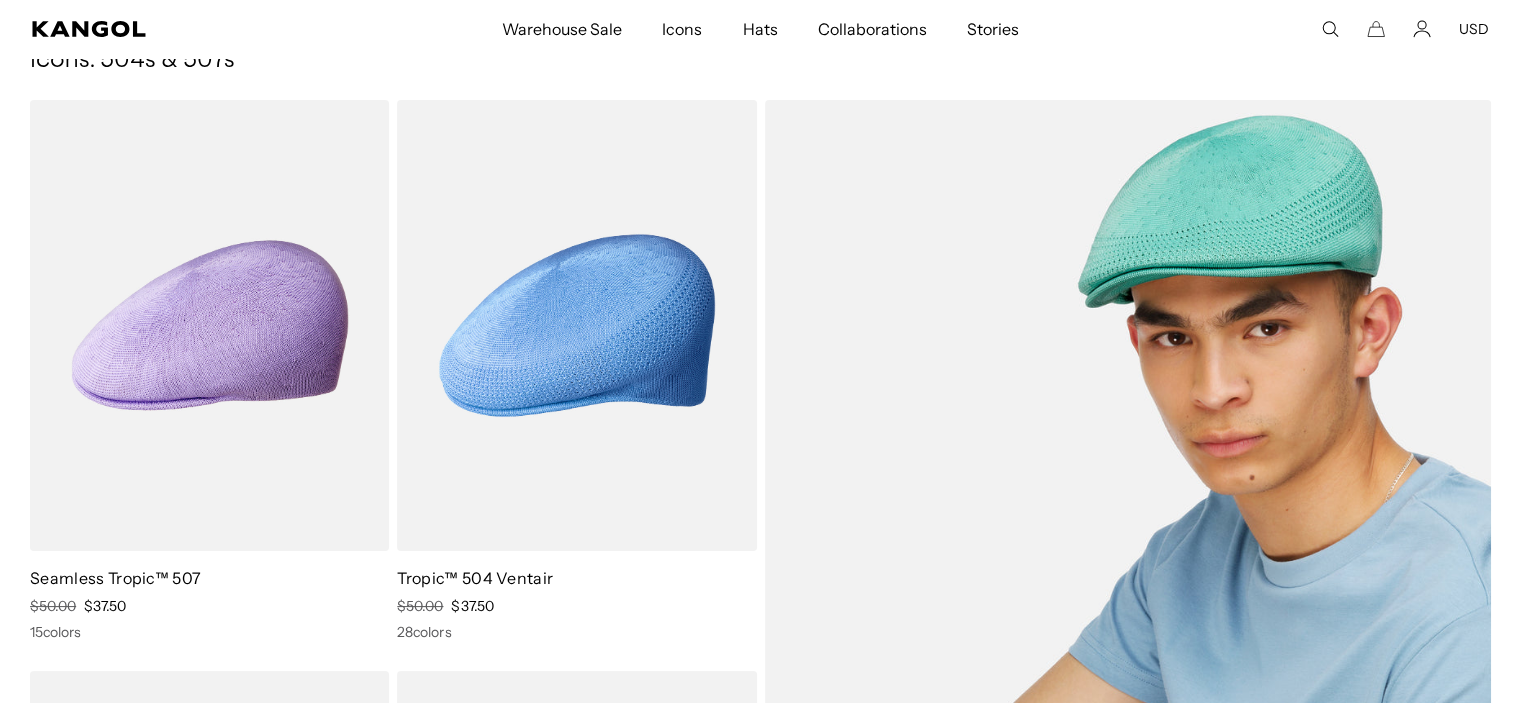 scroll, scrollTop: 300, scrollLeft: 0, axis: vertical 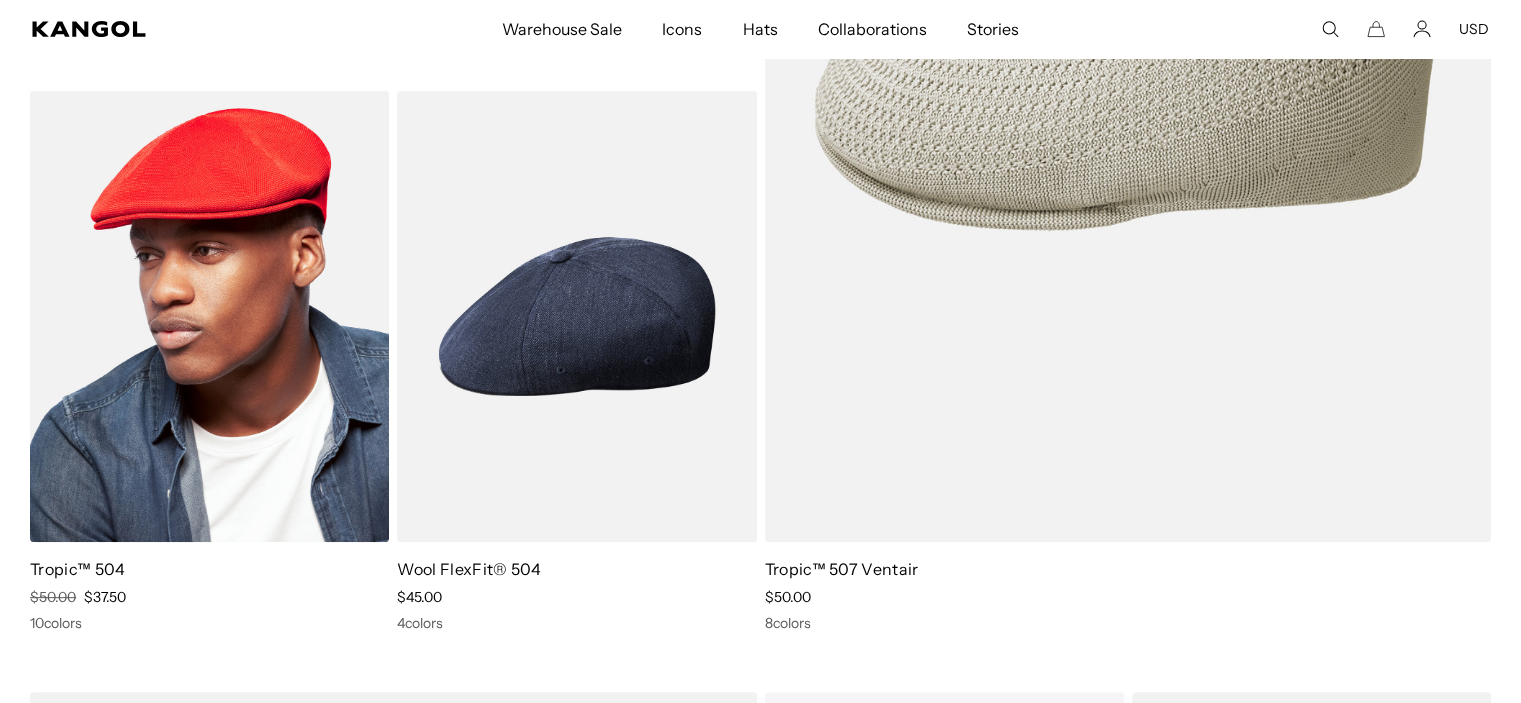 click at bounding box center [209, 316] 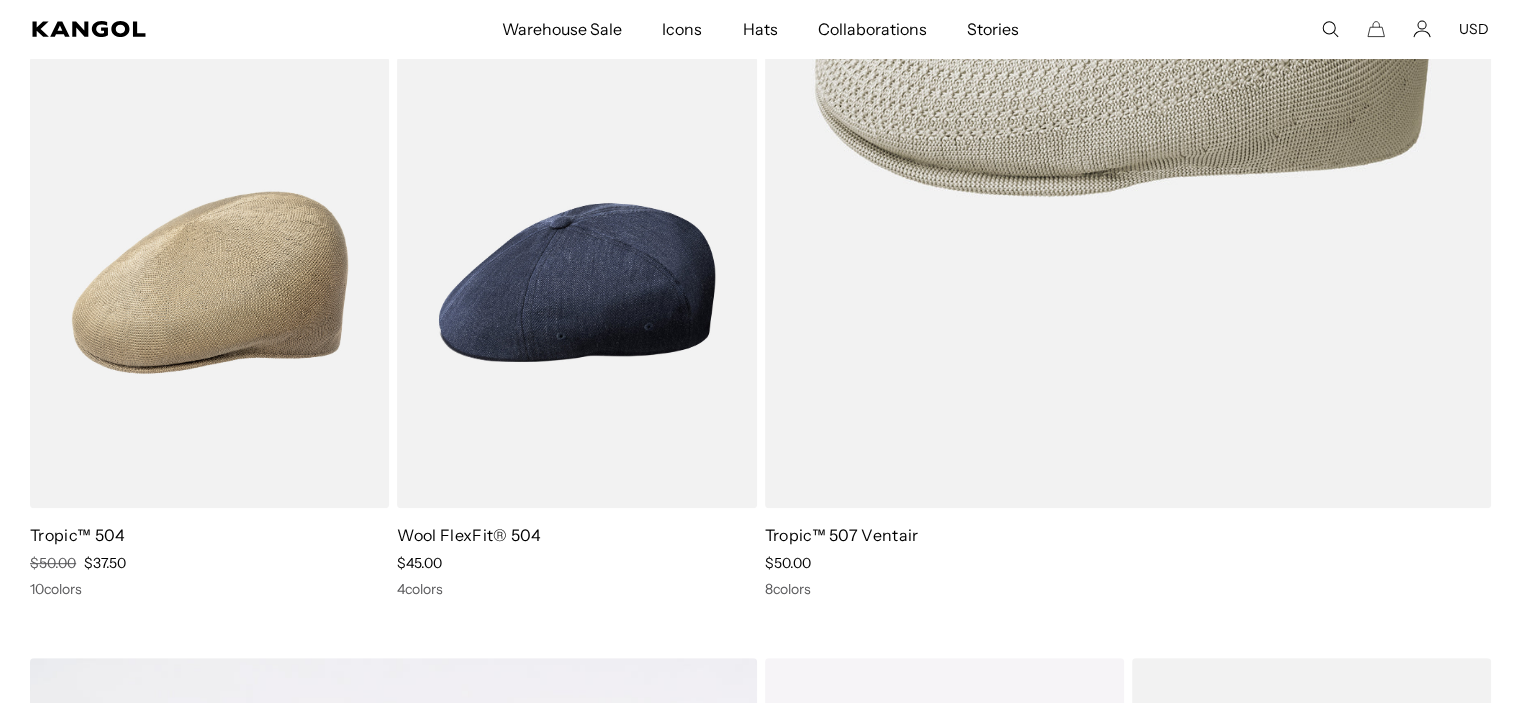 scroll, scrollTop: 1100, scrollLeft: 0, axis: vertical 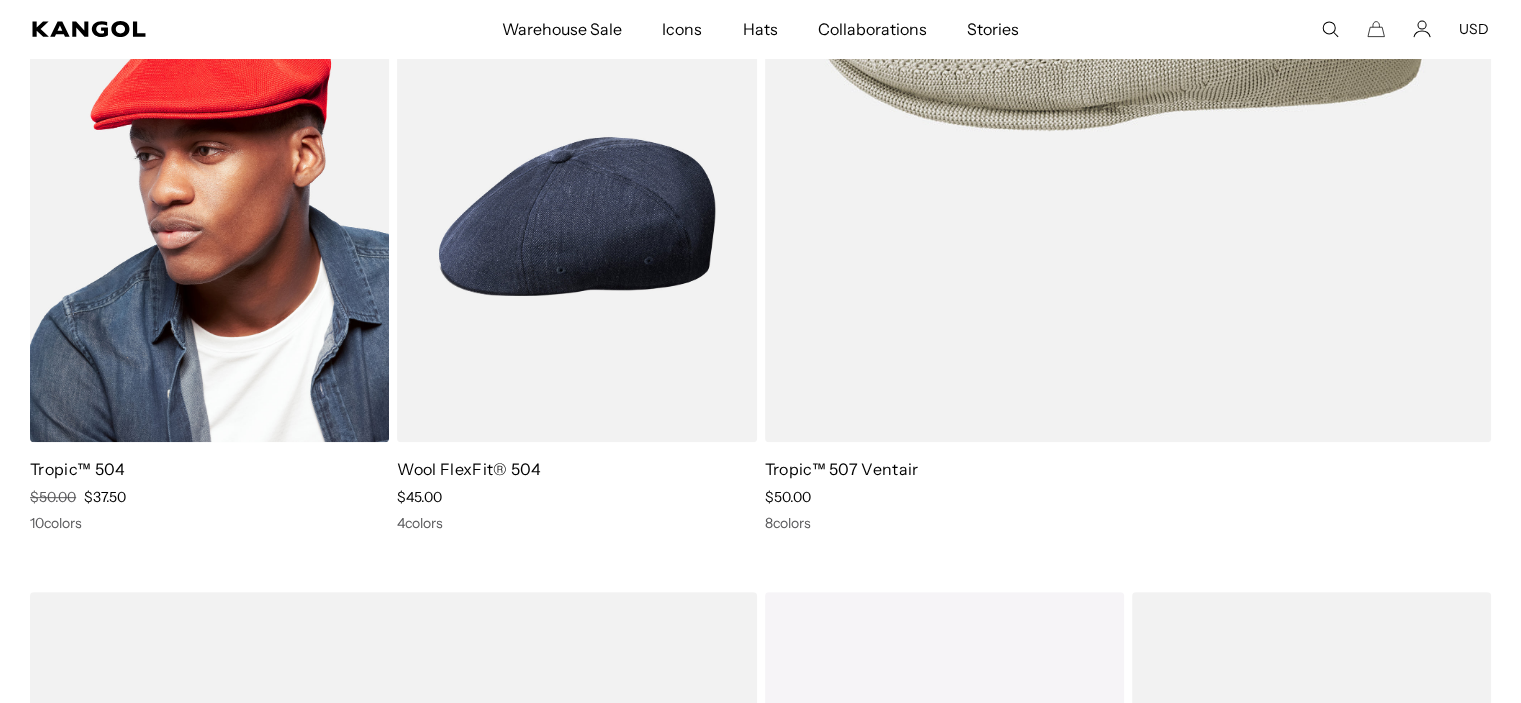 click at bounding box center [209, 216] 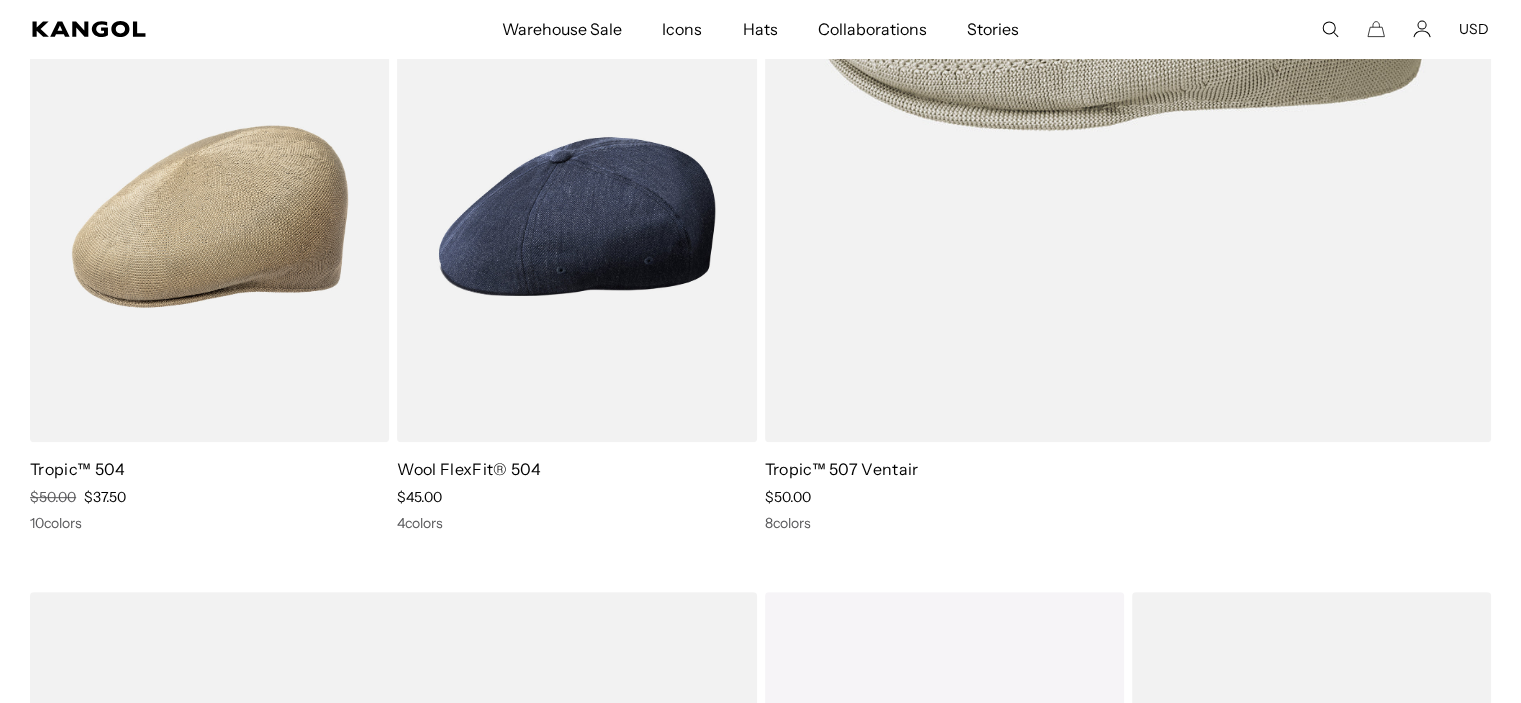 scroll, scrollTop: 0, scrollLeft: 412, axis: horizontal 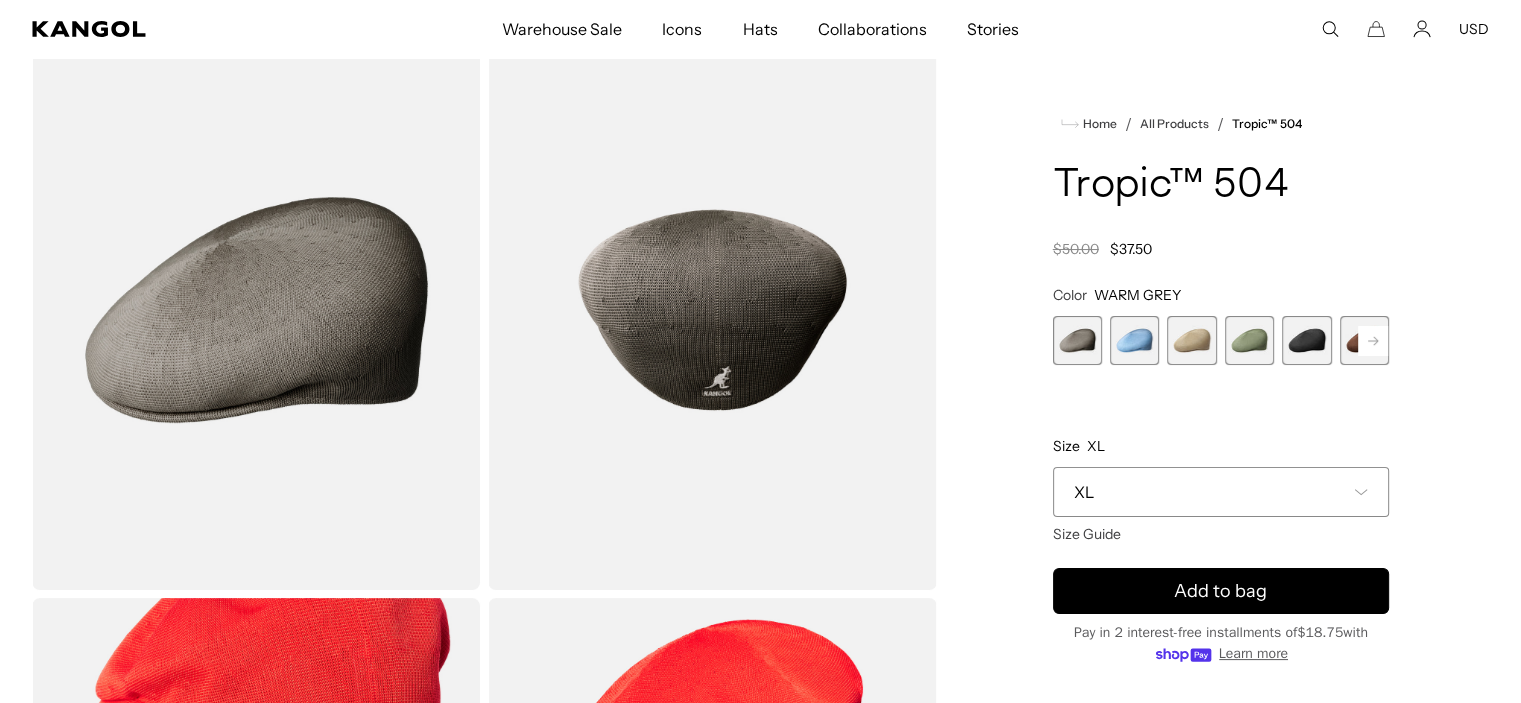 click on "XL" at bounding box center (1221, 492) 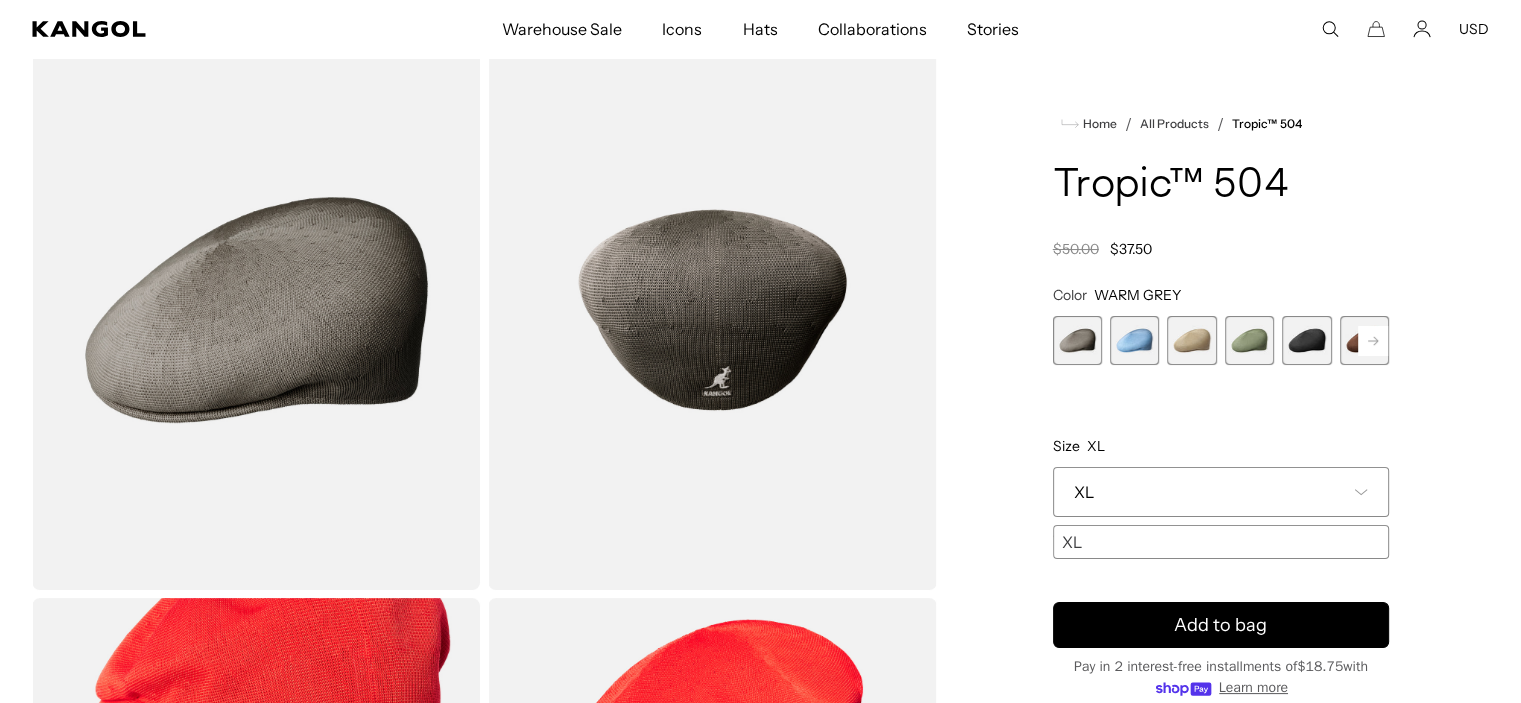 click on "XL" at bounding box center [1221, 492] 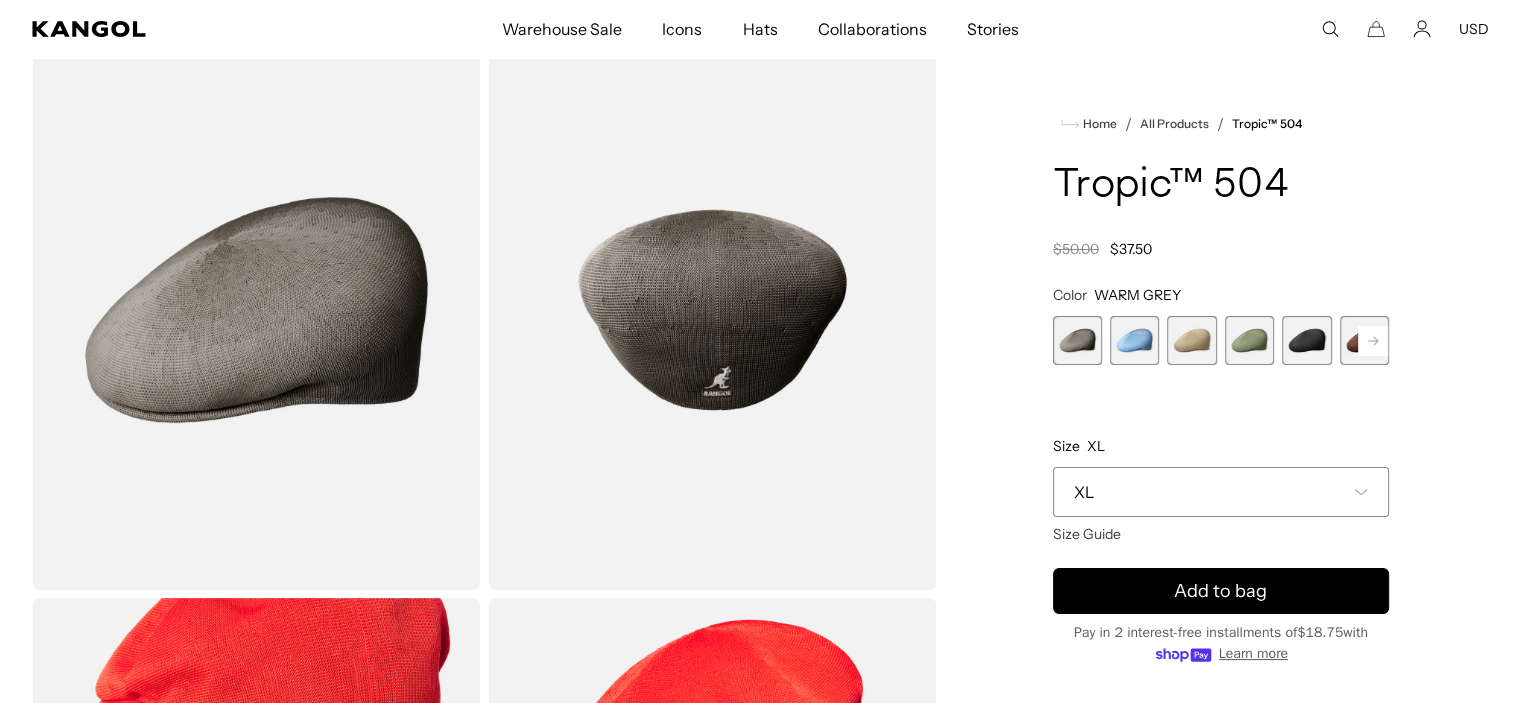 click at bounding box center [1134, 340] 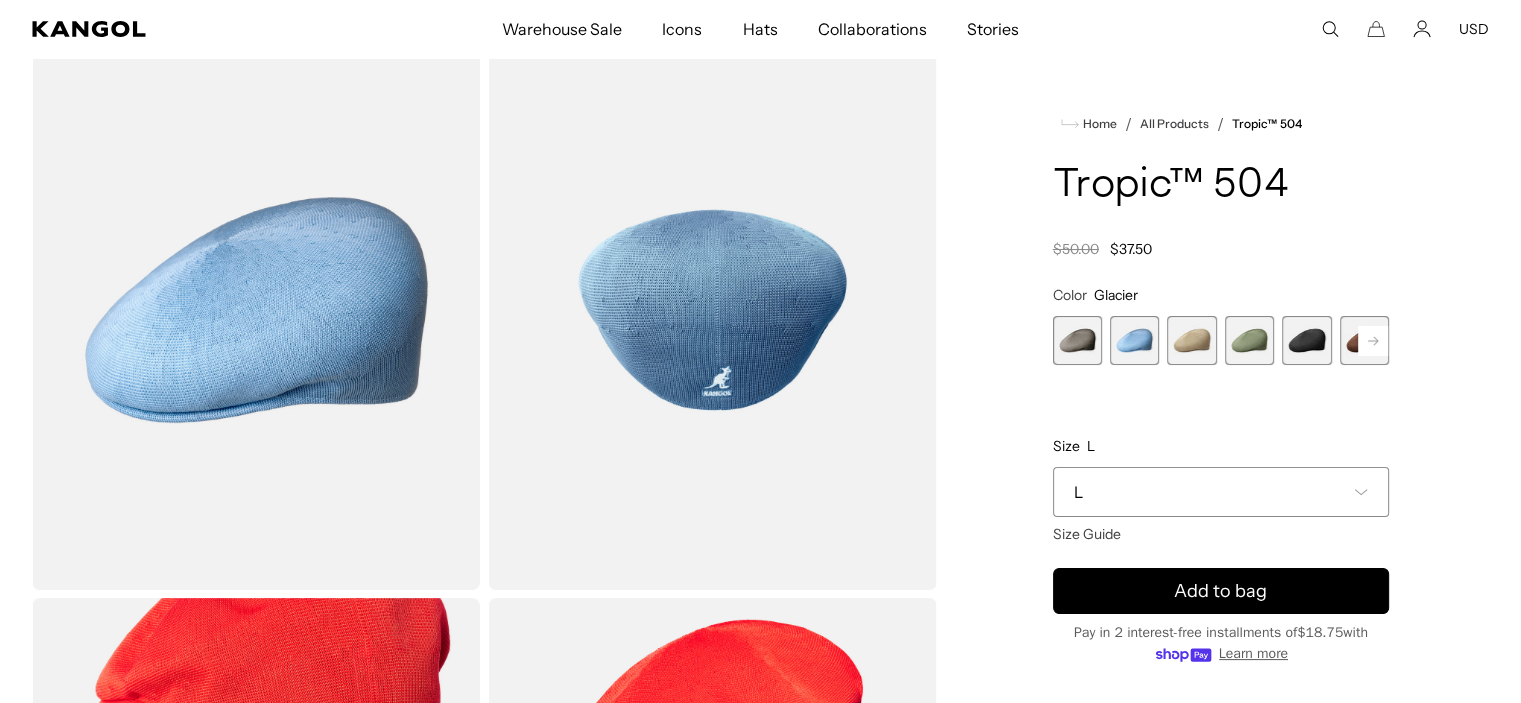 click at bounding box center (1191, 340) 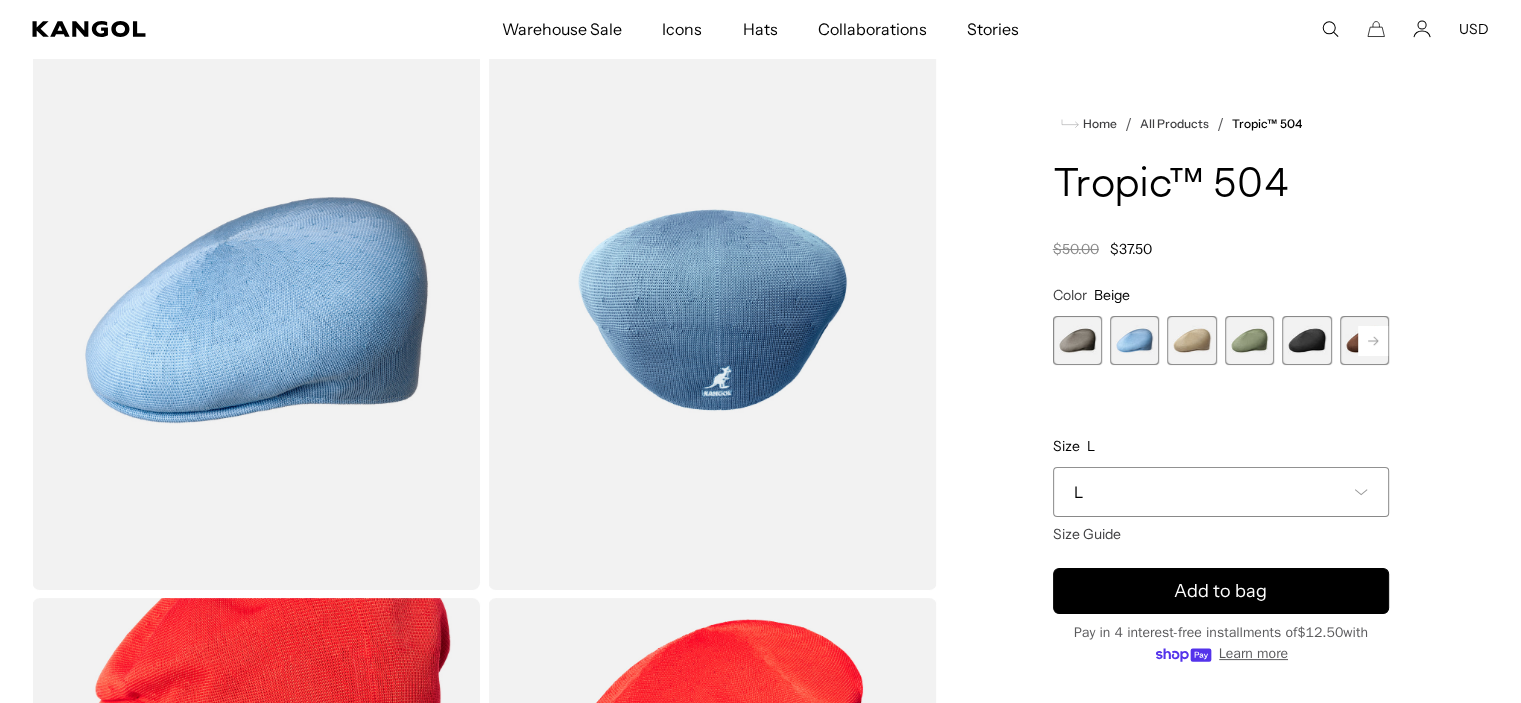 scroll, scrollTop: 0, scrollLeft: 0, axis: both 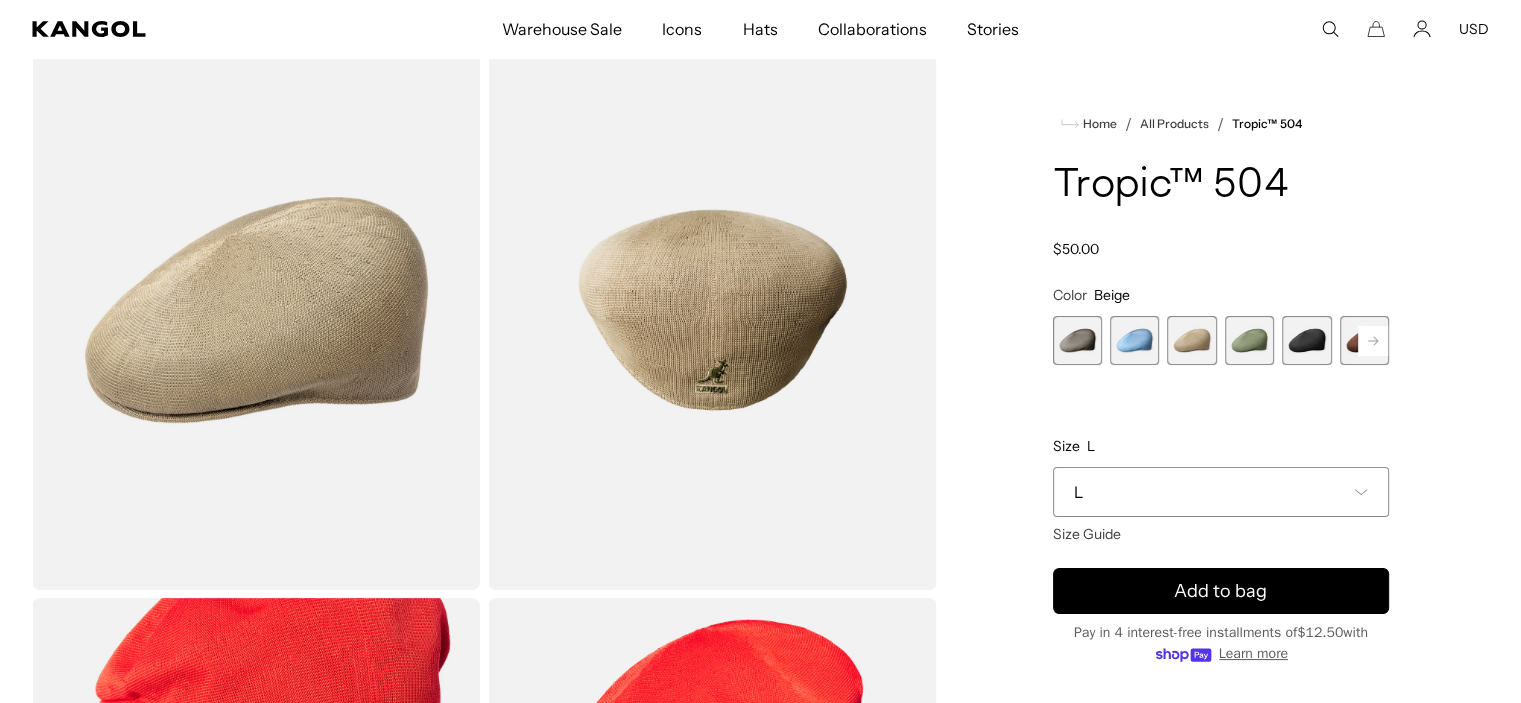 click at bounding box center (1249, 340) 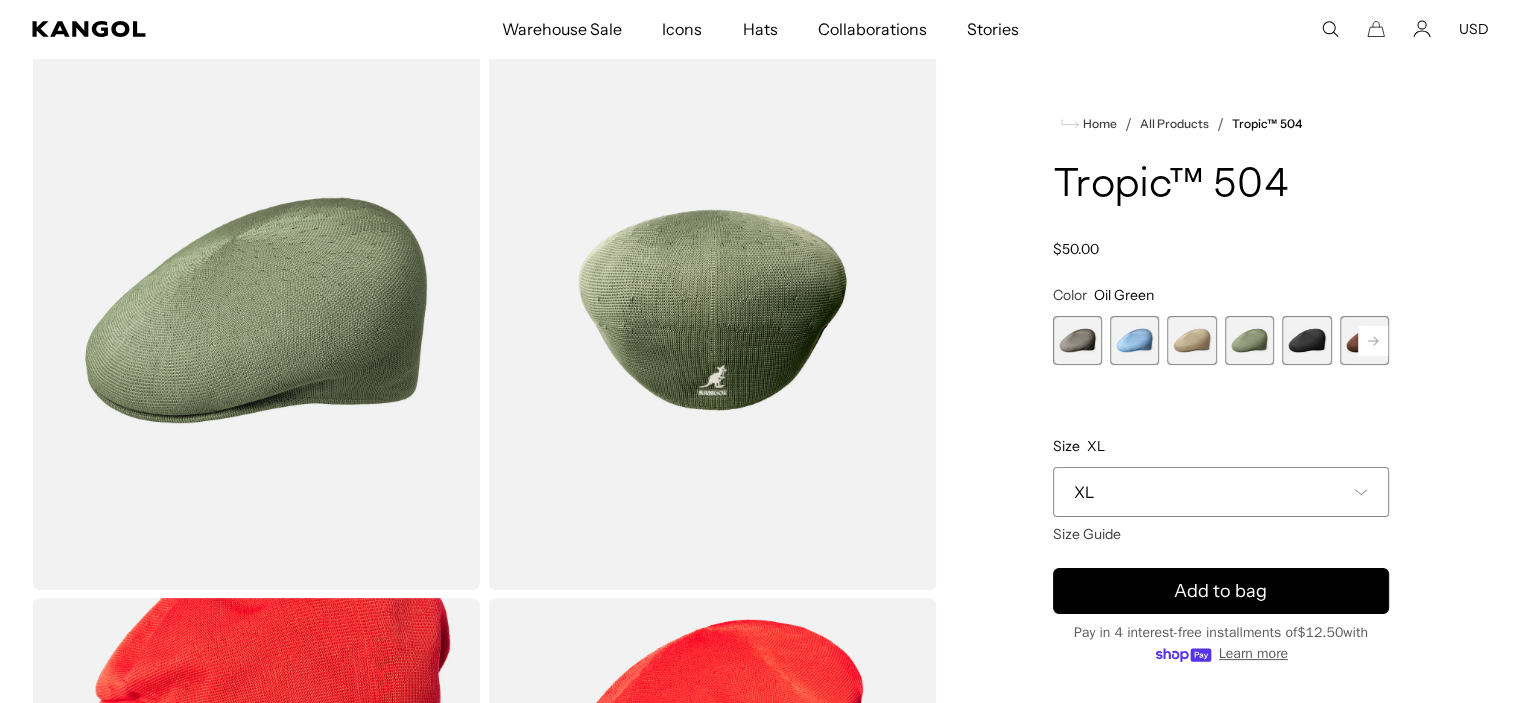 click at bounding box center [1306, 340] 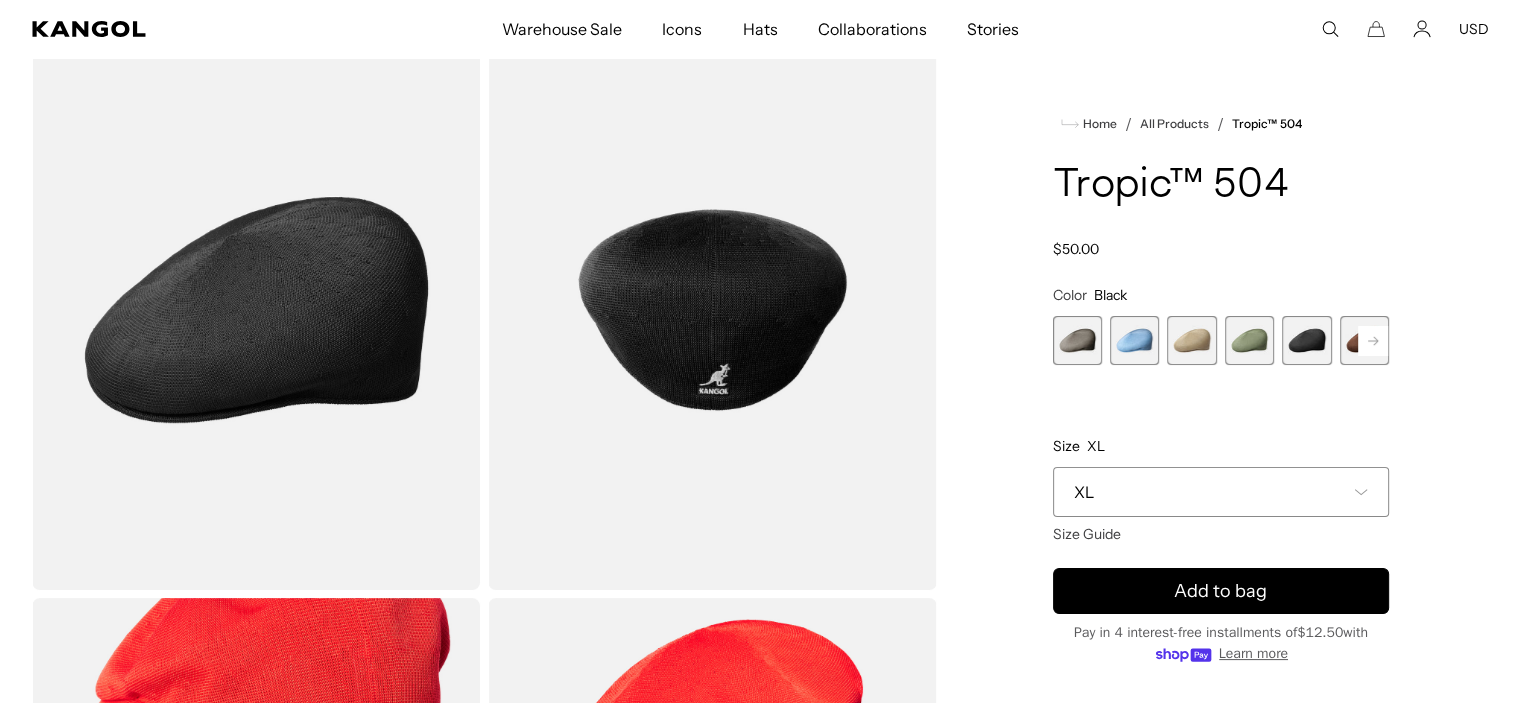 scroll, scrollTop: 0, scrollLeft: 412, axis: horizontal 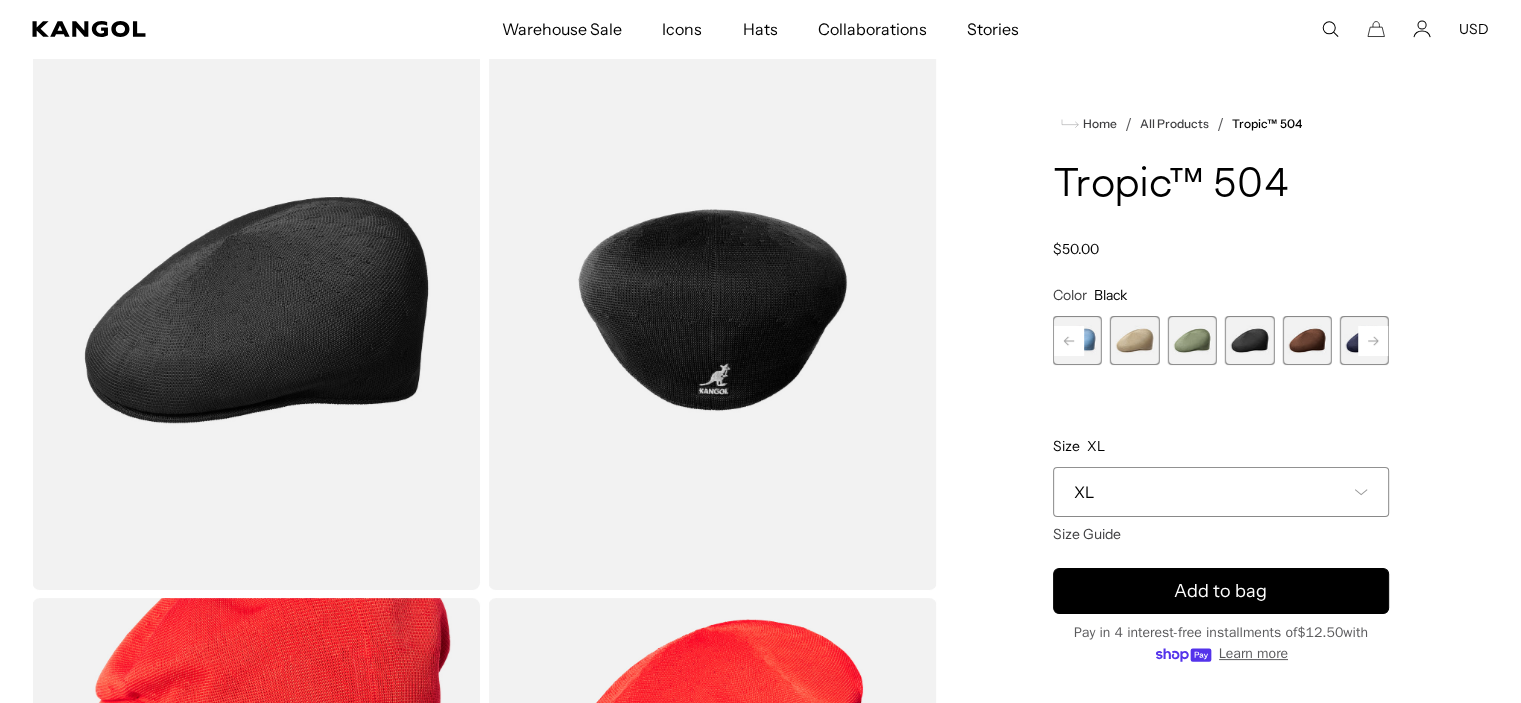 click at bounding box center (1077, 340) 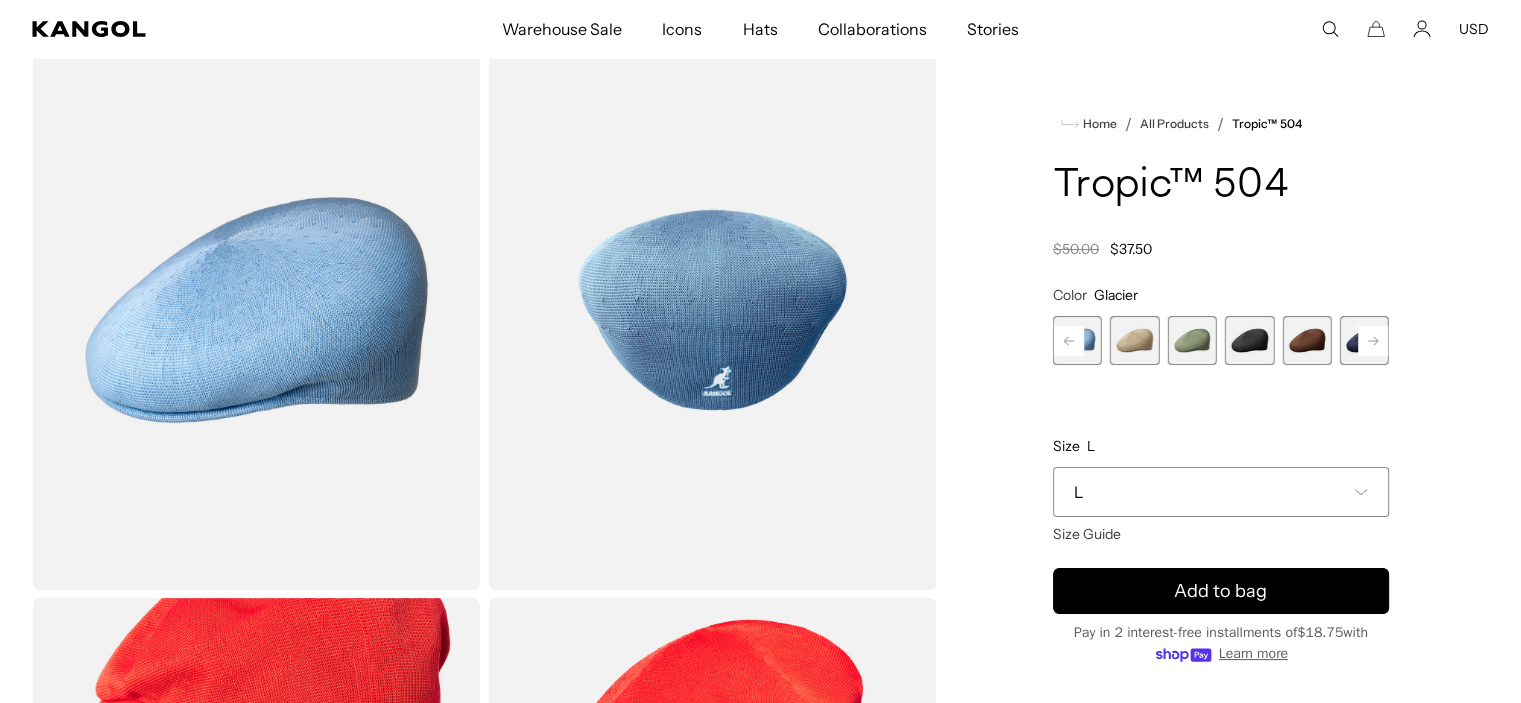 scroll, scrollTop: 0, scrollLeft: 0, axis: both 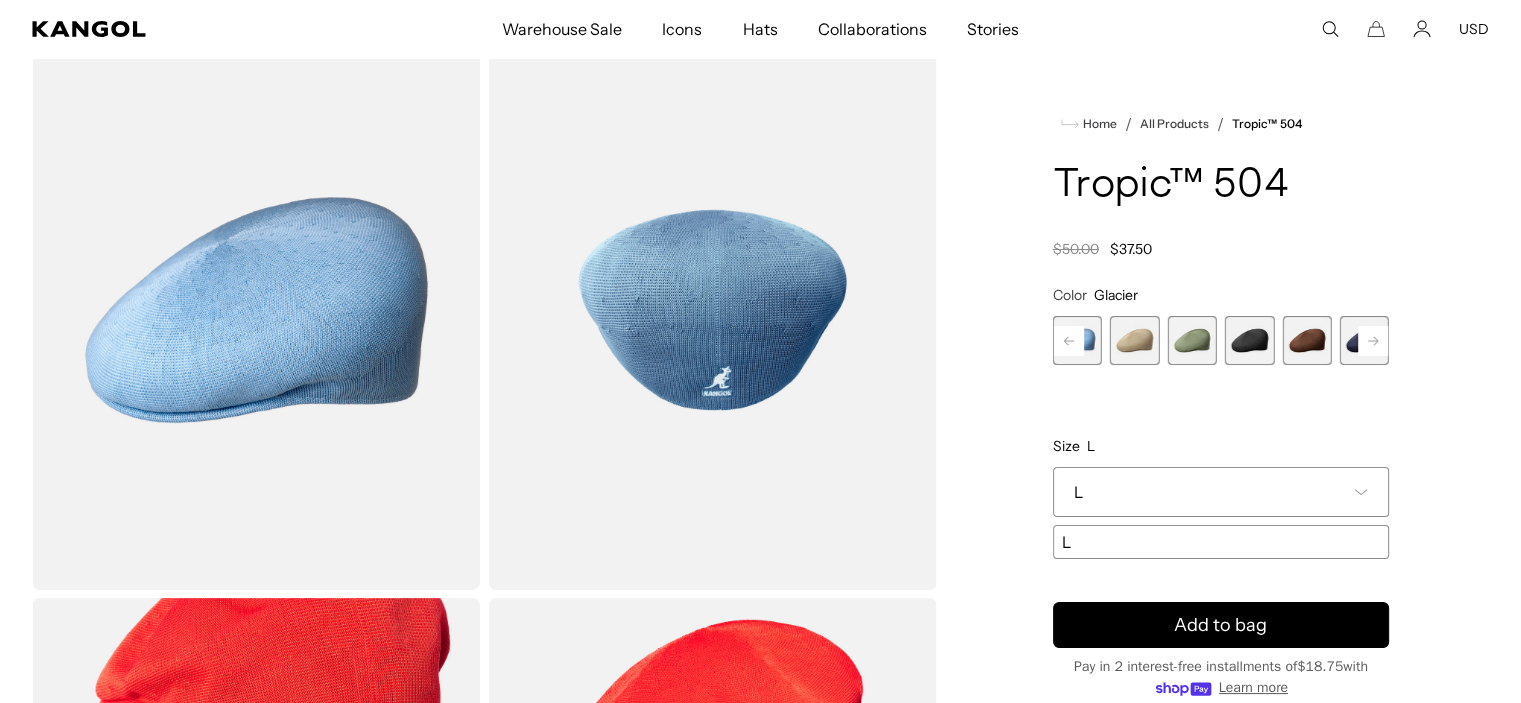 click on "L" at bounding box center (1221, 492) 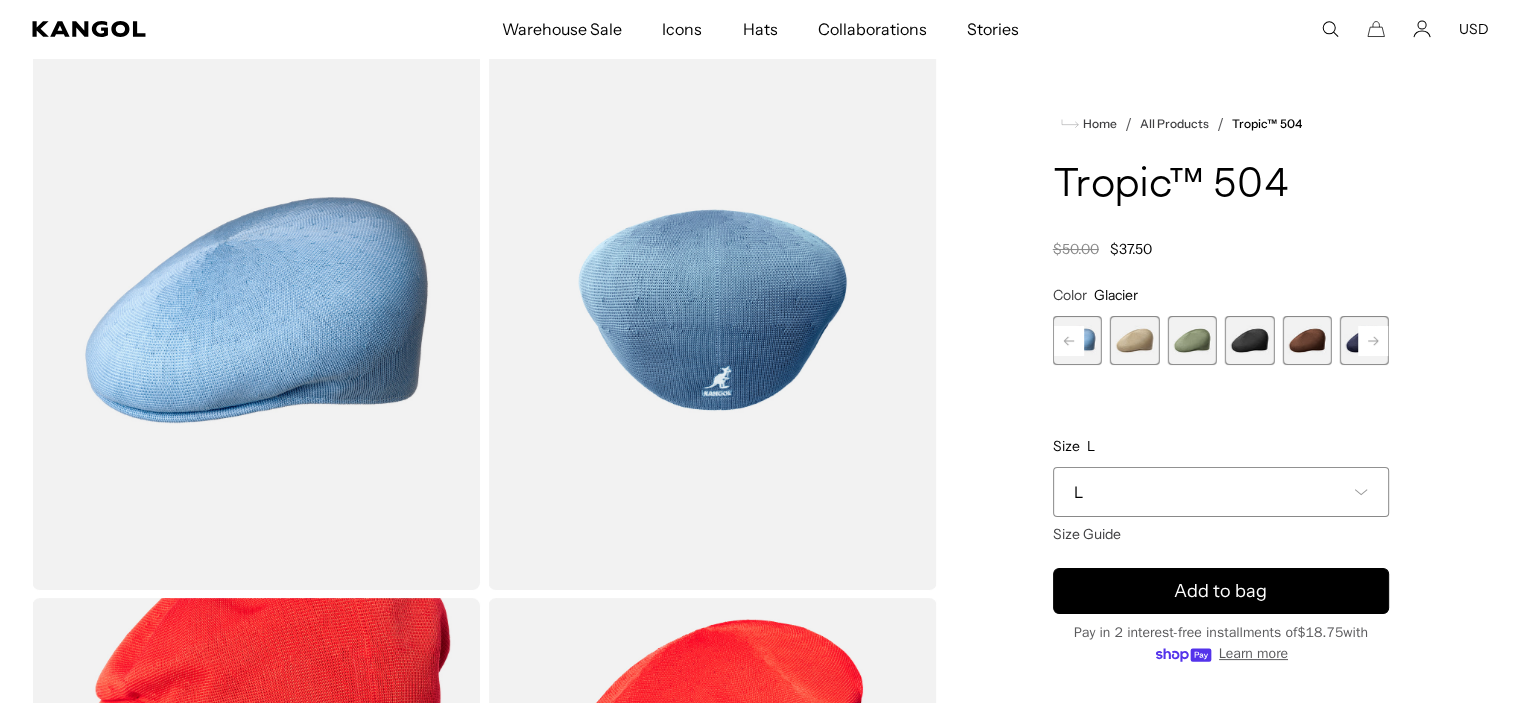 scroll, scrollTop: 0, scrollLeft: 412, axis: horizontal 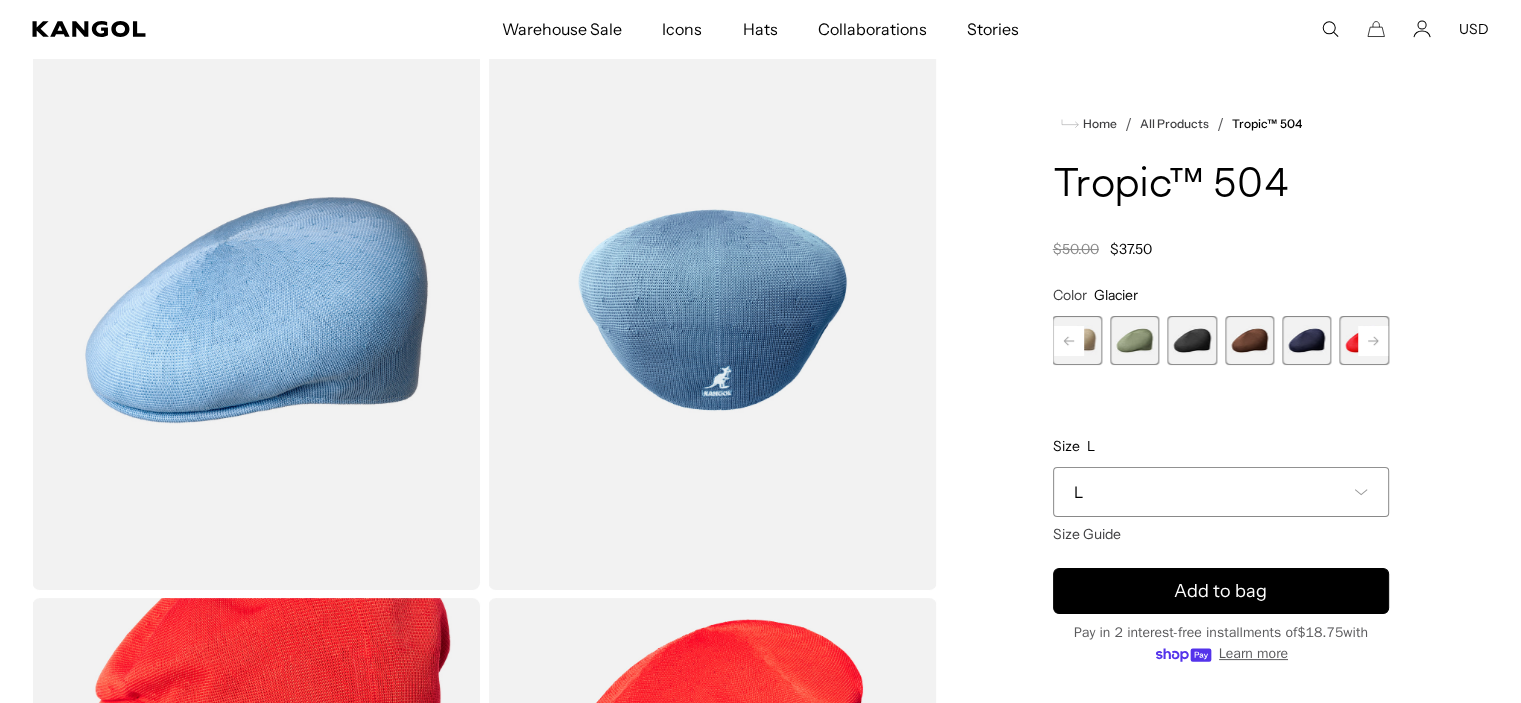 click at bounding box center (1249, 340) 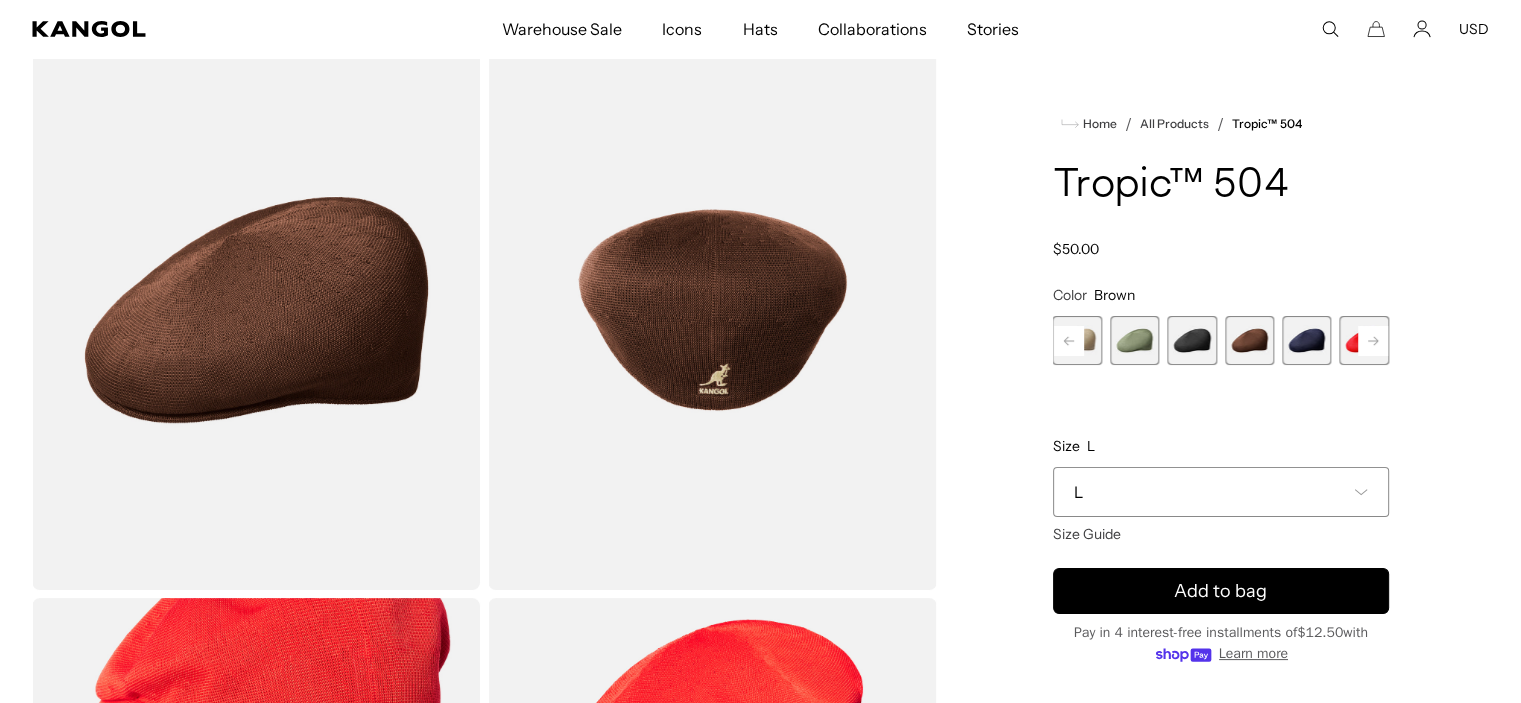scroll, scrollTop: 0, scrollLeft: 0, axis: both 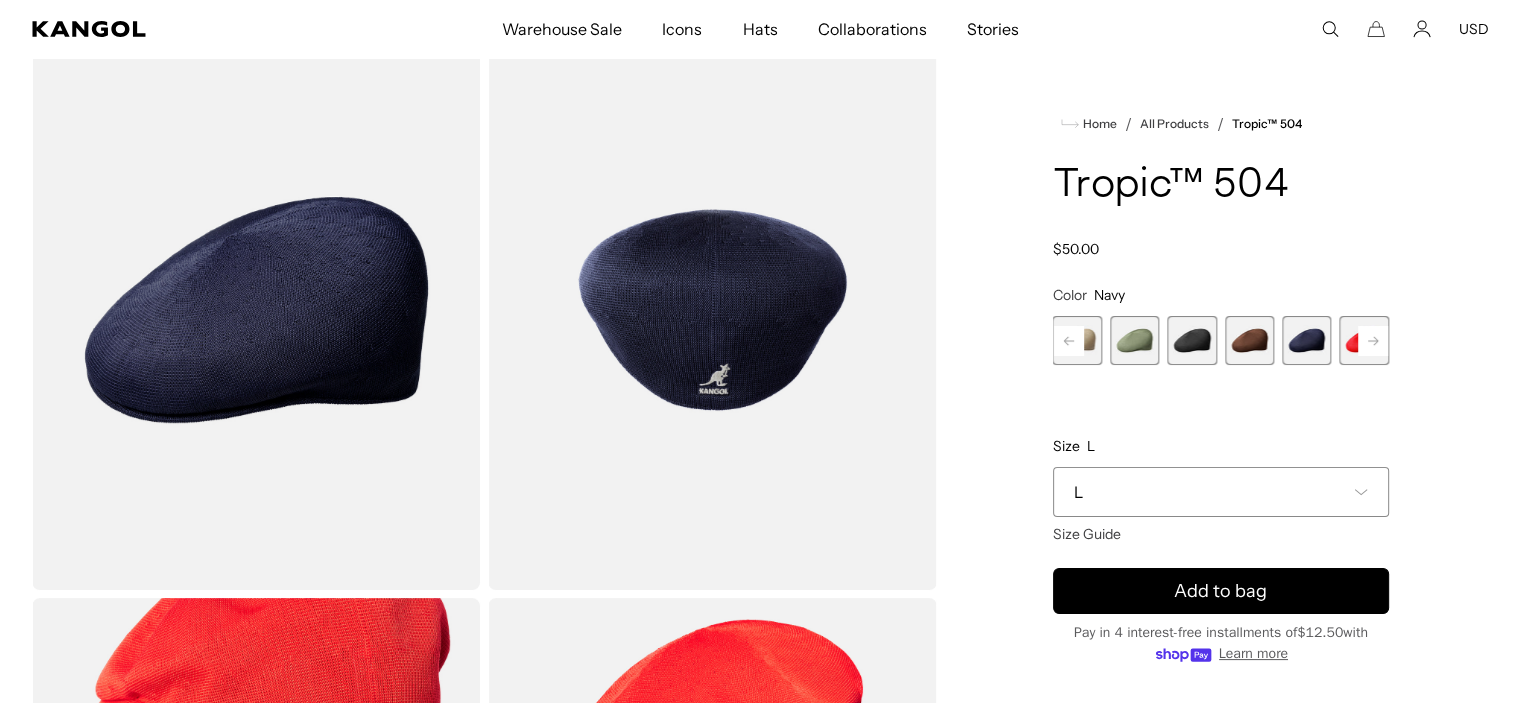 click 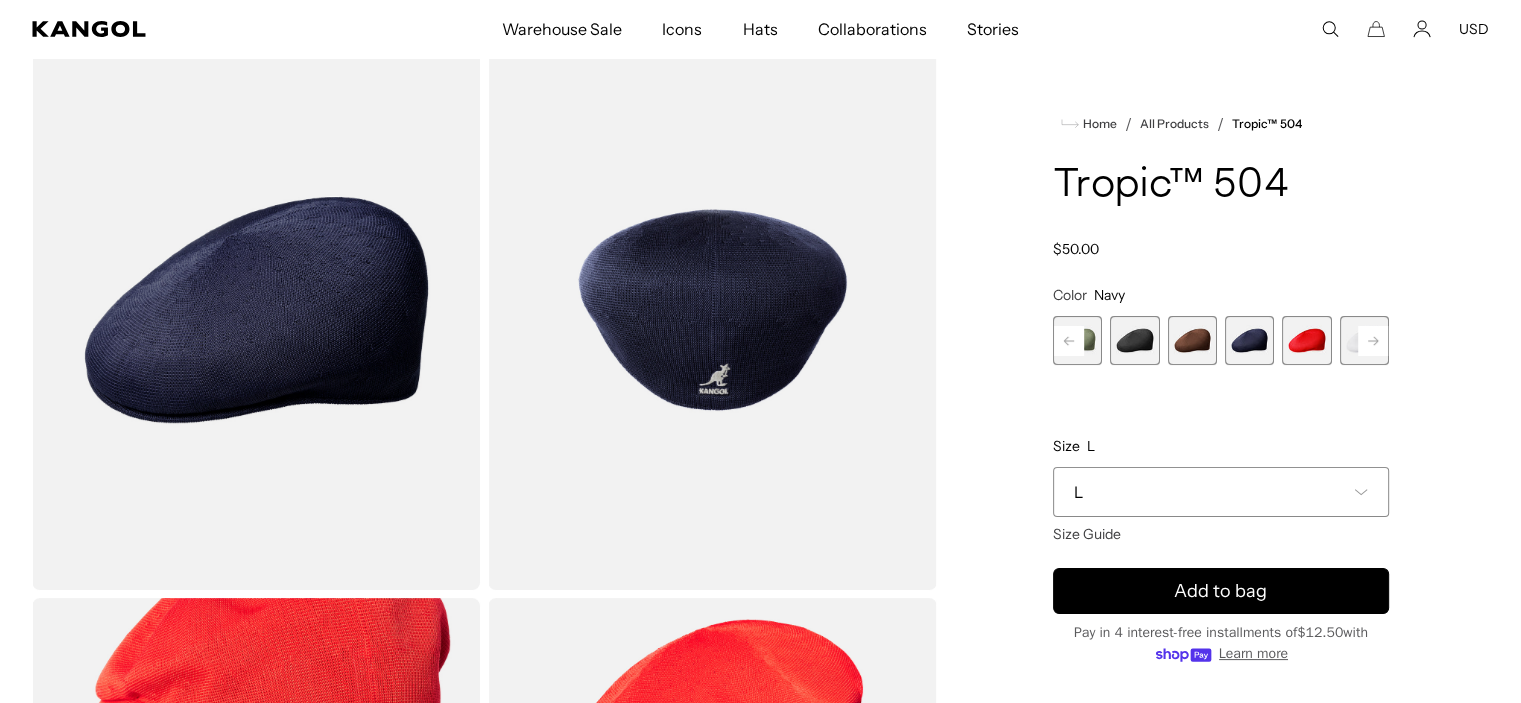 click on "WARM GREY
Variant sold out or unavailable
Glacier
Variant sold out or unavailable
Beige
Variant sold out or unavailable
Oil Green
Variant sold out or unavailable
Black
Variant sold out or unavailable
Brown
Variant sold out or unavailable
Navy
Variant sold out or unavailable" at bounding box center (1221, 340) 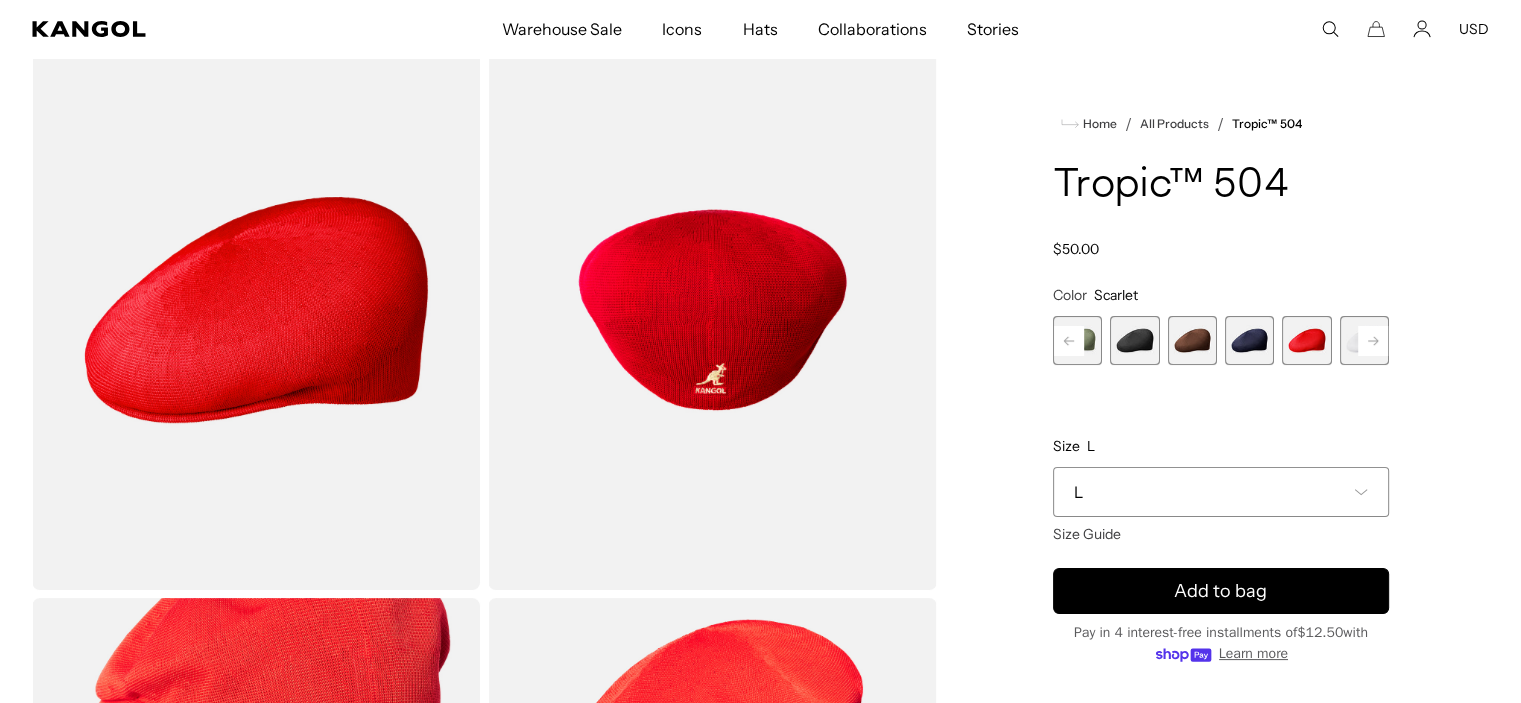 click 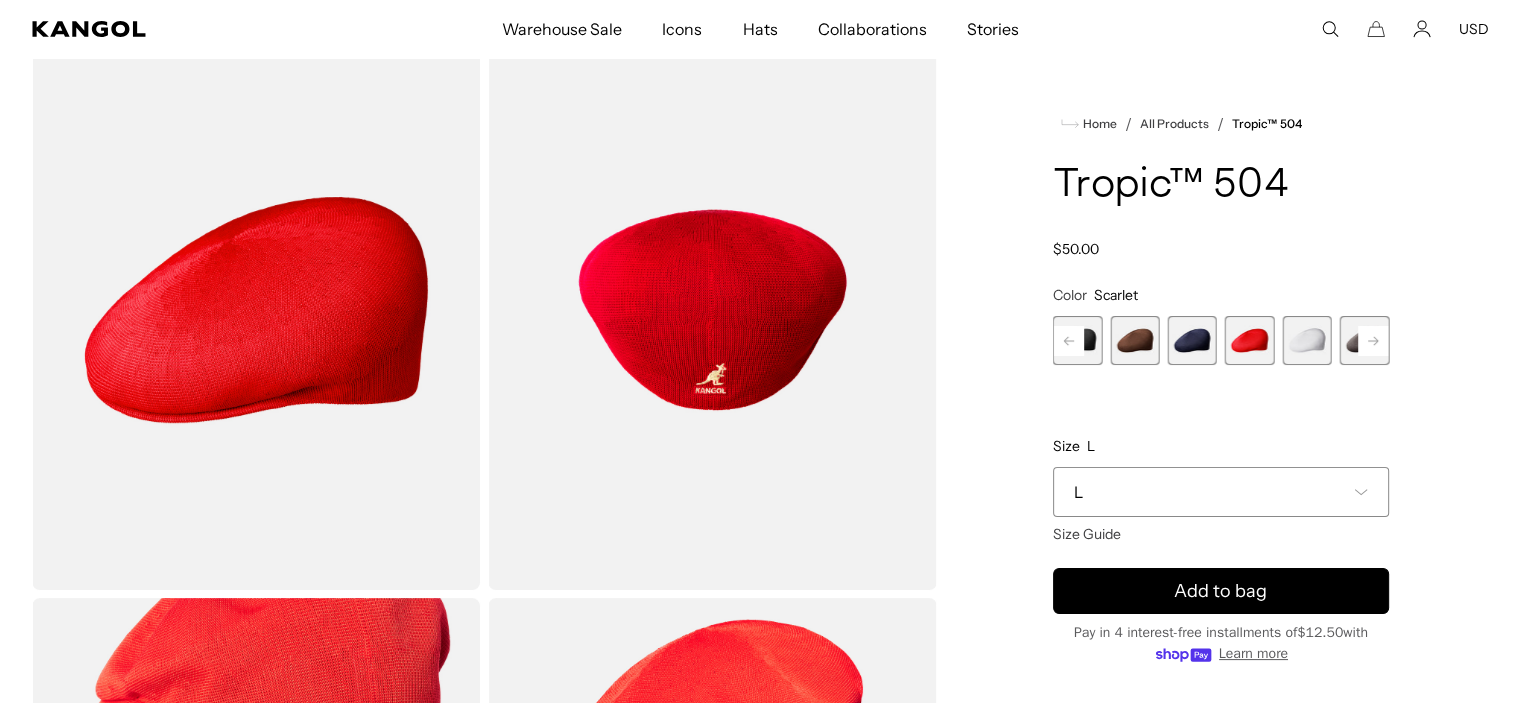 click at bounding box center [1306, 340] 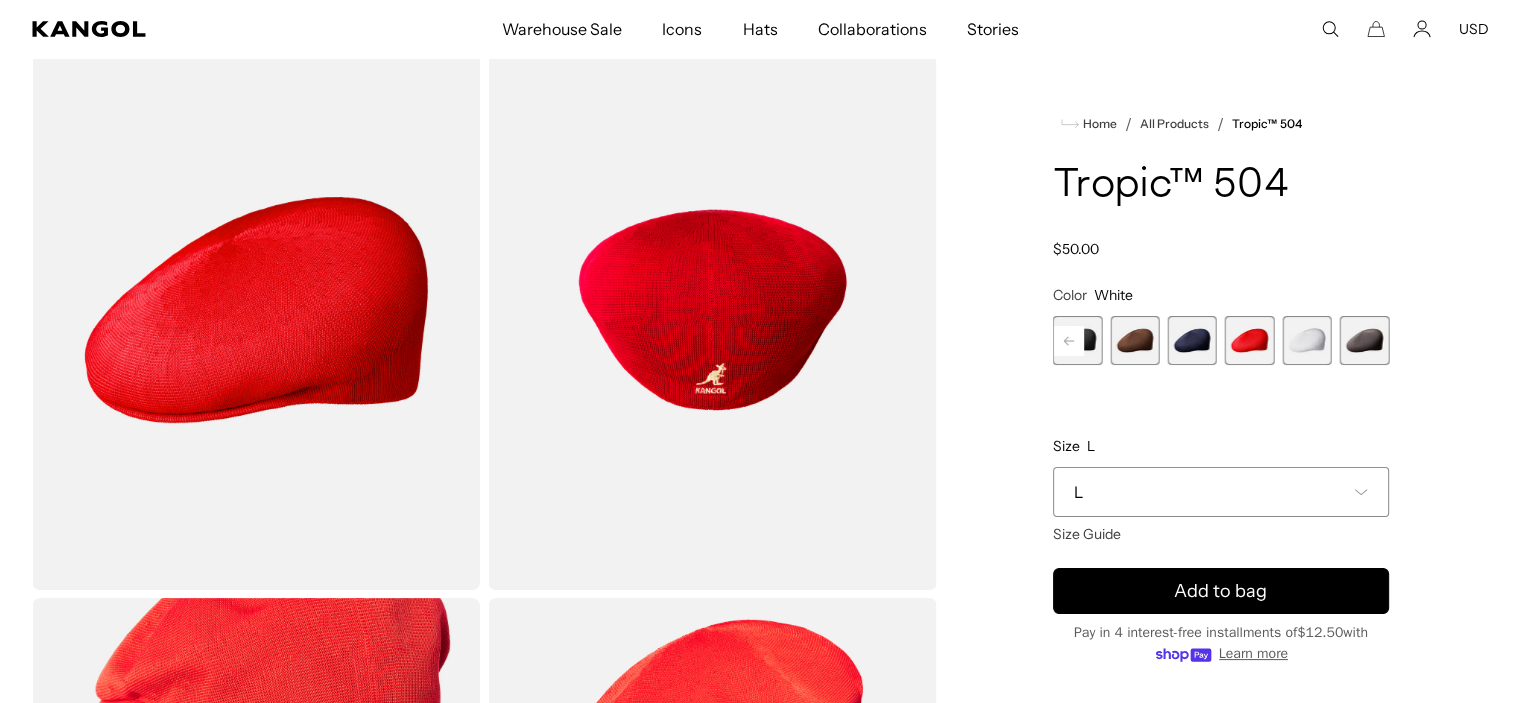 scroll, scrollTop: 0, scrollLeft: 0, axis: both 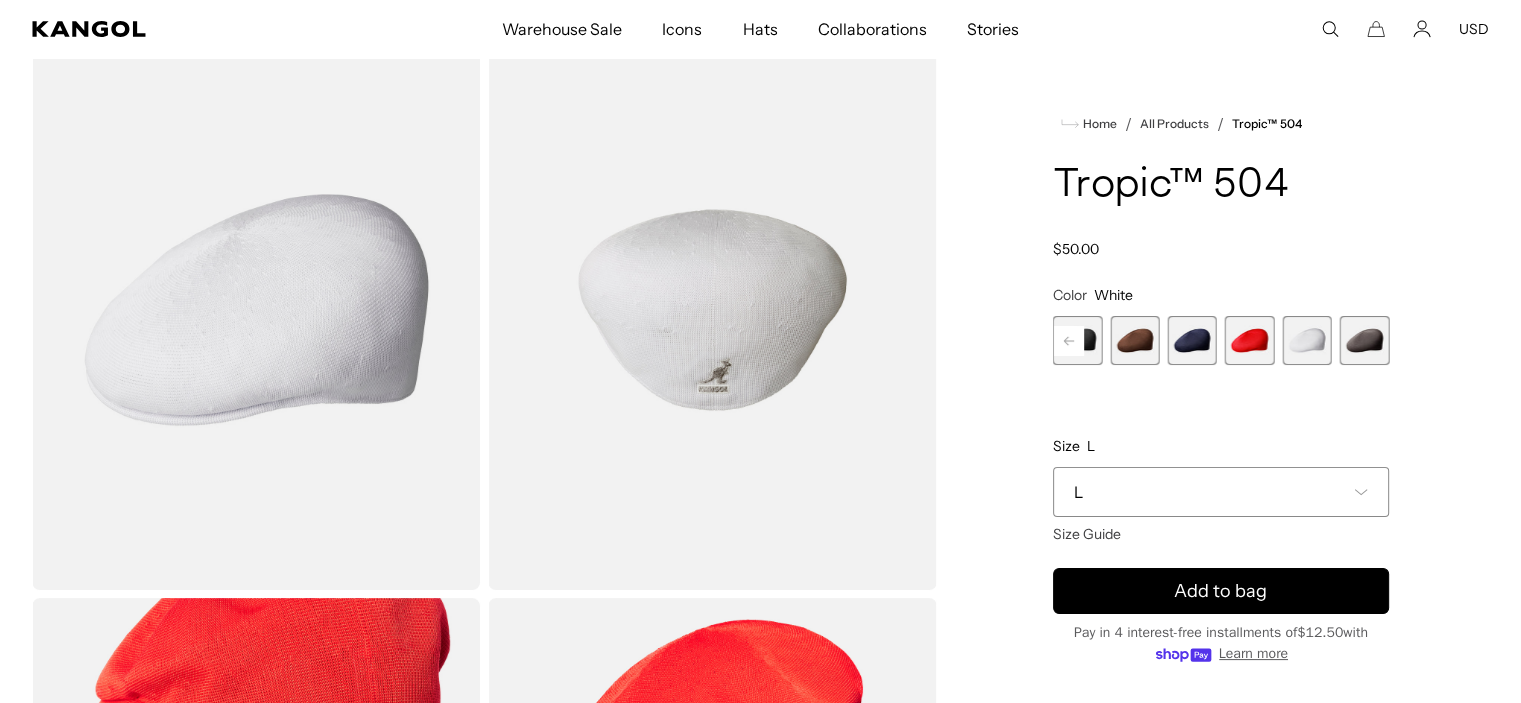 click at bounding box center [1364, 340] 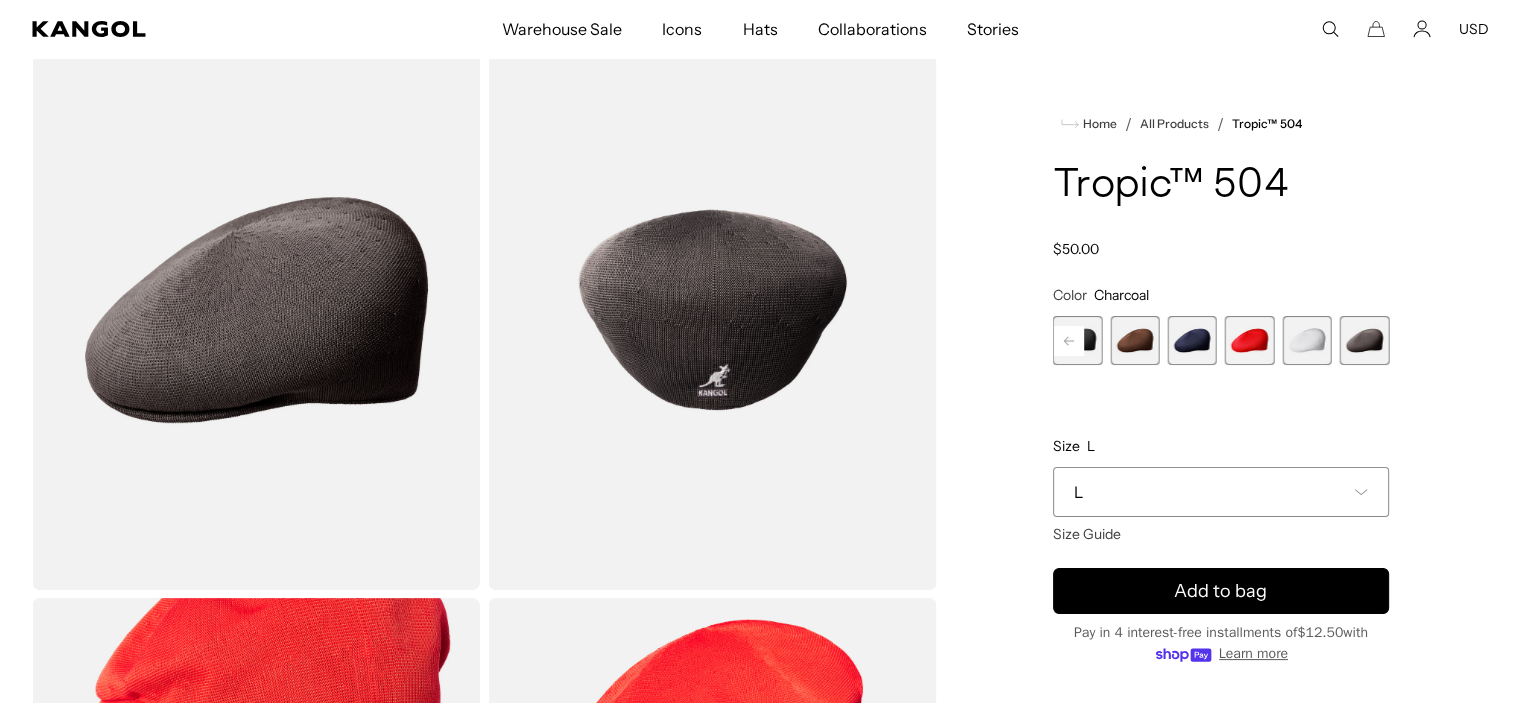 scroll, scrollTop: 0, scrollLeft: 412, axis: horizontal 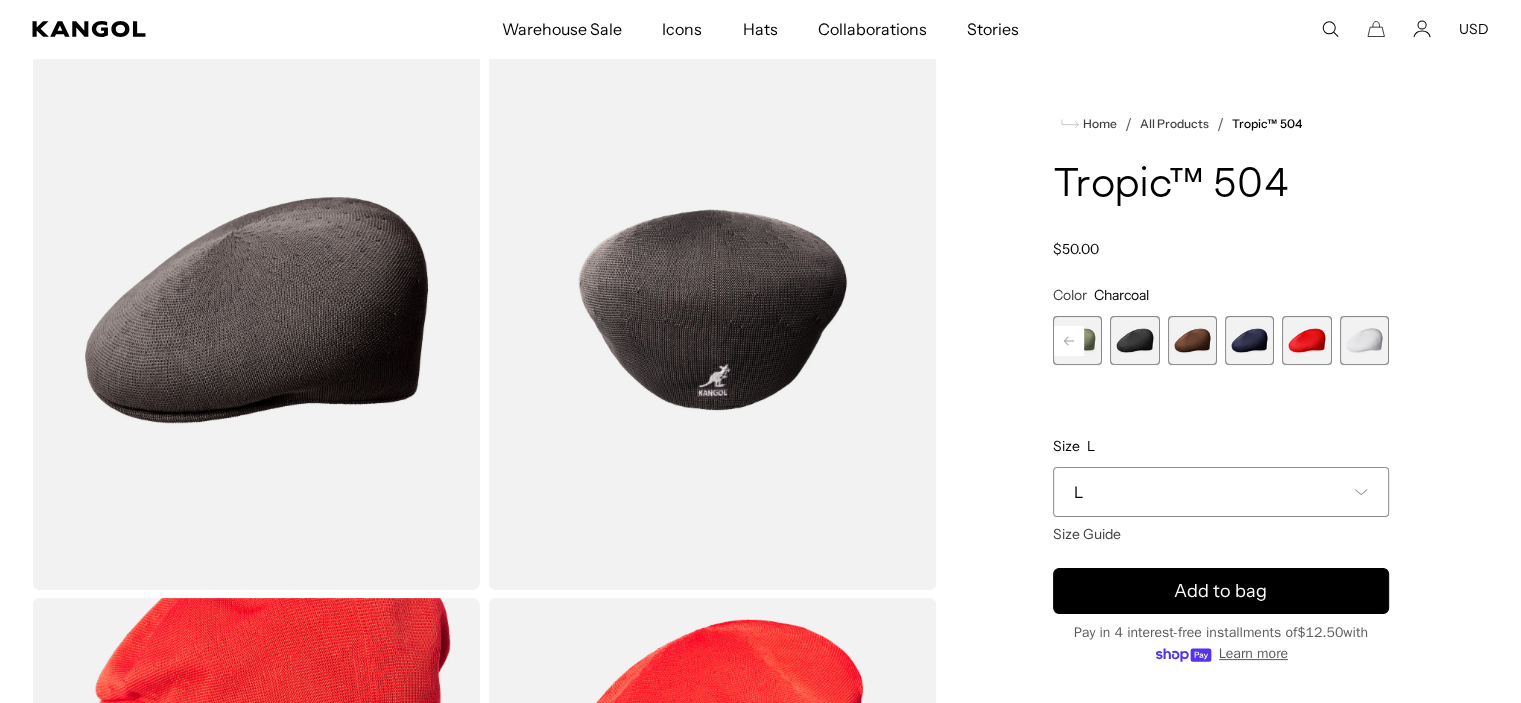 click 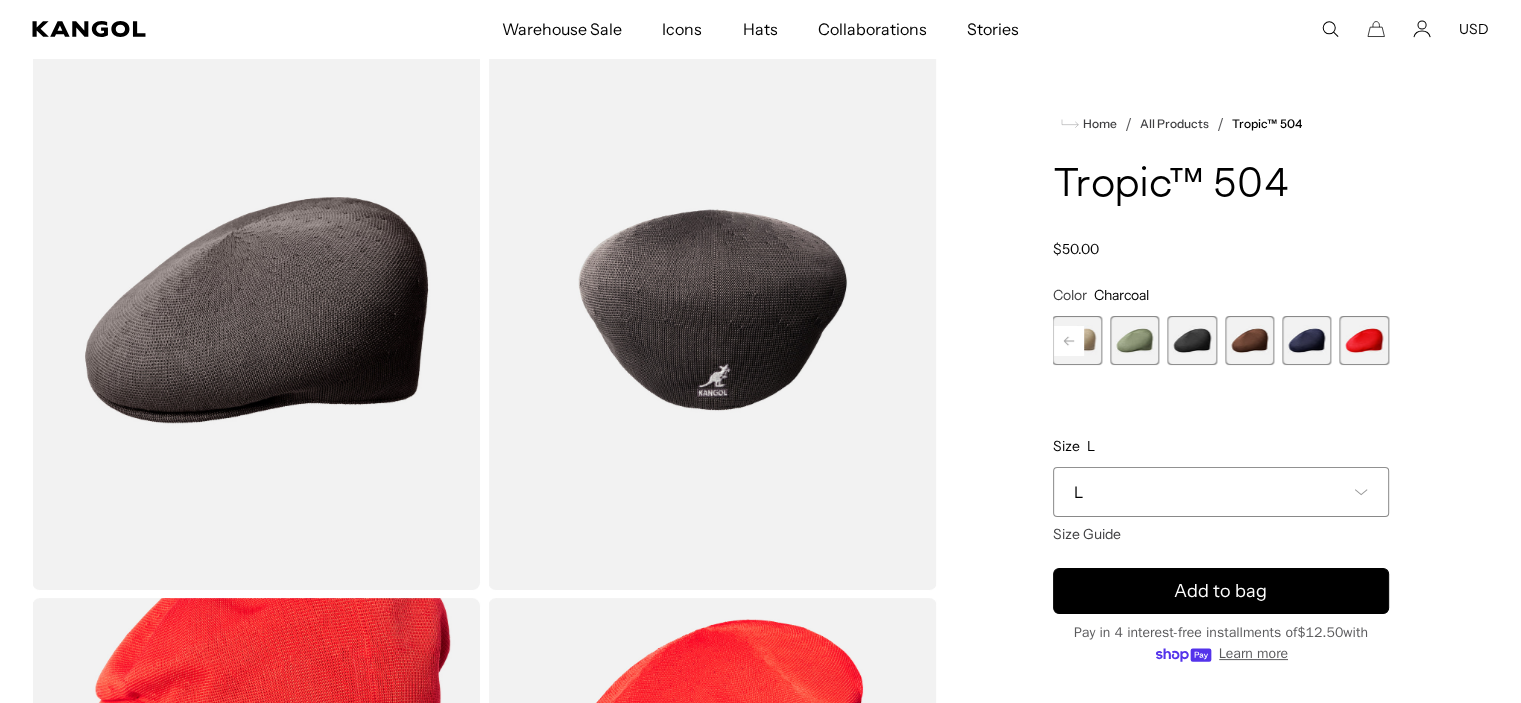 click 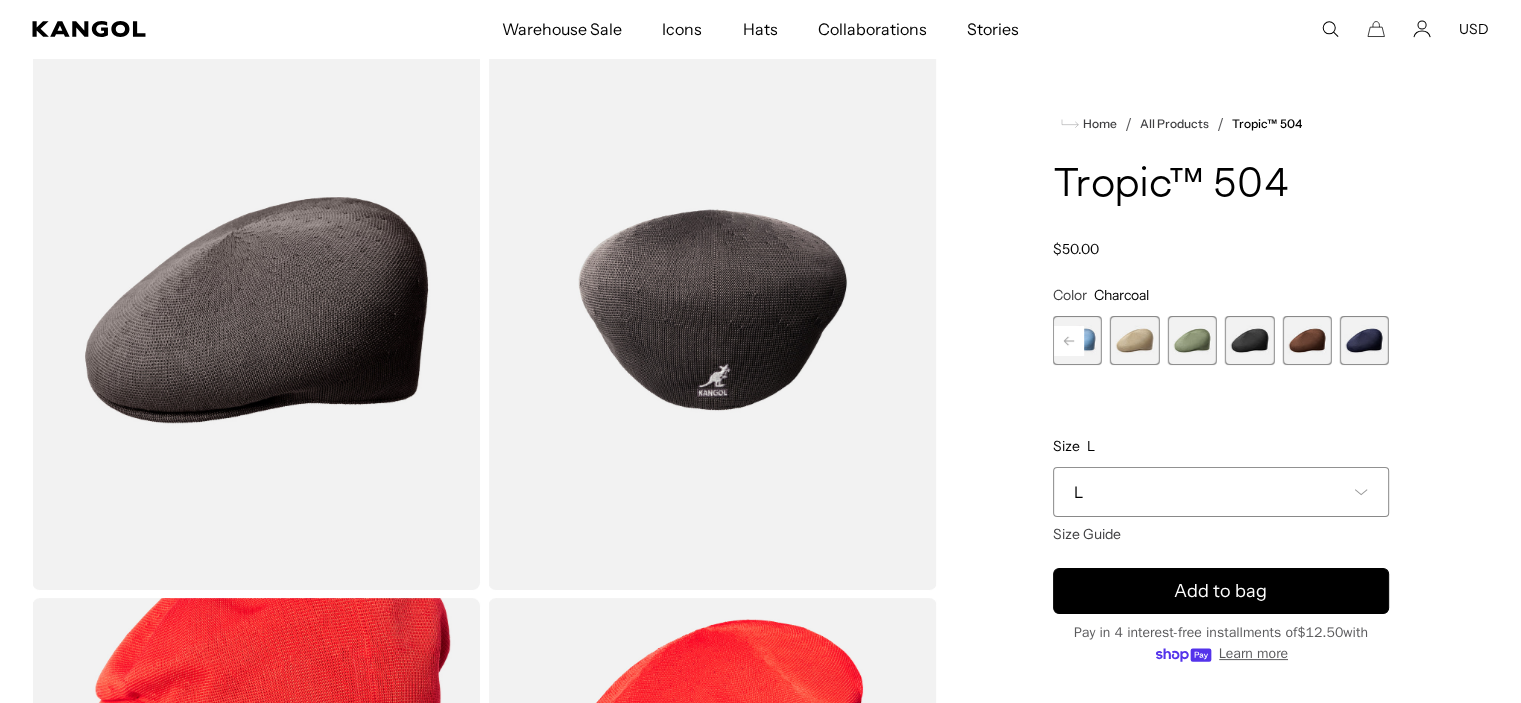 click 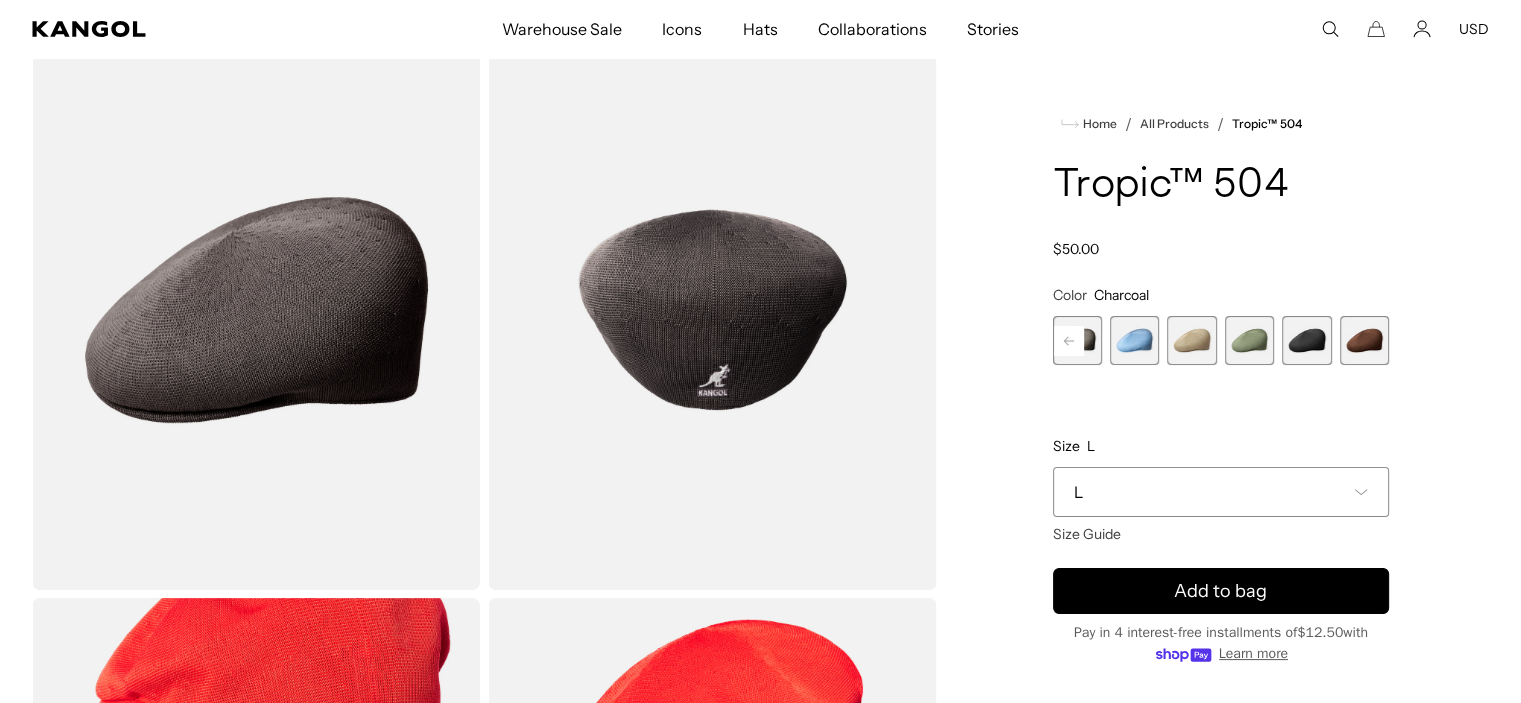click 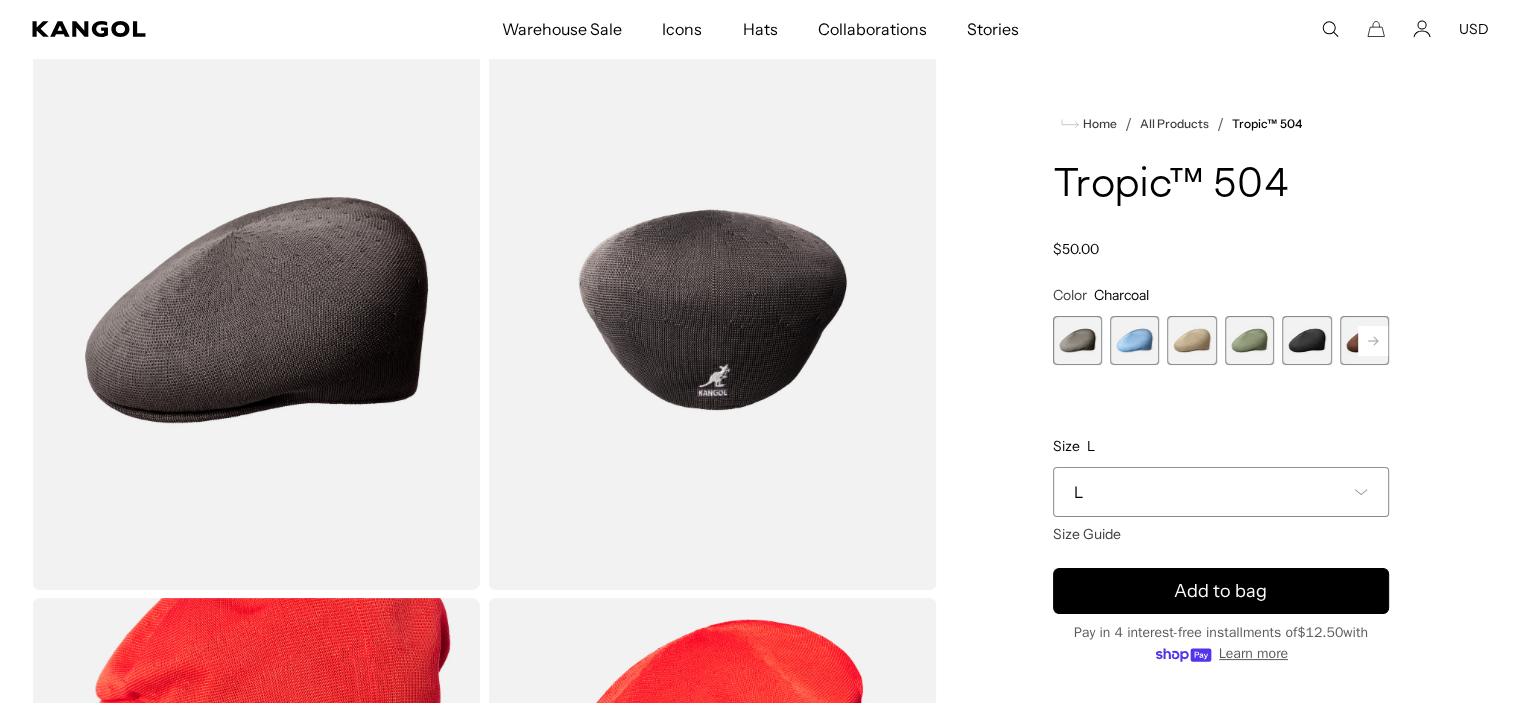 click at bounding box center (1077, 340) 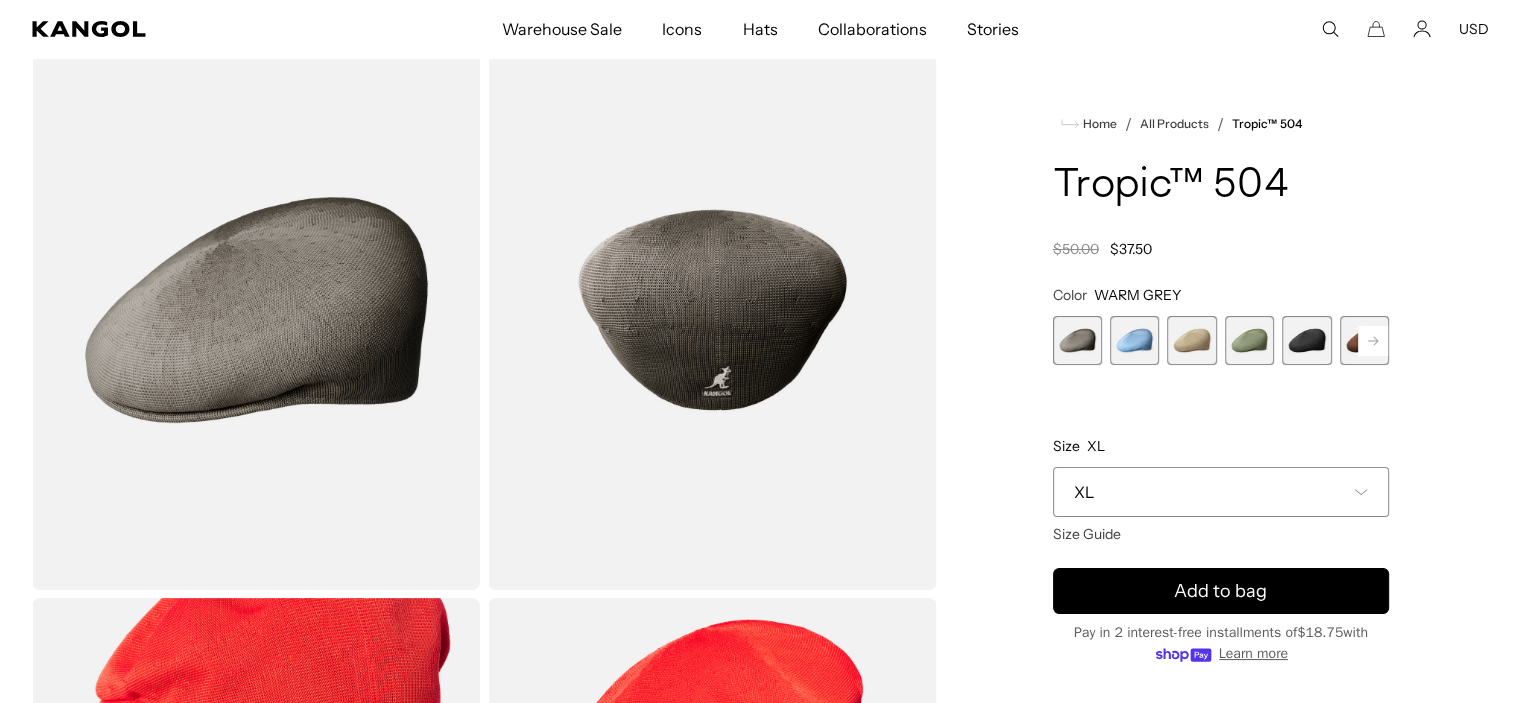 scroll, scrollTop: 0, scrollLeft: 412, axis: horizontal 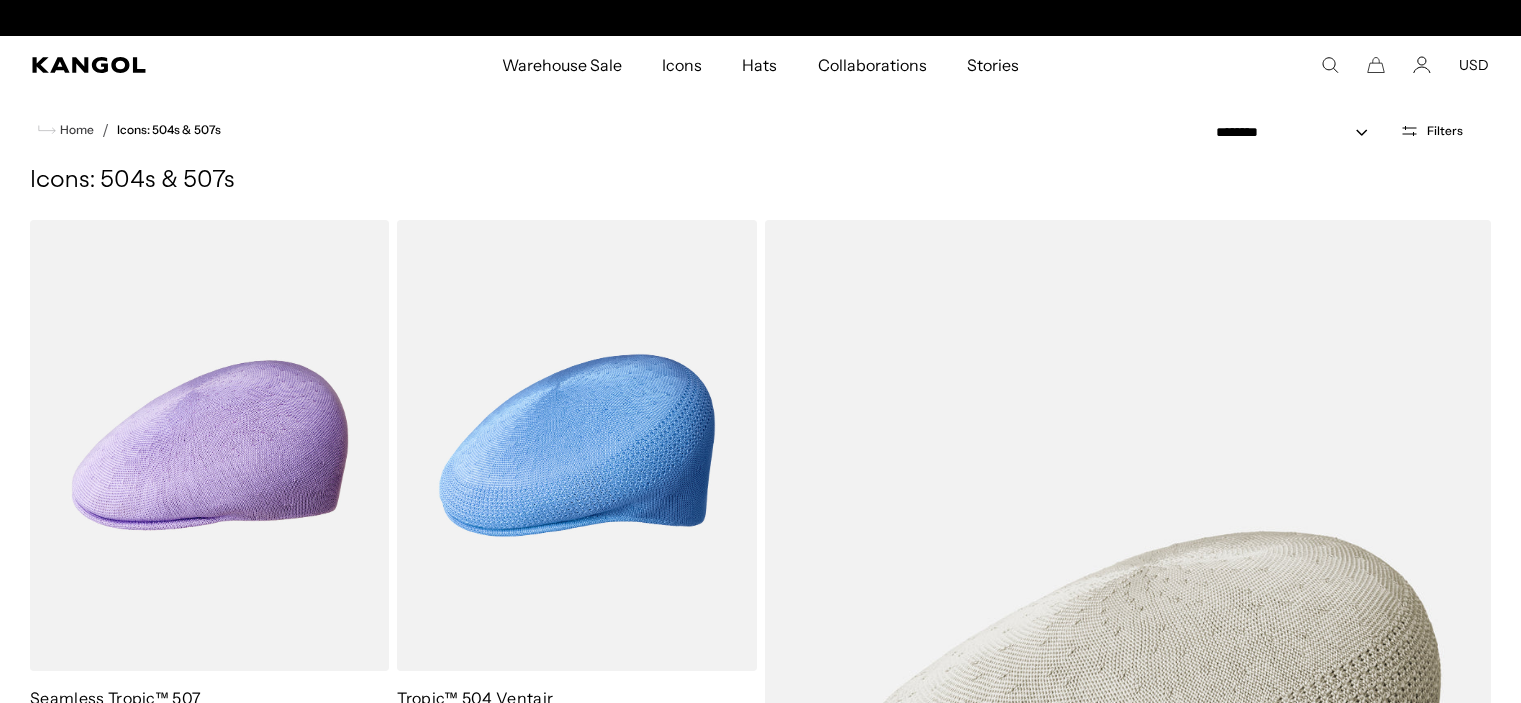 select on "*****" 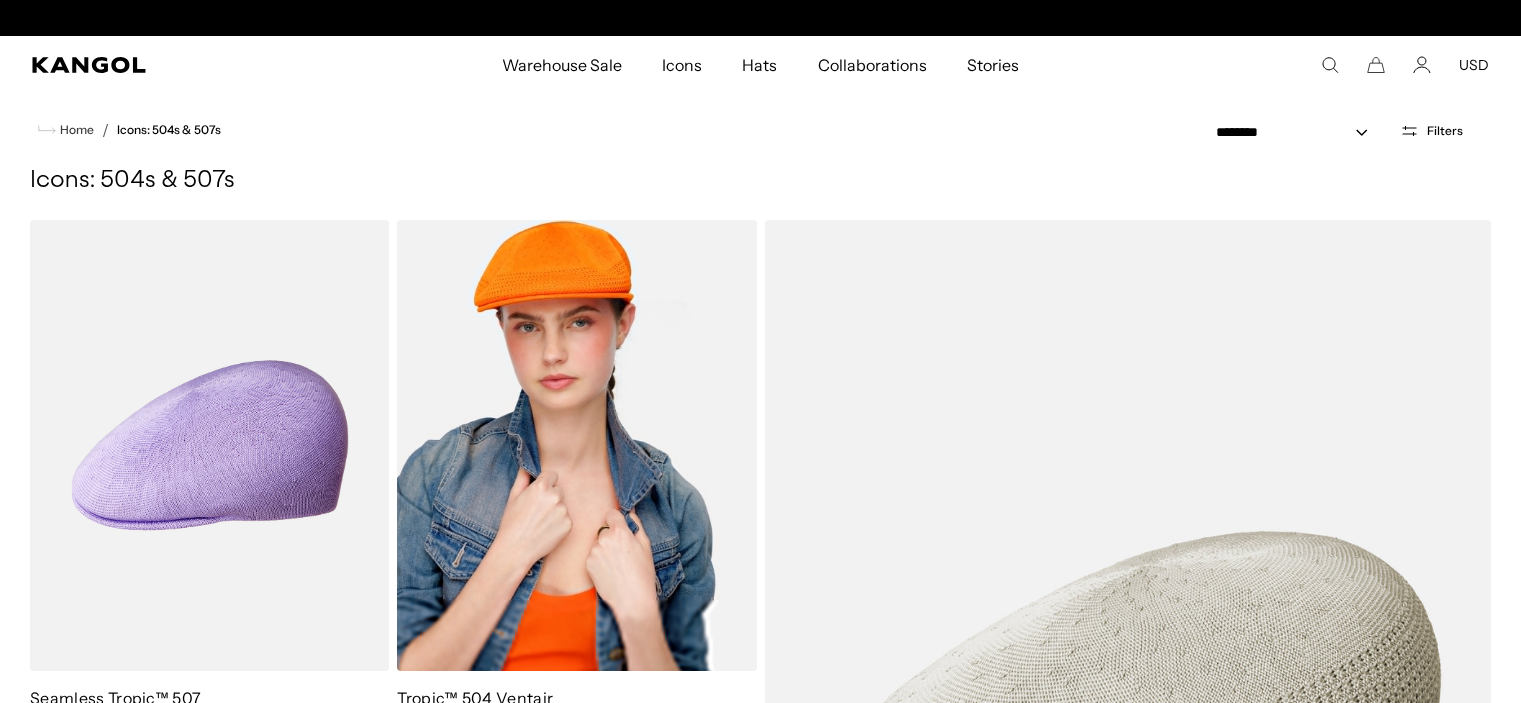 scroll, scrollTop: 128, scrollLeft: 0, axis: vertical 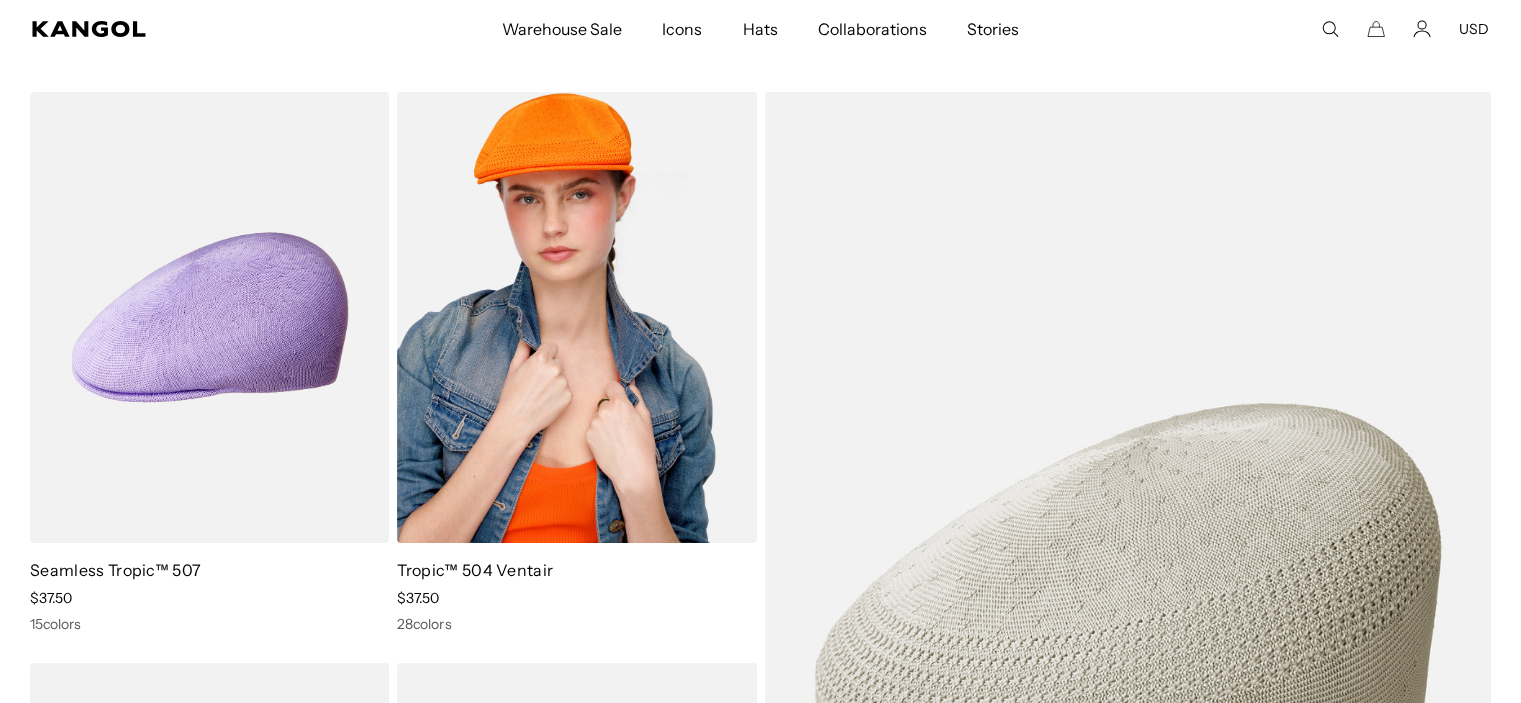 click at bounding box center (576, 317) 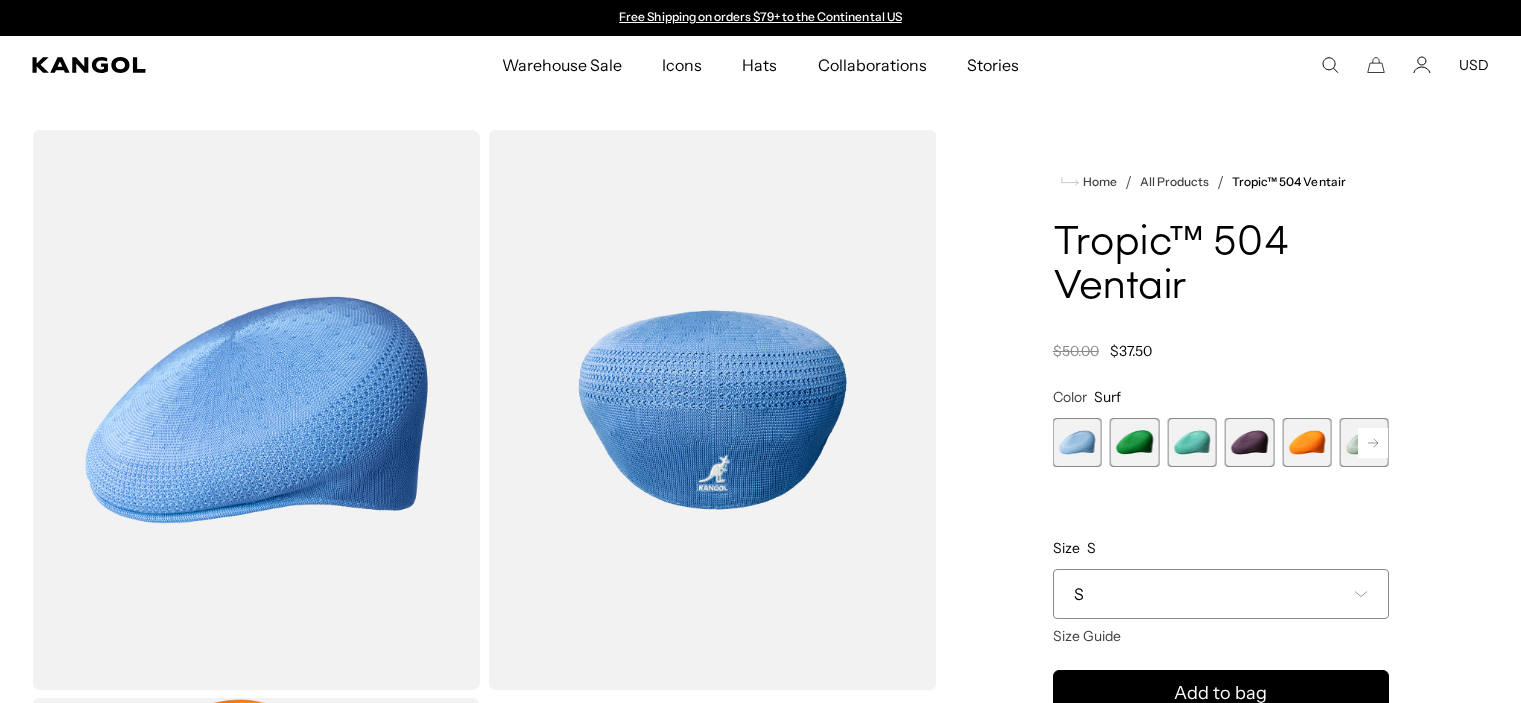scroll, scrollTop: 200, scrollLeft: 0, axis: vertical 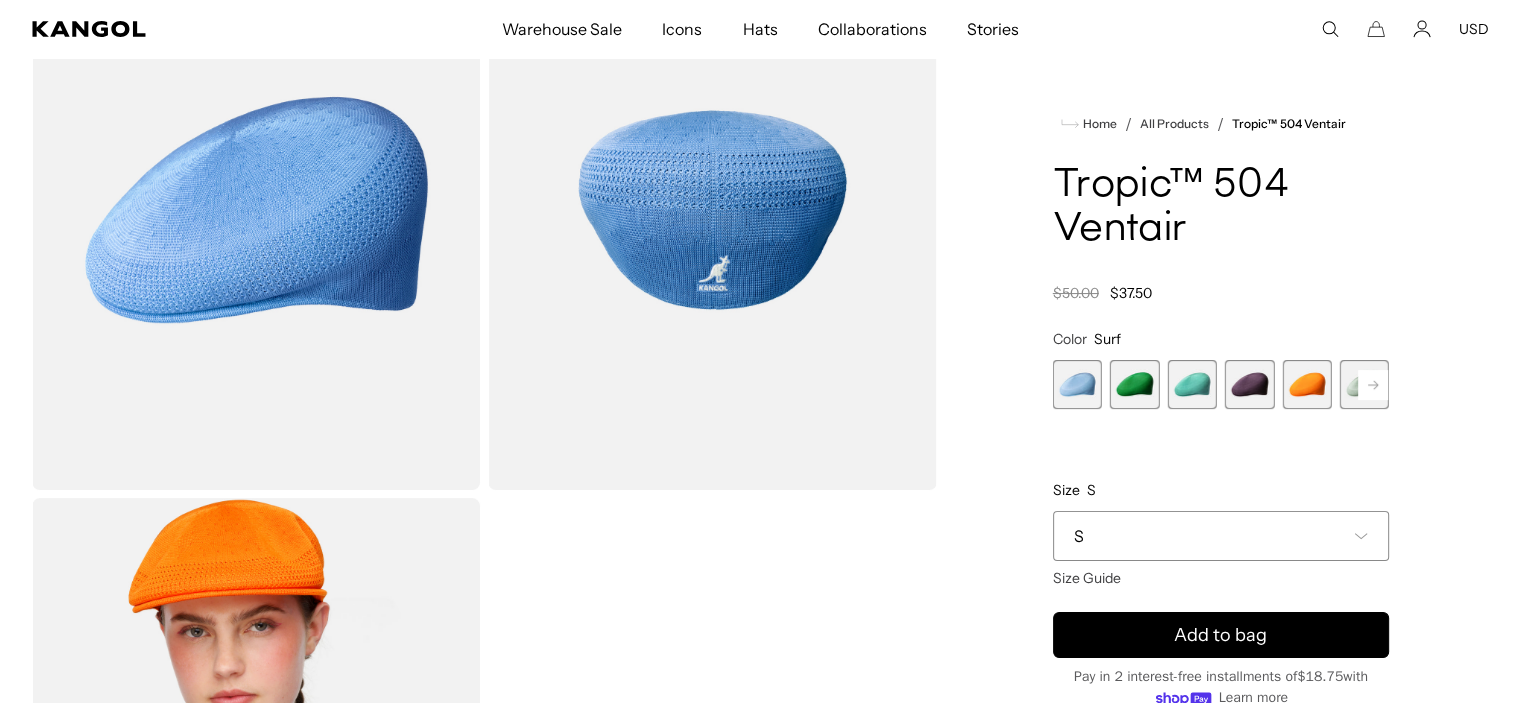 click 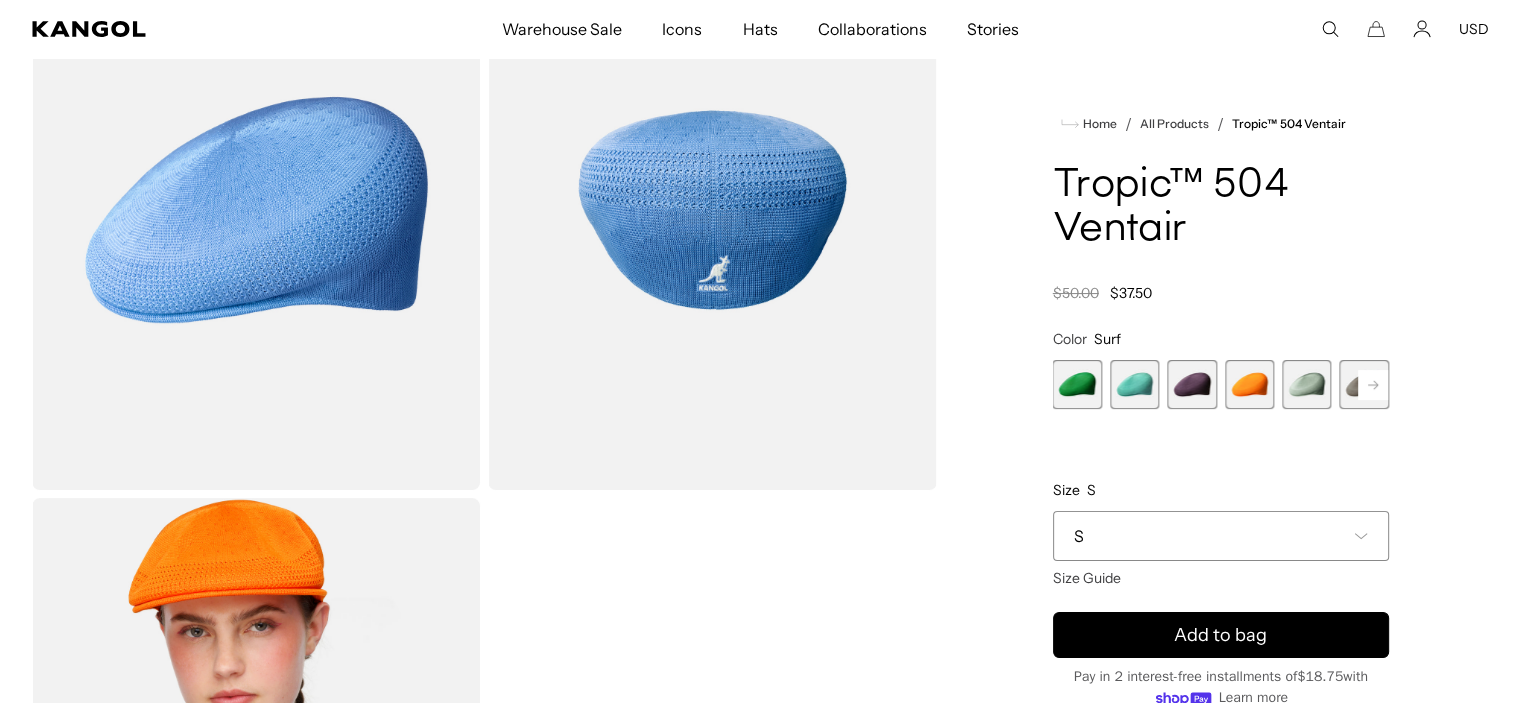 click 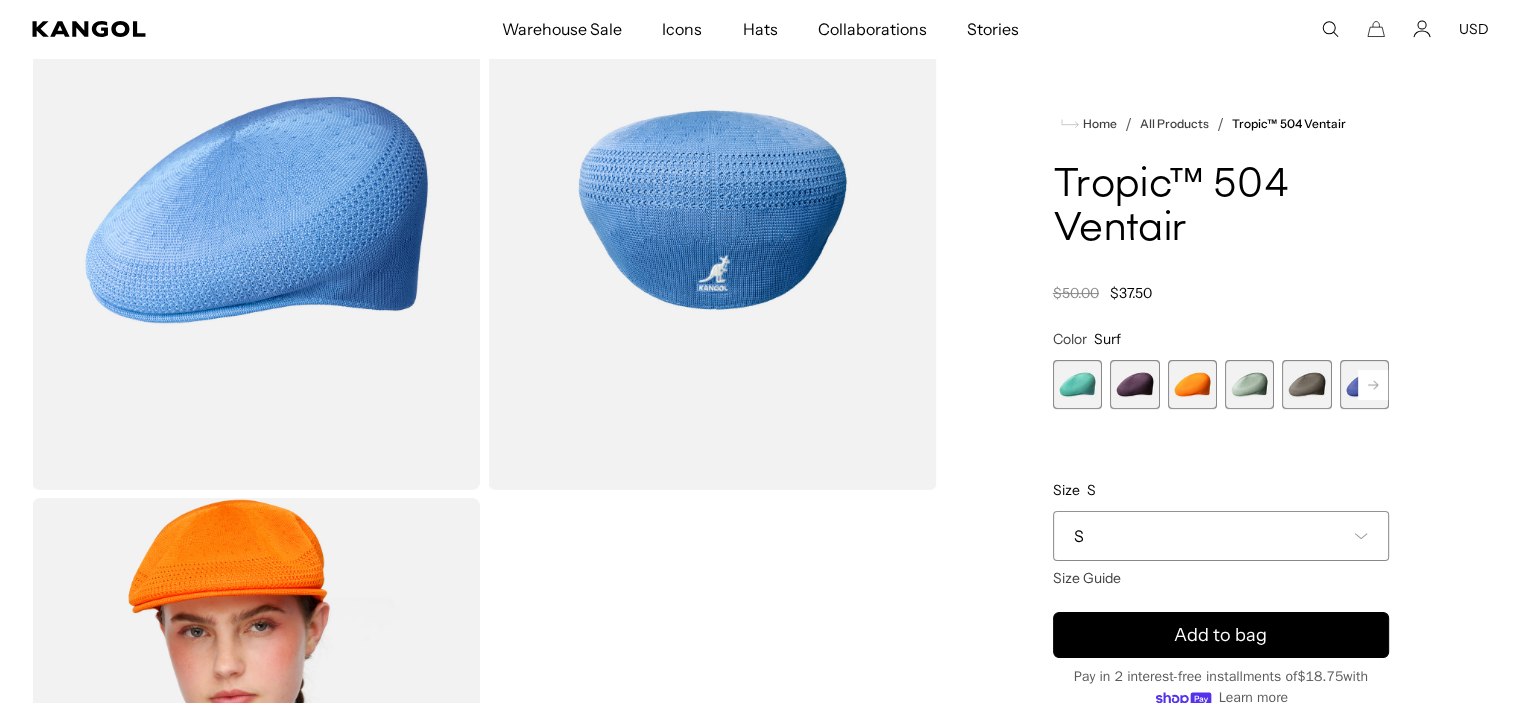 click 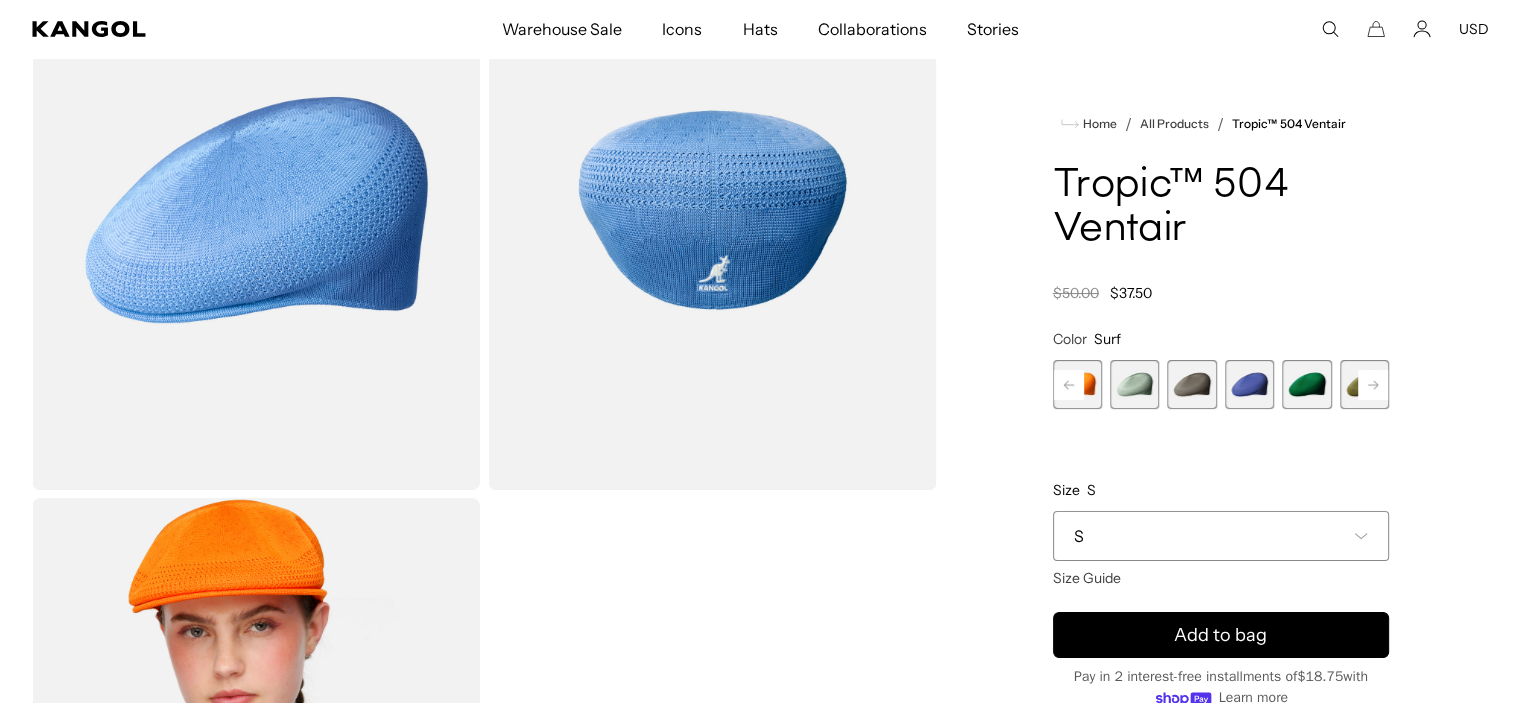 scroll, scrollTop: 0, scrollLeft: 412, axis: horizontal 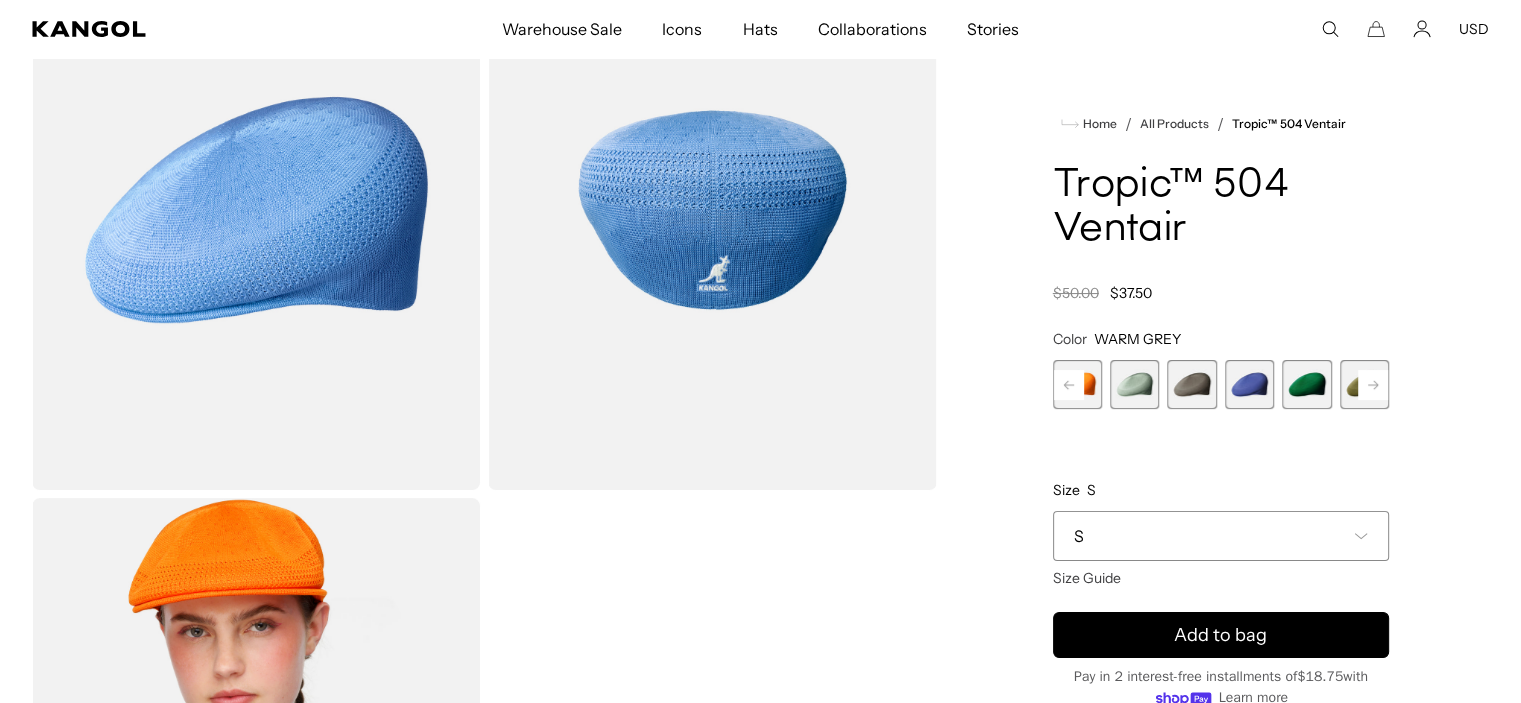 click 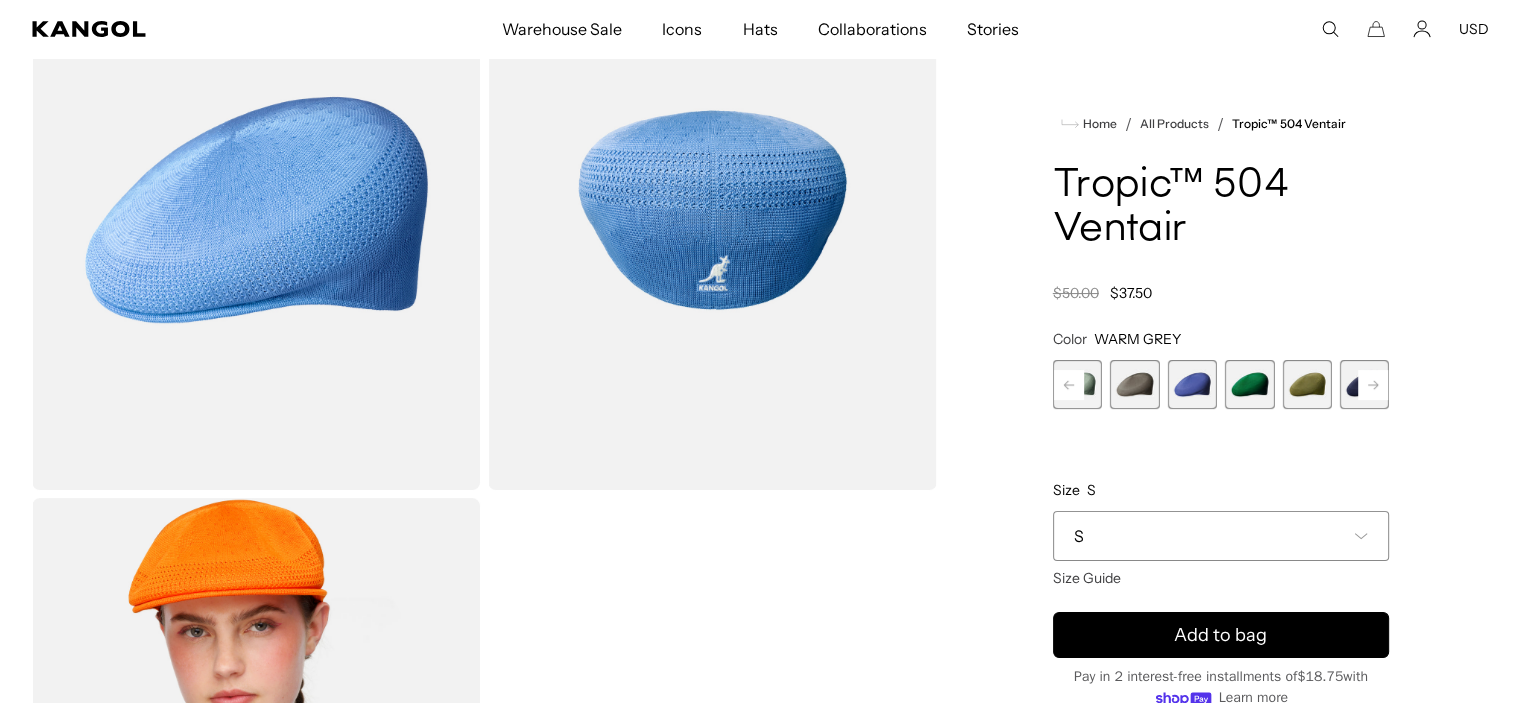 click 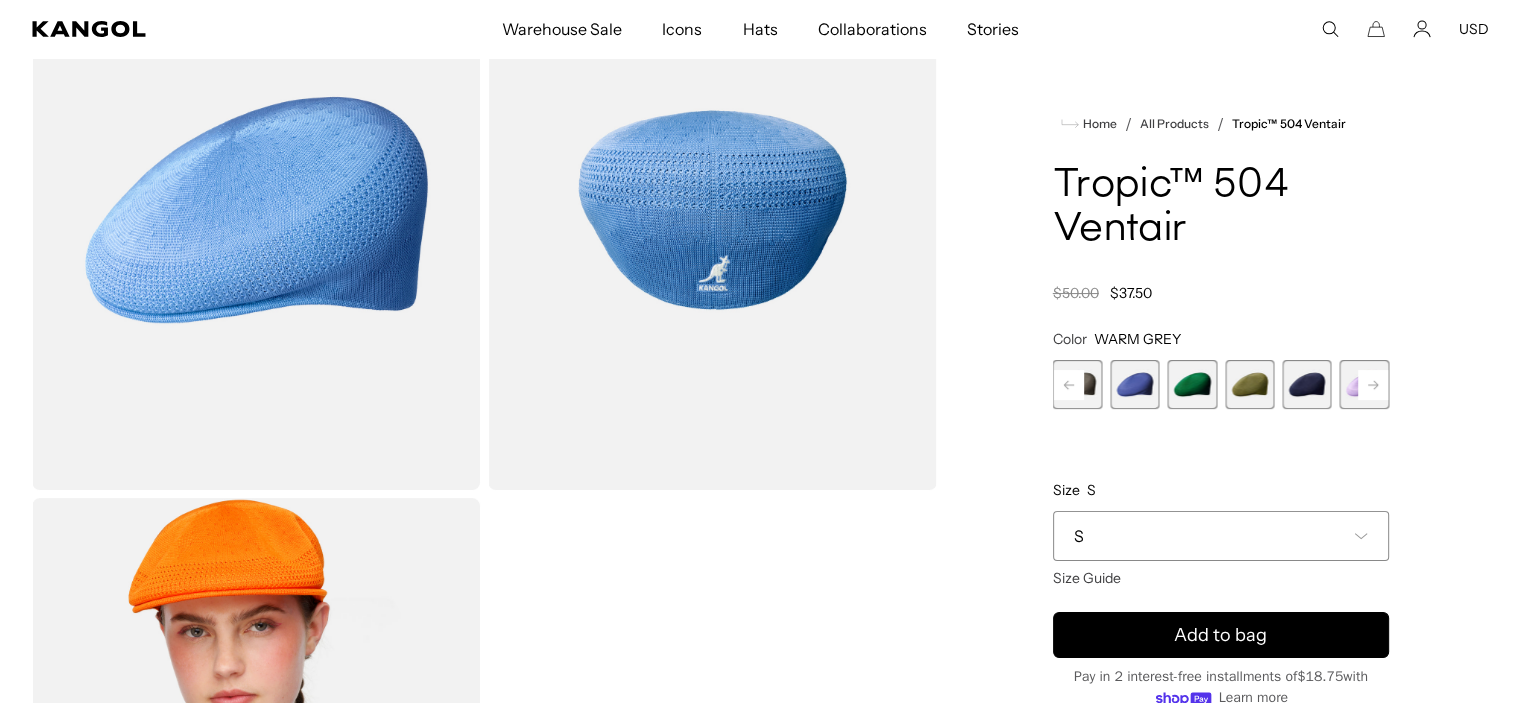 click 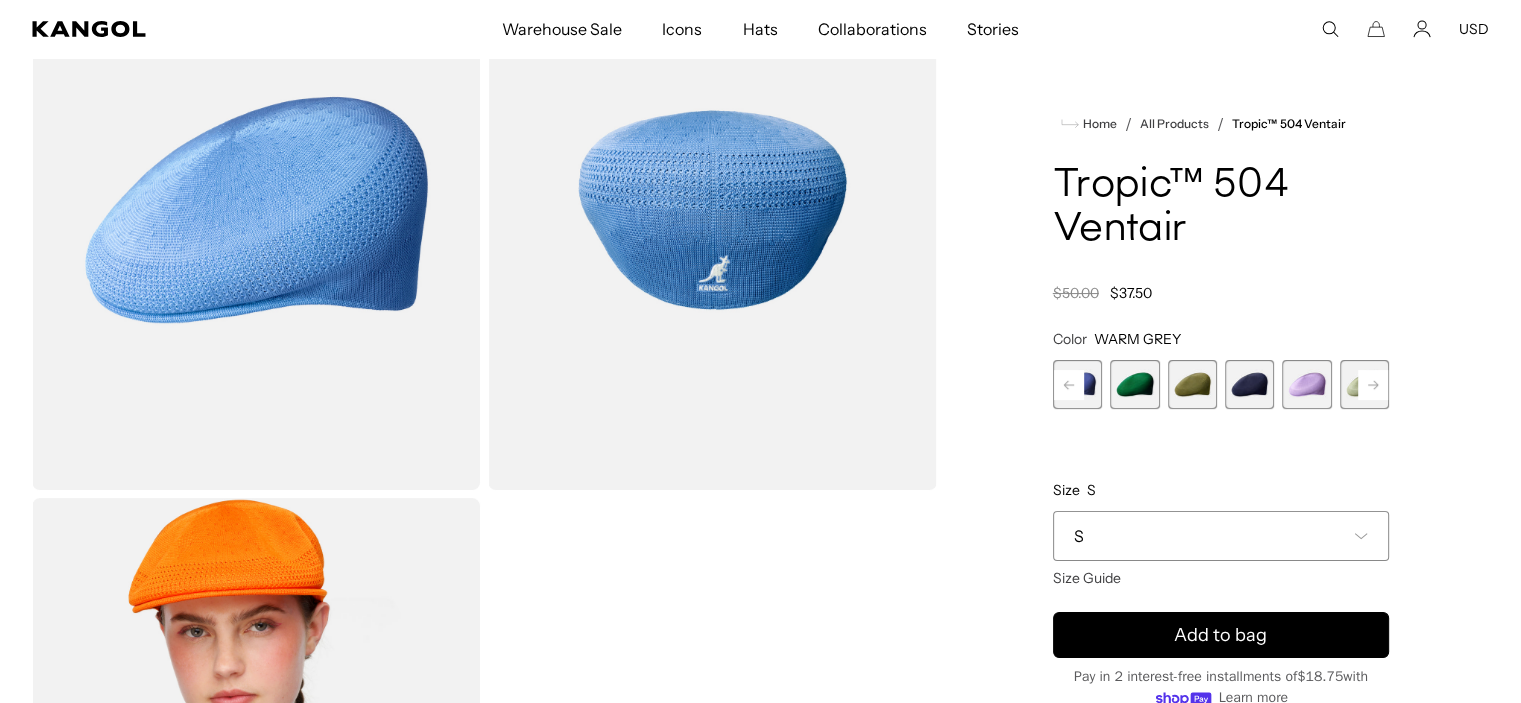 click 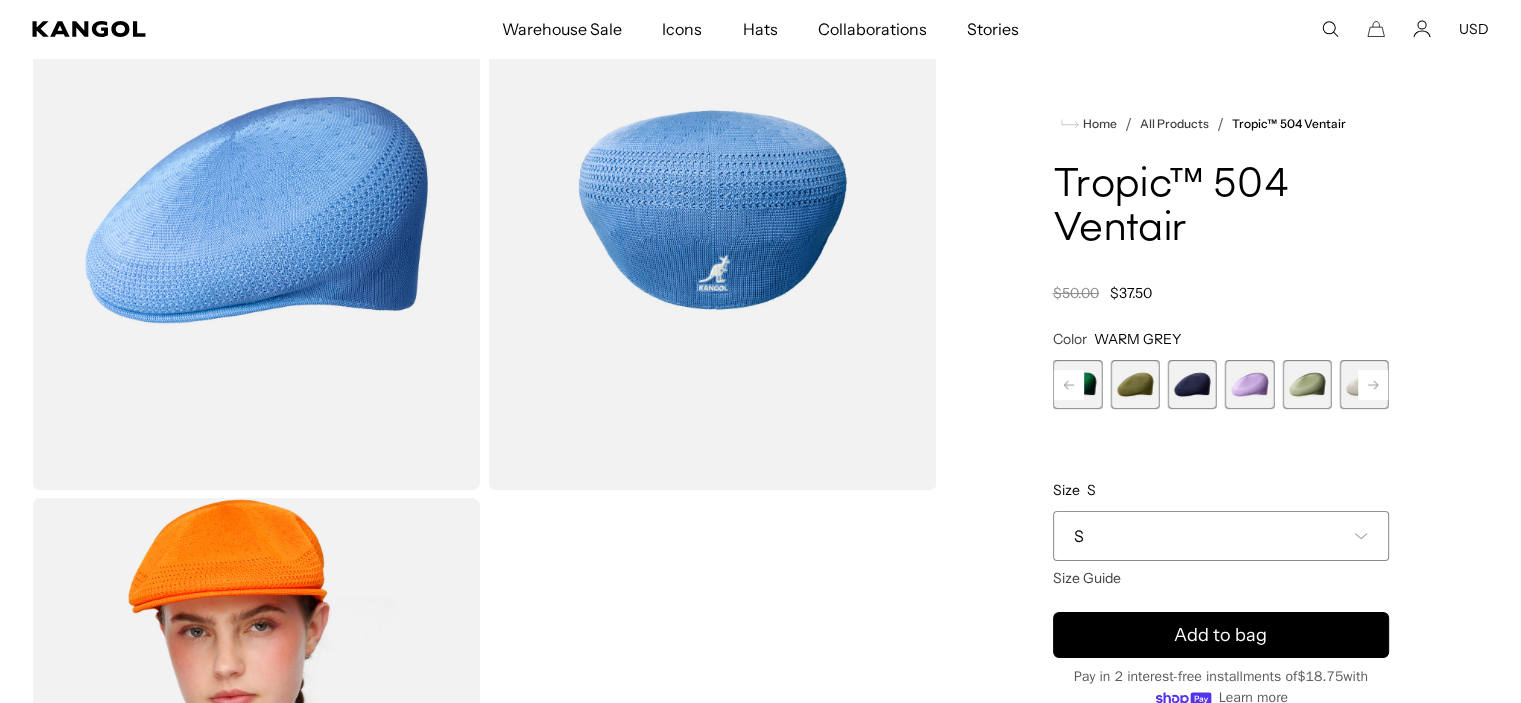 click 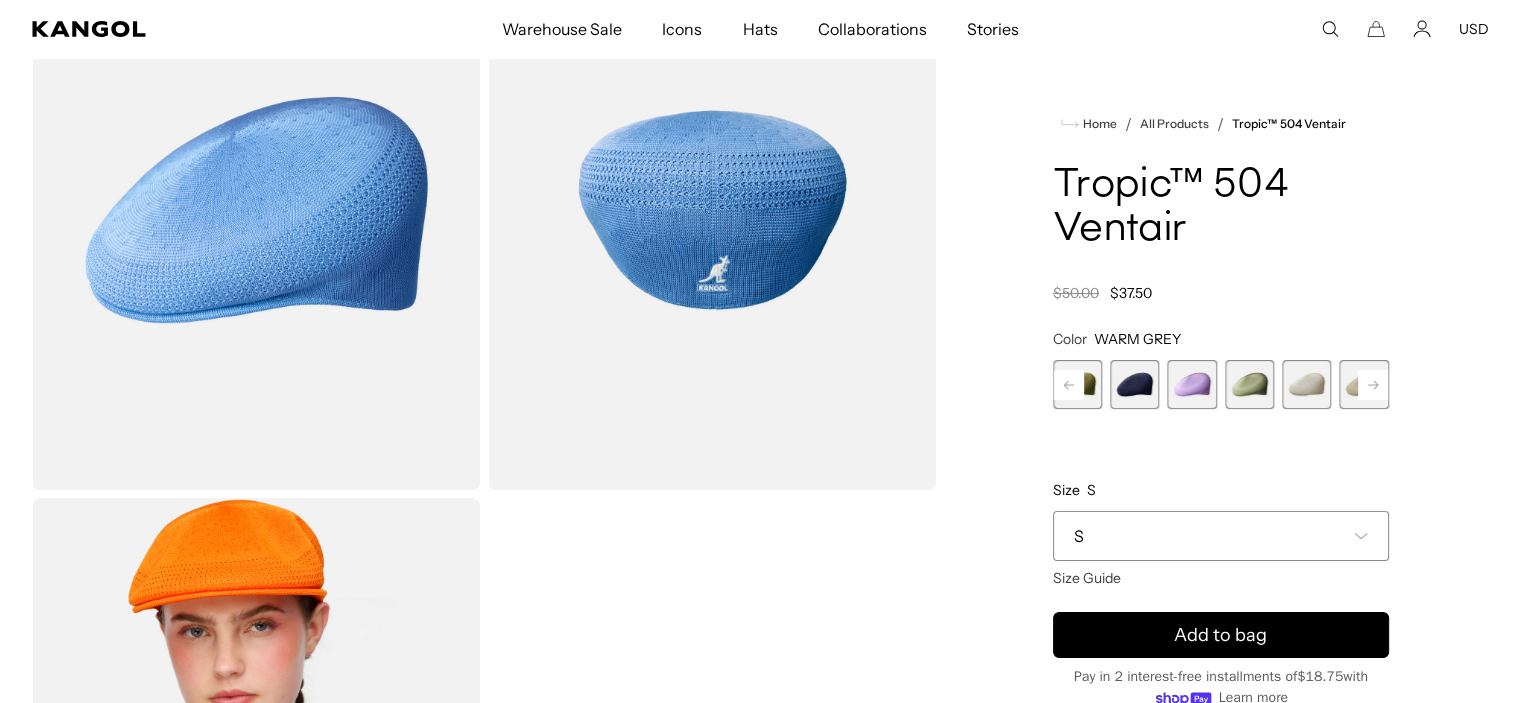 click 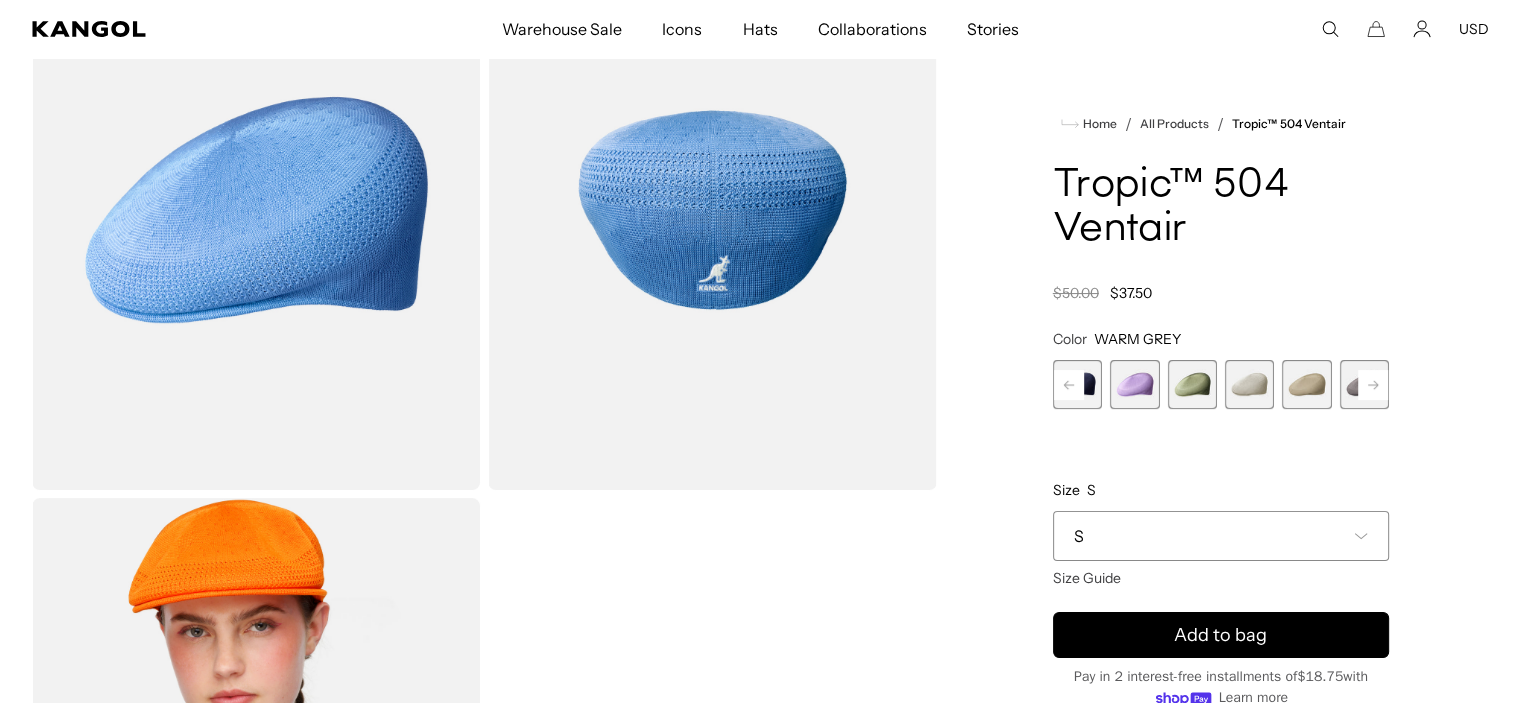 click 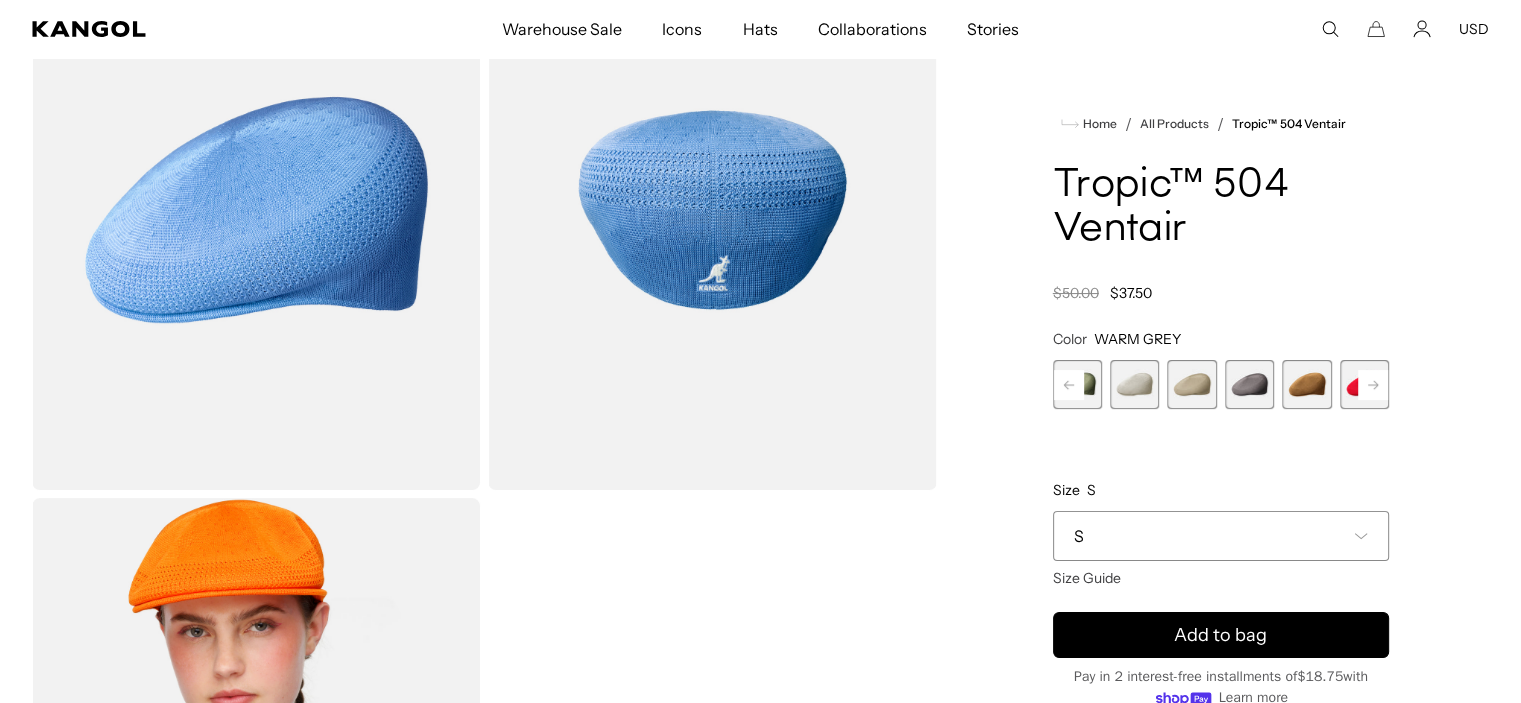scroll, scrollTop: 0, scrollLeft: 0, axis: both 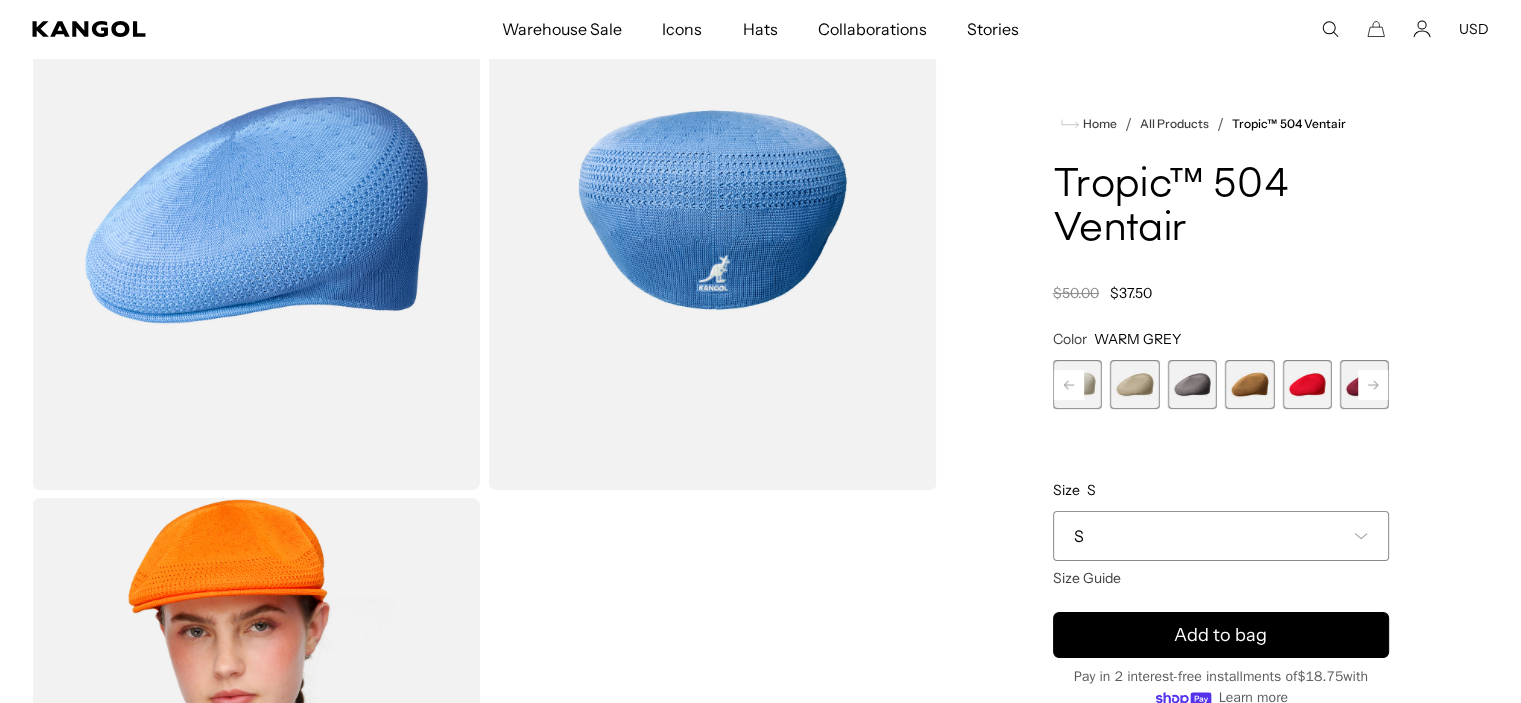 click 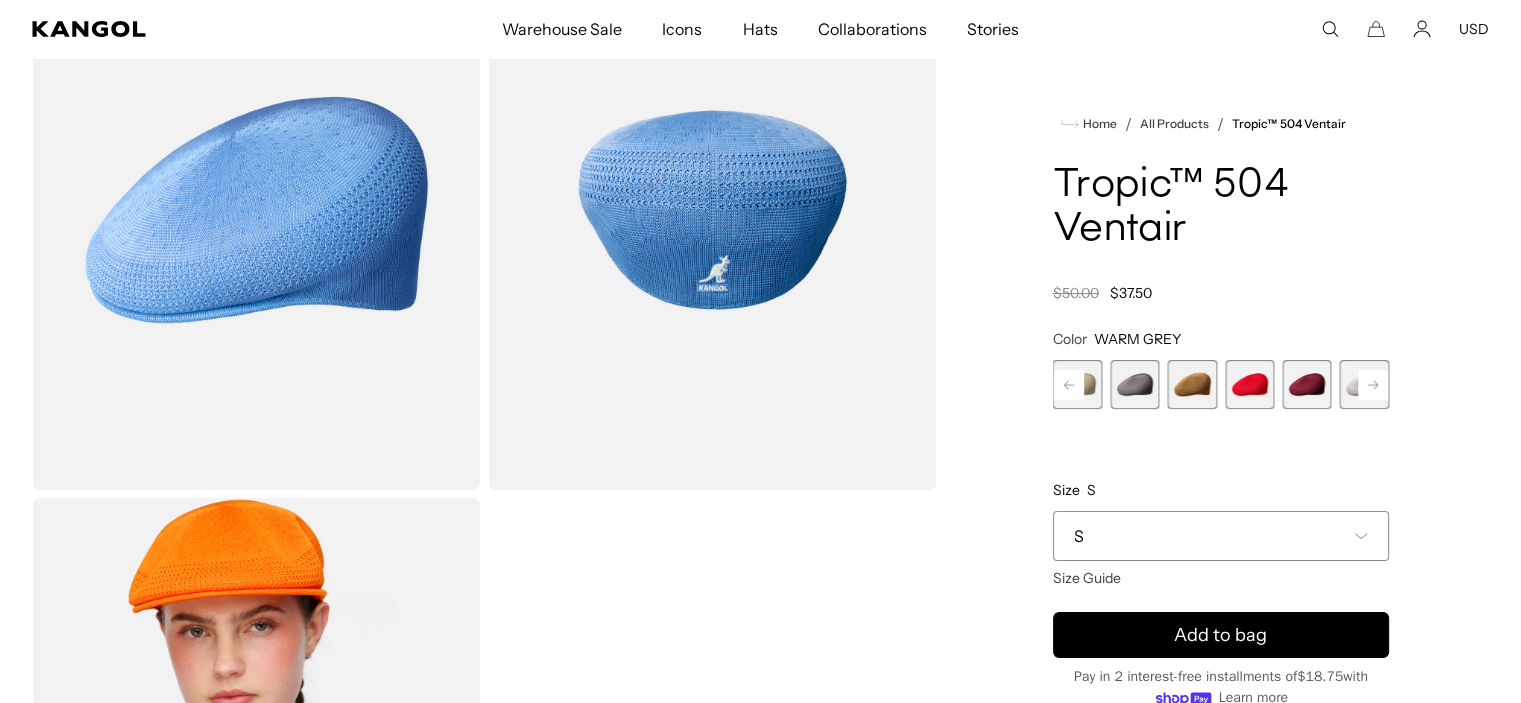 click 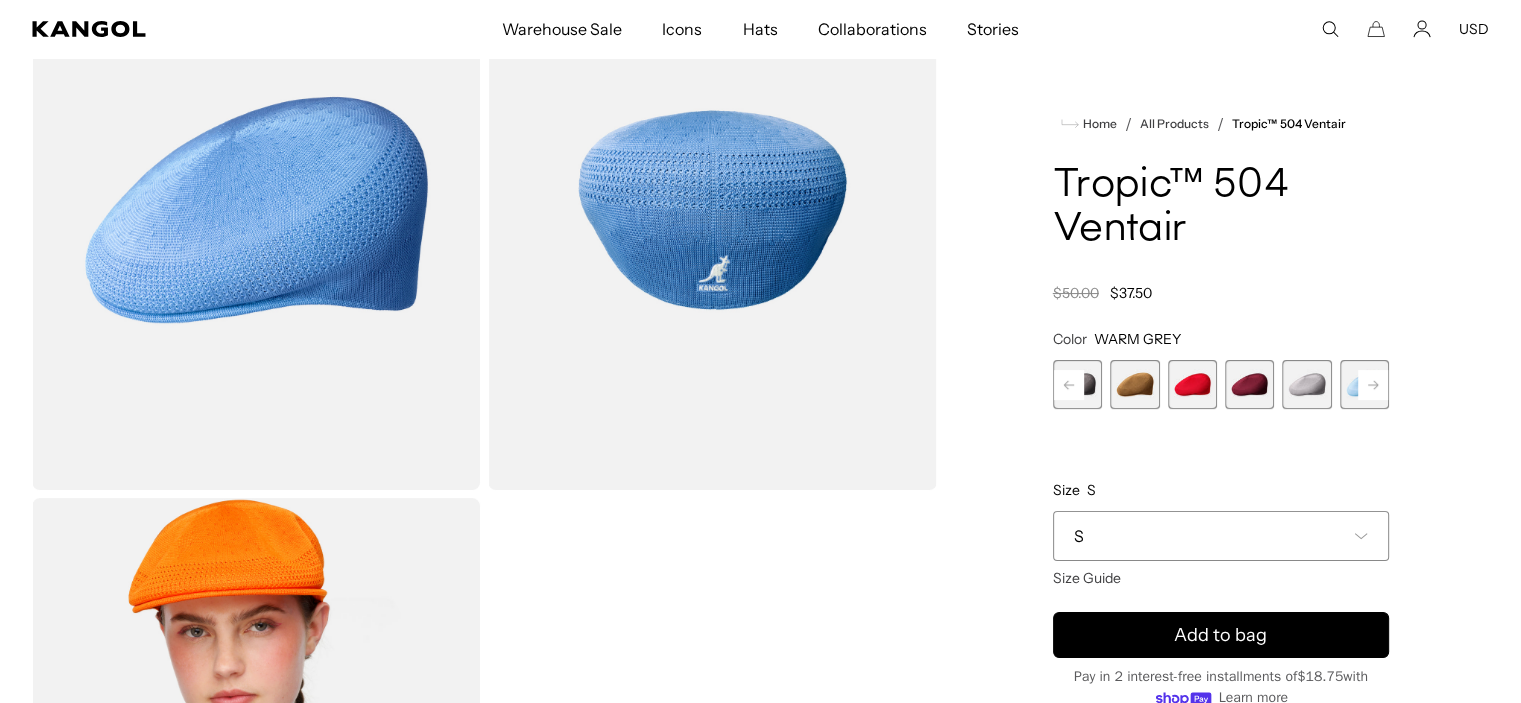 click 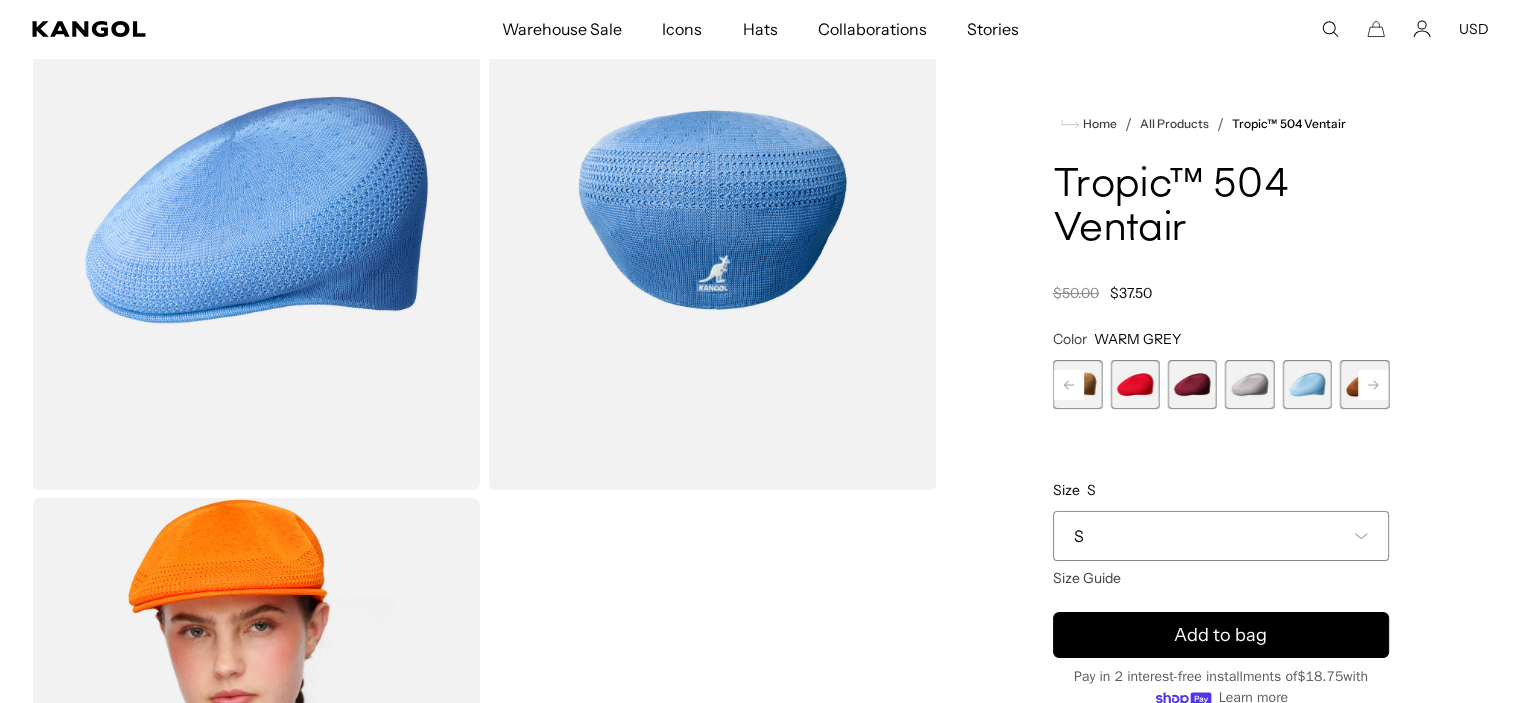 click 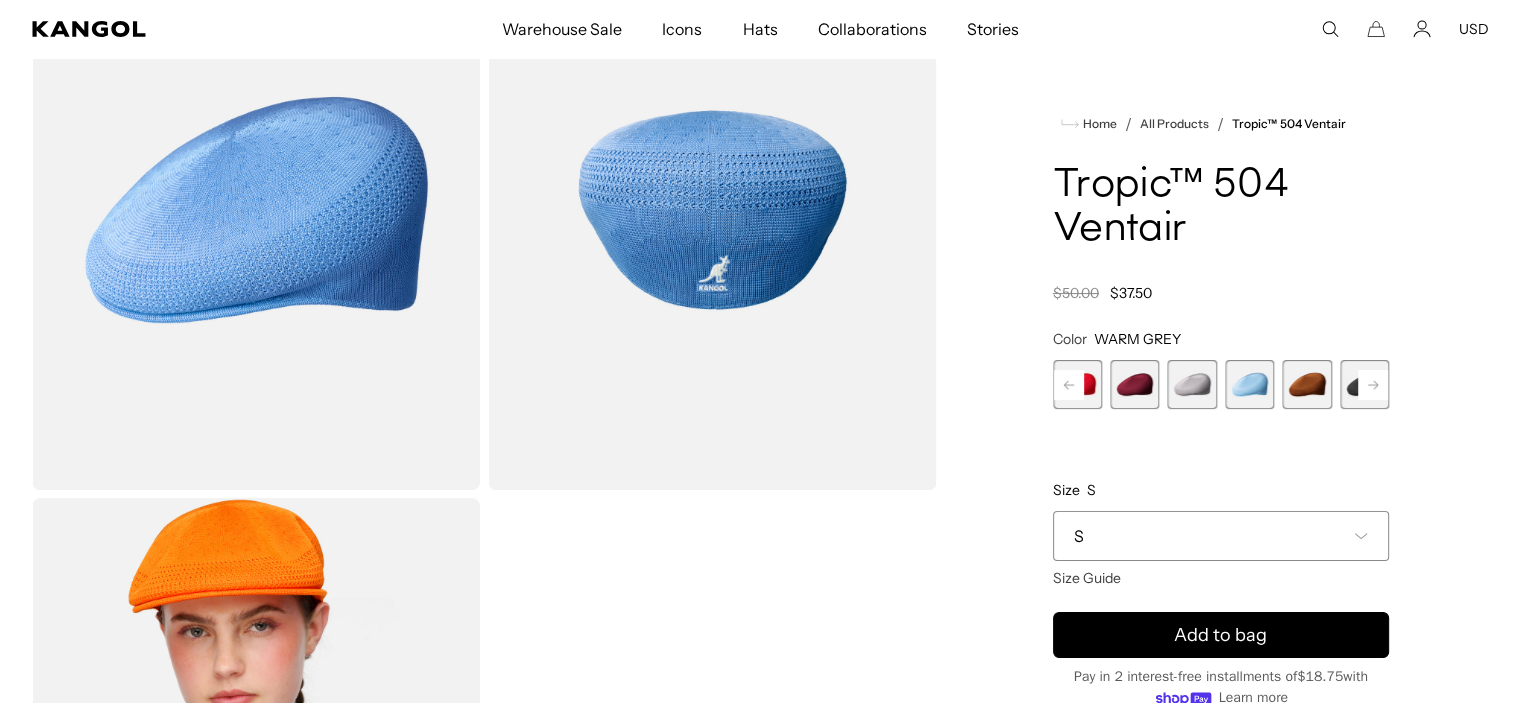 click 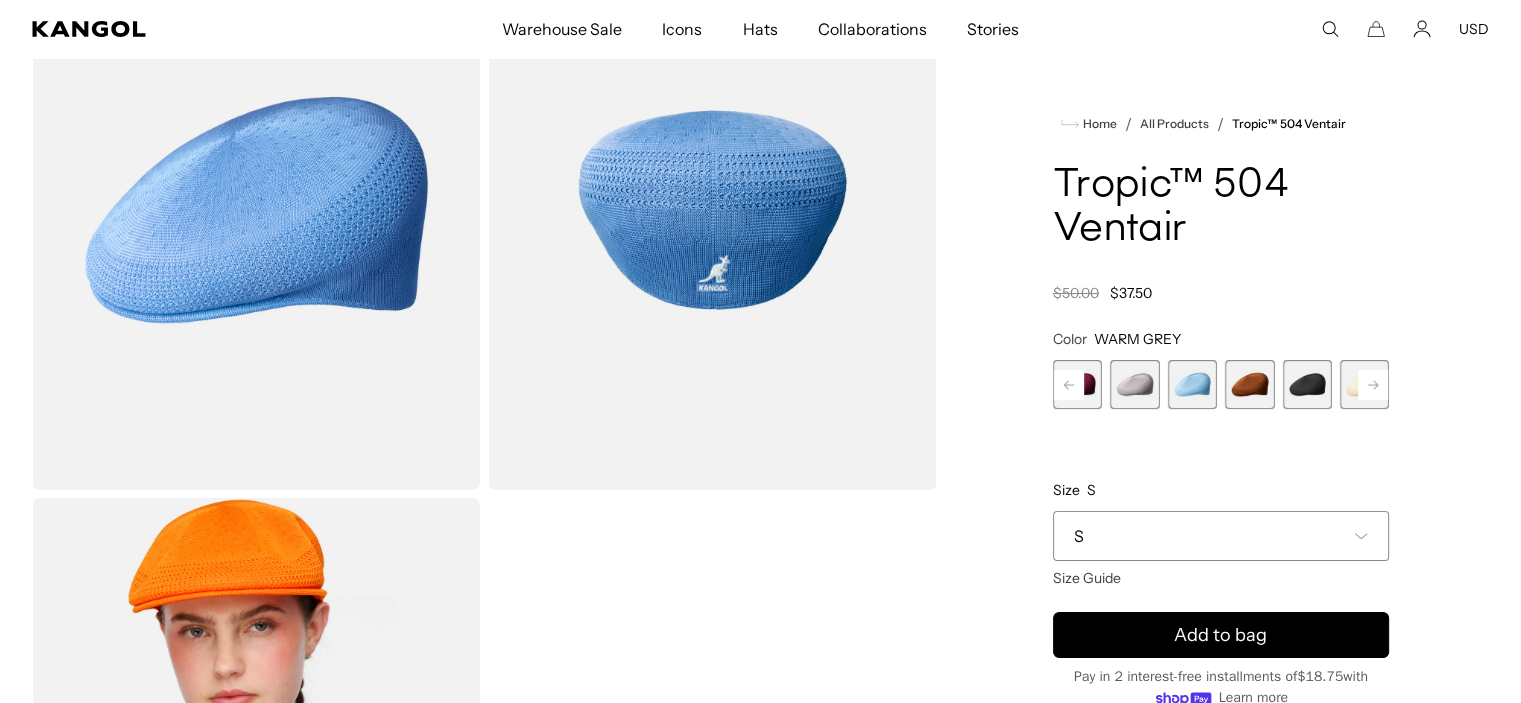 click at bounding box center (1306, 384) 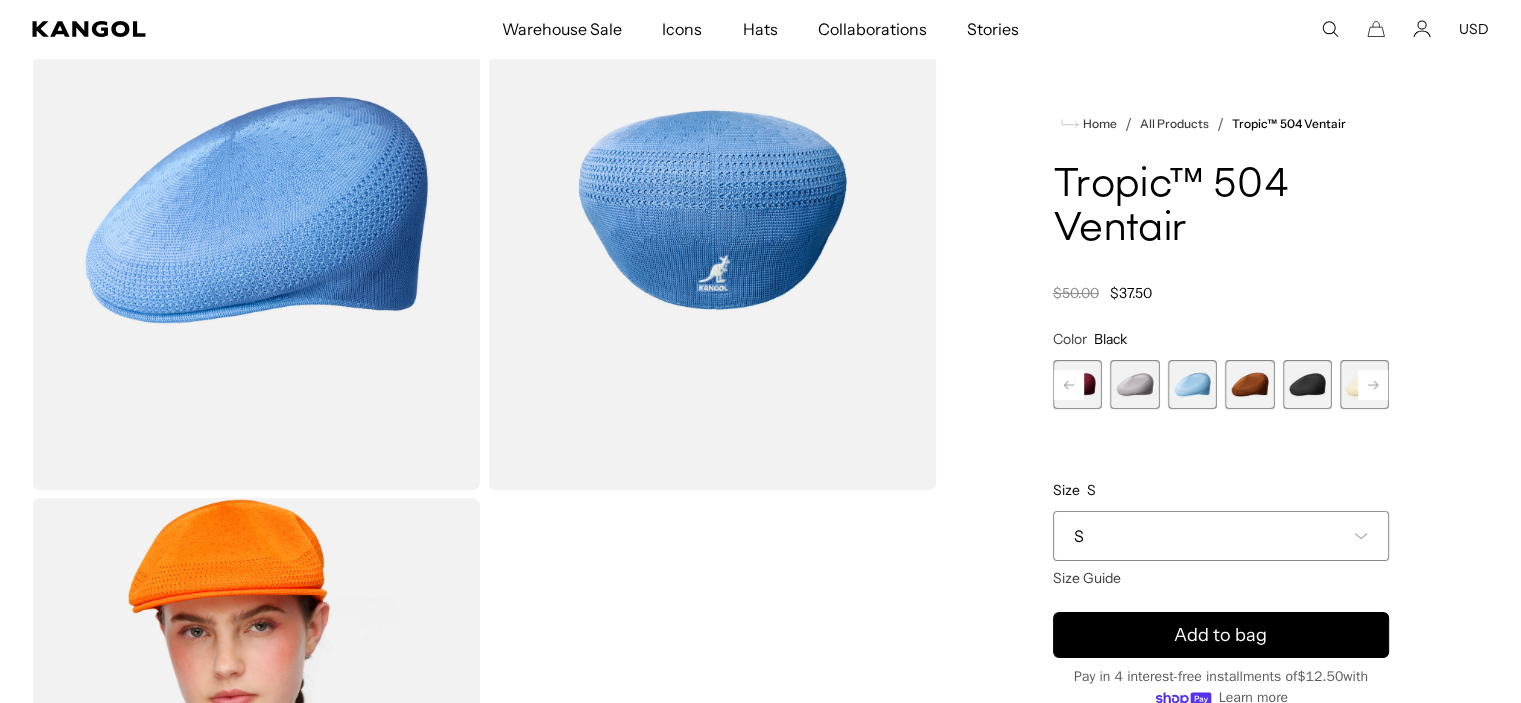 scroll, scrollTop: 0, scrollLeft: 412, axis: horizontal 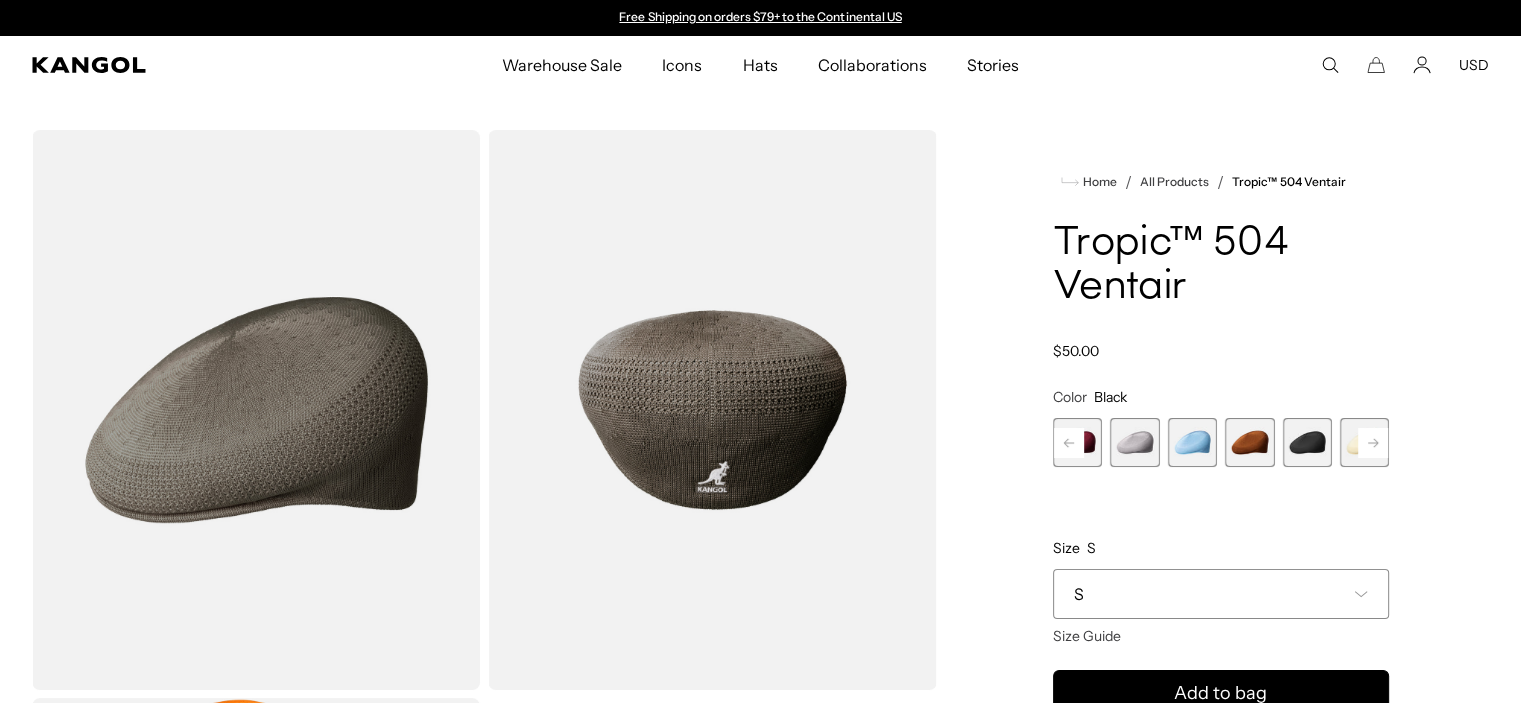 click at bounding box center (1306, 442) 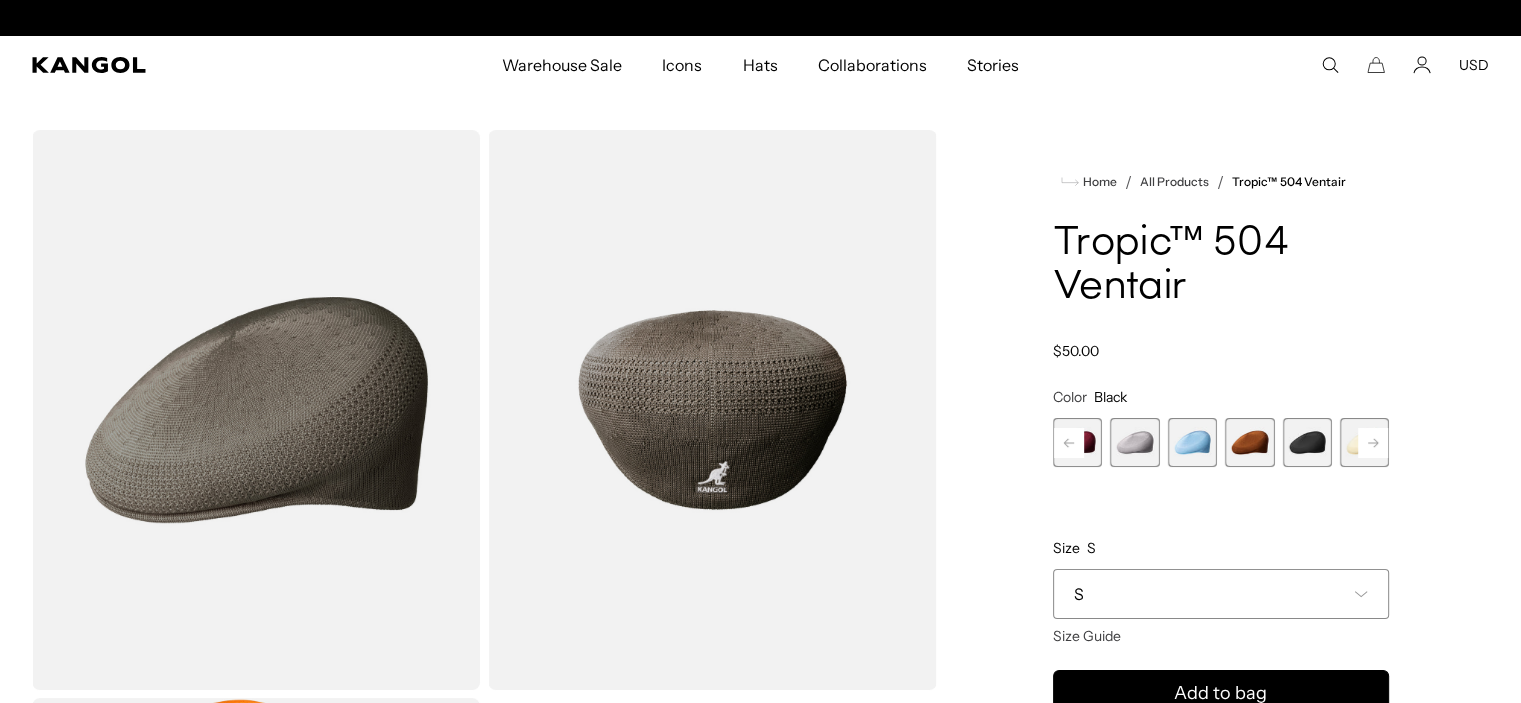 scroll, scrollTop: 0, scrollLeft: 412, axis: horizontal 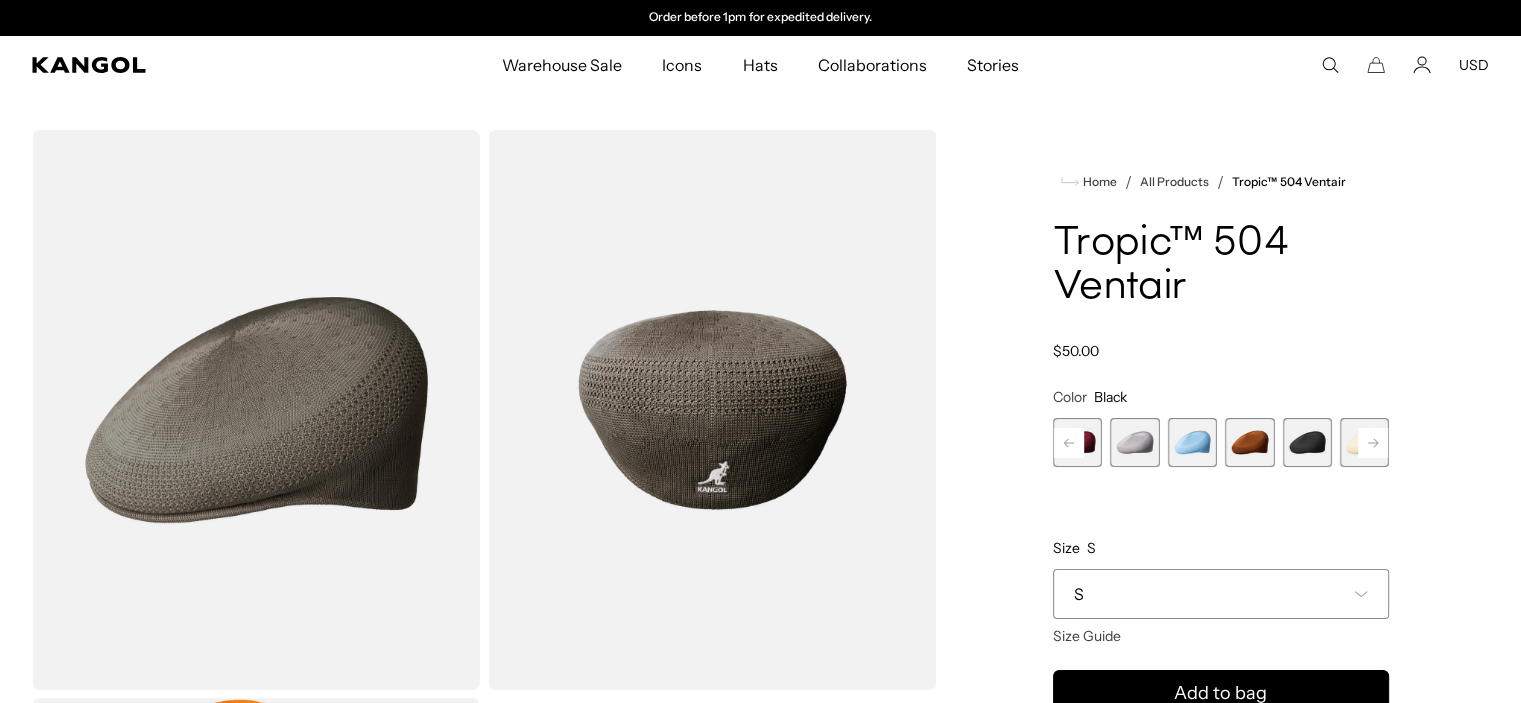 click at bounding box center (1306, 442) 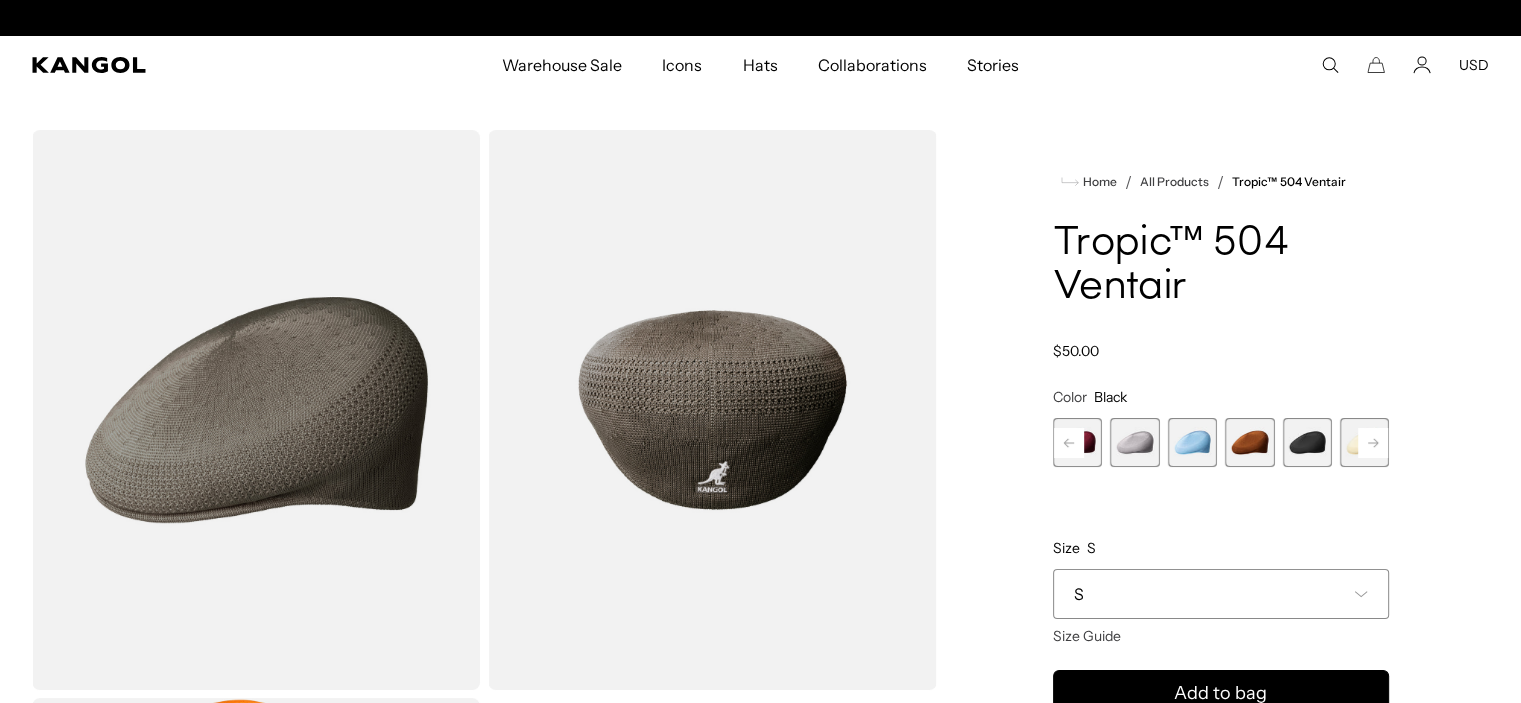 scroll, scrollTop: 0, scrollLeft: 412, axis: horizontal 